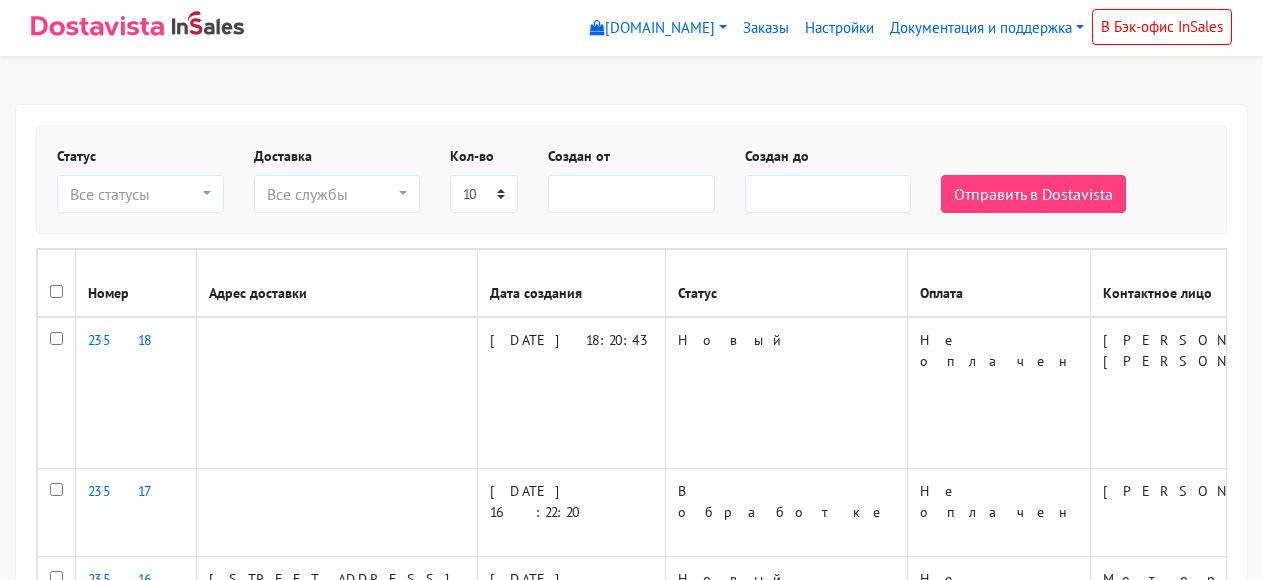 select 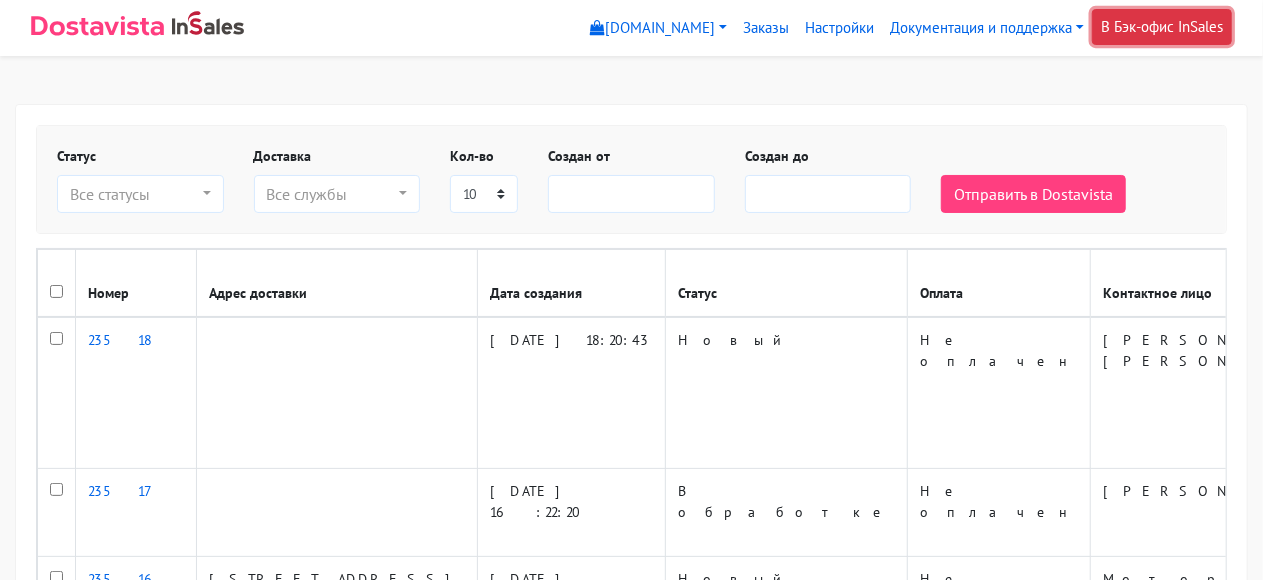 click on "В Бэк-офис InSales" at bounding box center [1162, 27] 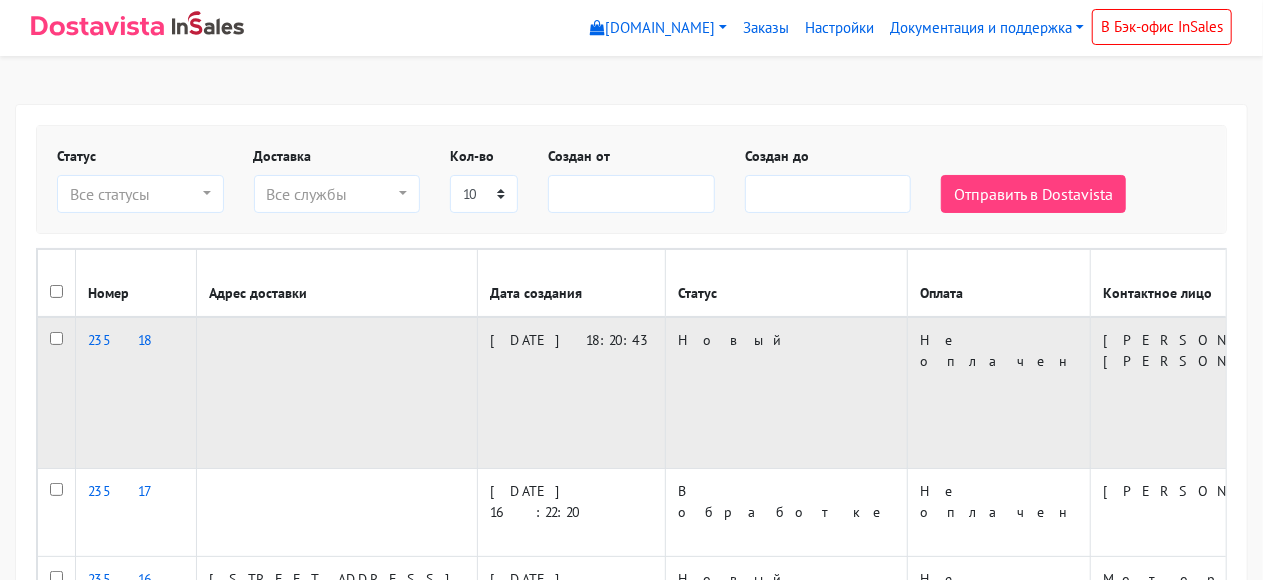 click on "0.00" at bounding box center (1681, 393) 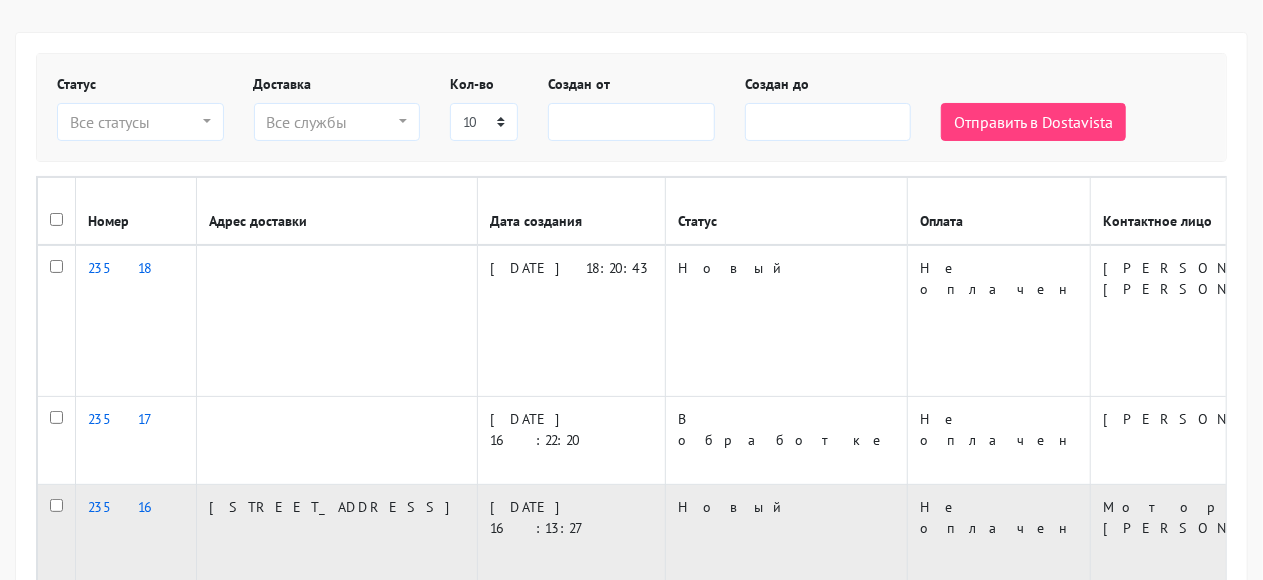 scroll, scrollTop: 0, scrollLeft: 0, axis: both 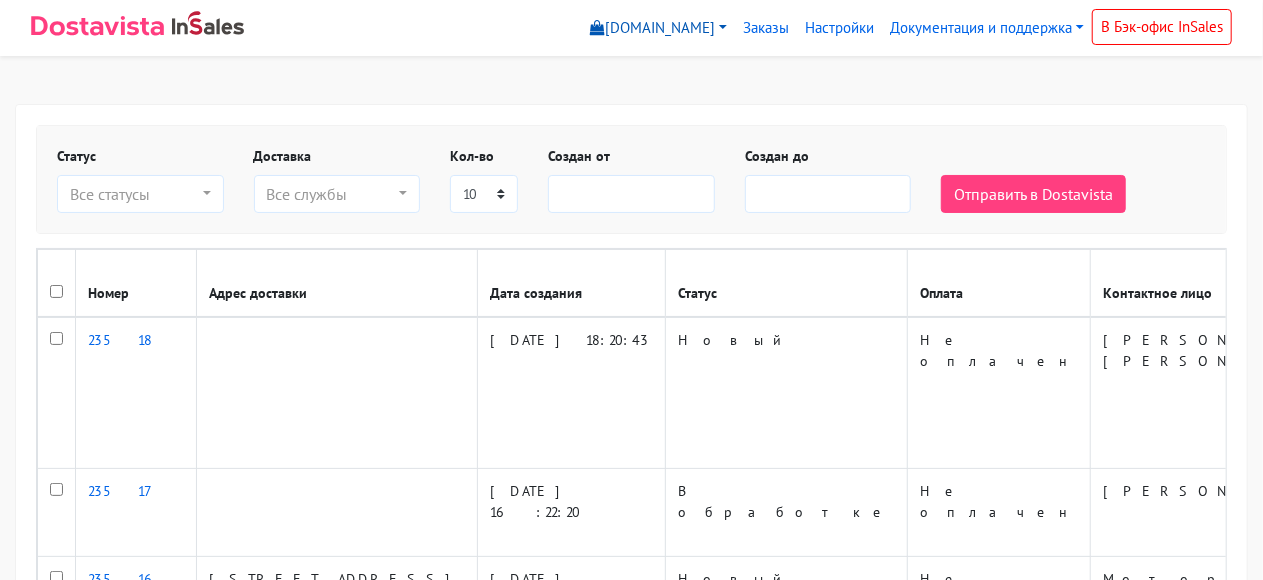 click on "[DOMAIN_NAME]" at bounding box center [658, 28] 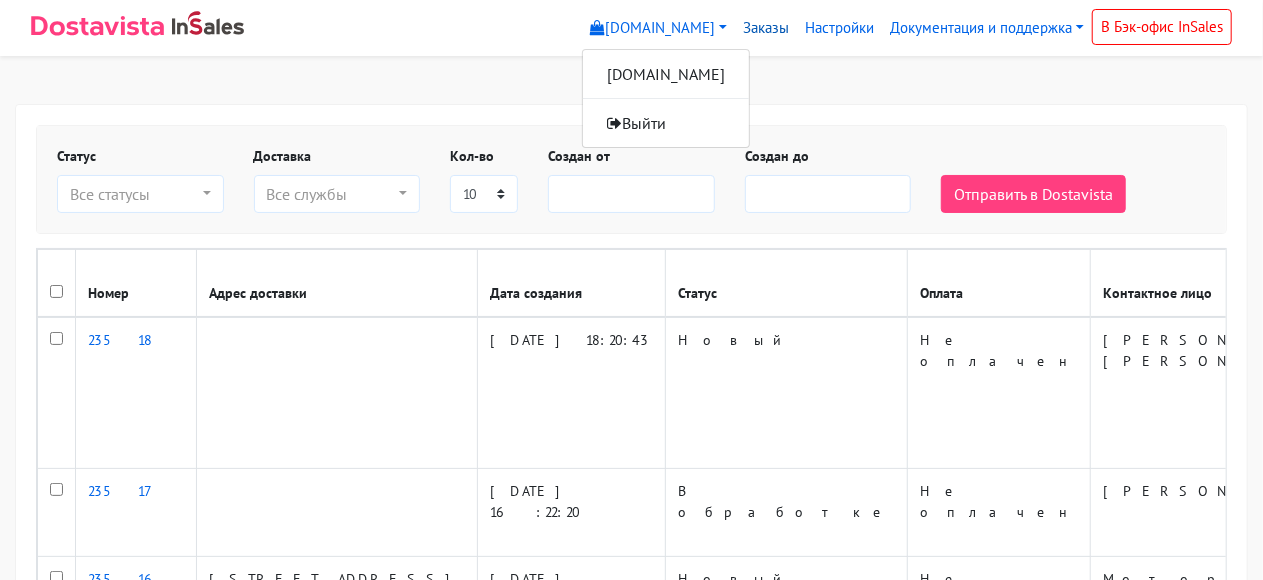 click on "Заказы" at bounding box center (766, 28) 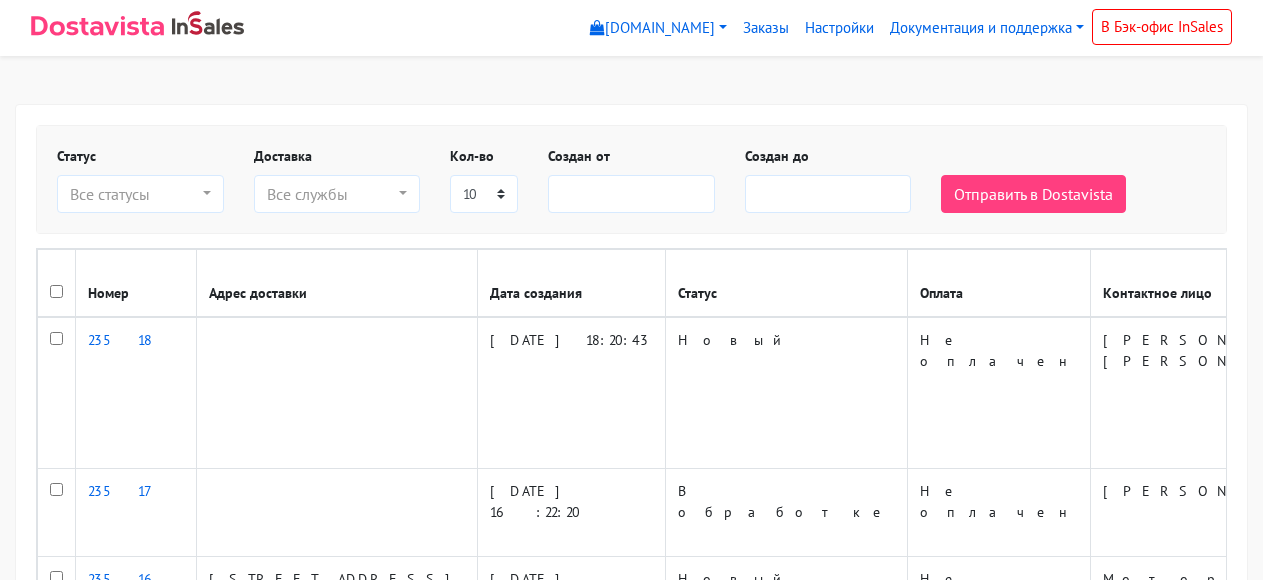select 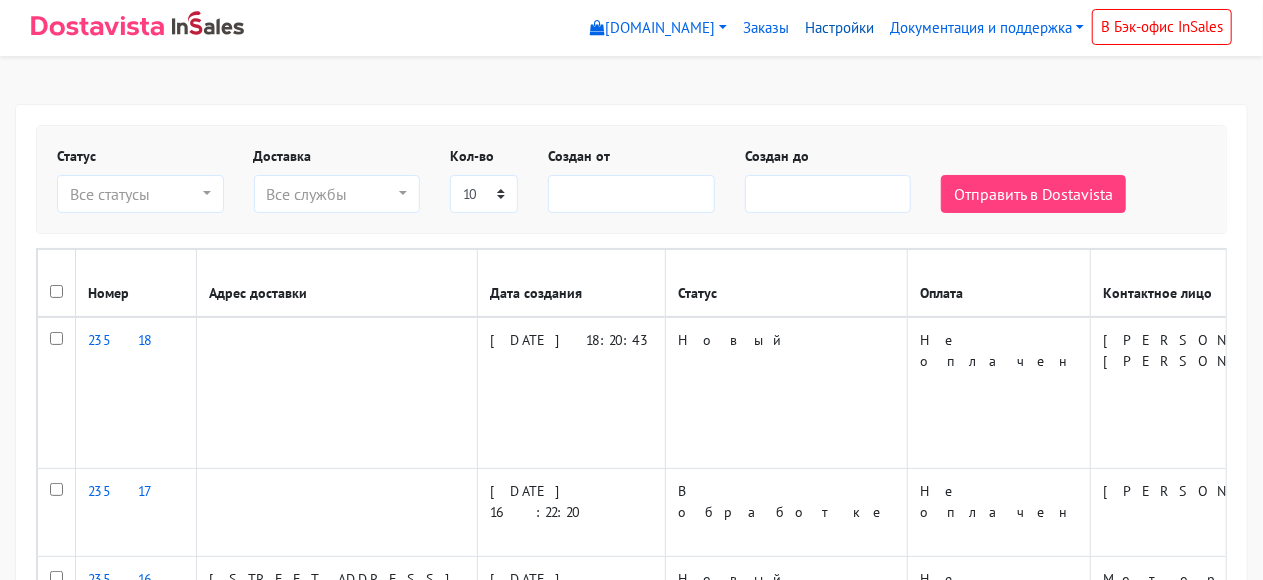 click on "Настройки" at bounding box center (839, 28) 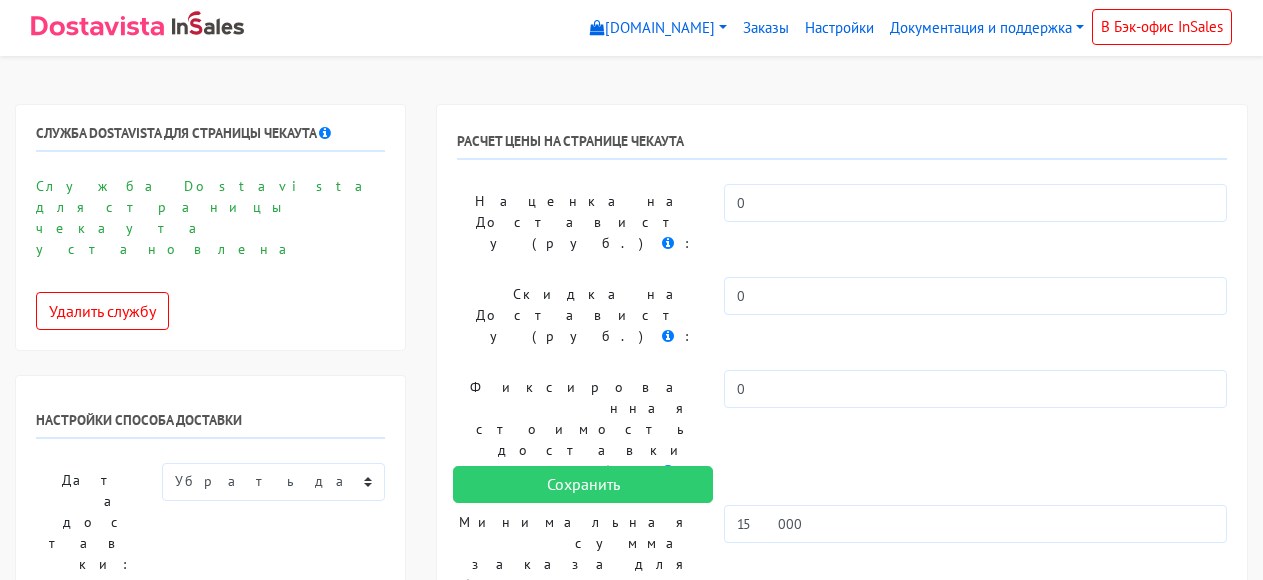 select 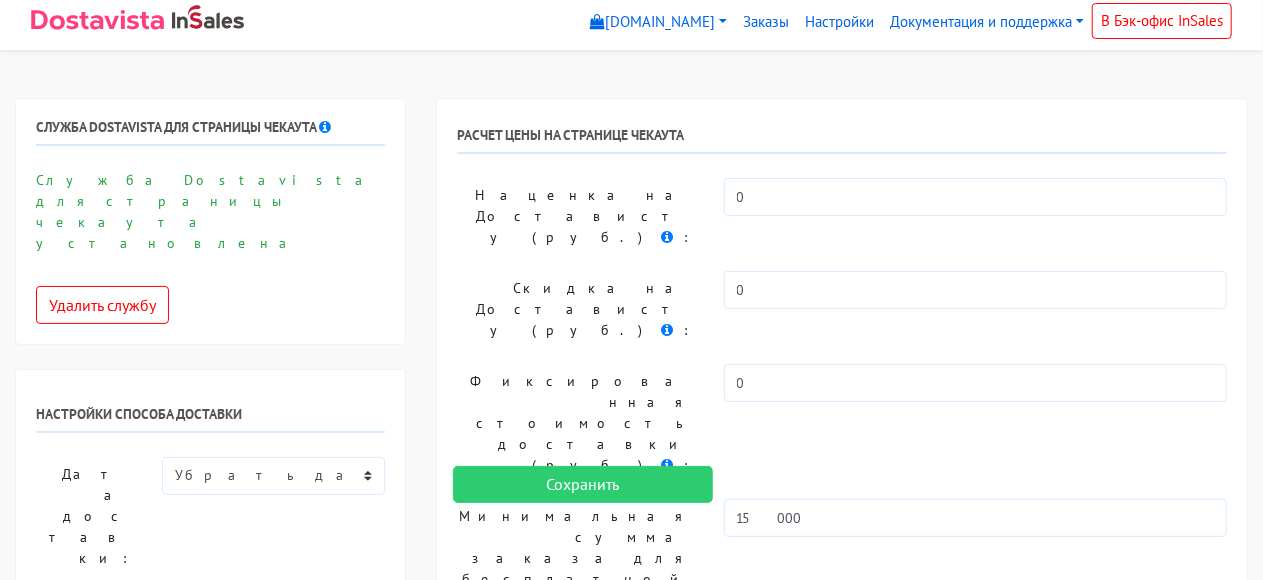 scroll, scrollTop: 86, scrollLeft: 0, axis: vertical 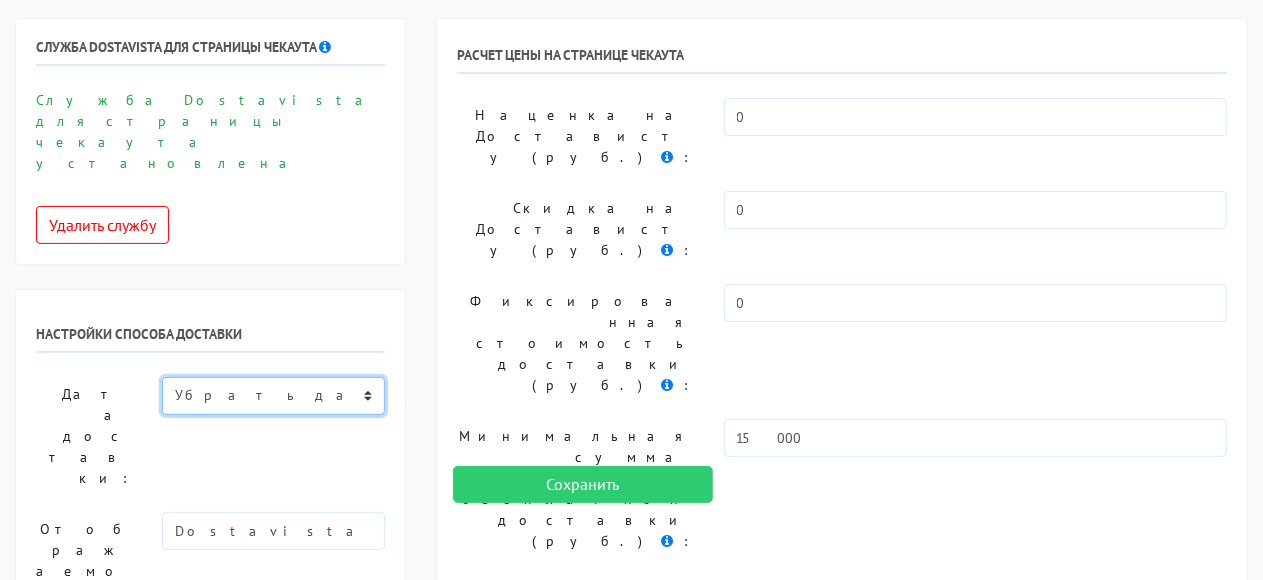 click on "Показывать доступную дату доставки
Убрать дату доставки
Показывать свой текст" at bounding box center (273, 396) 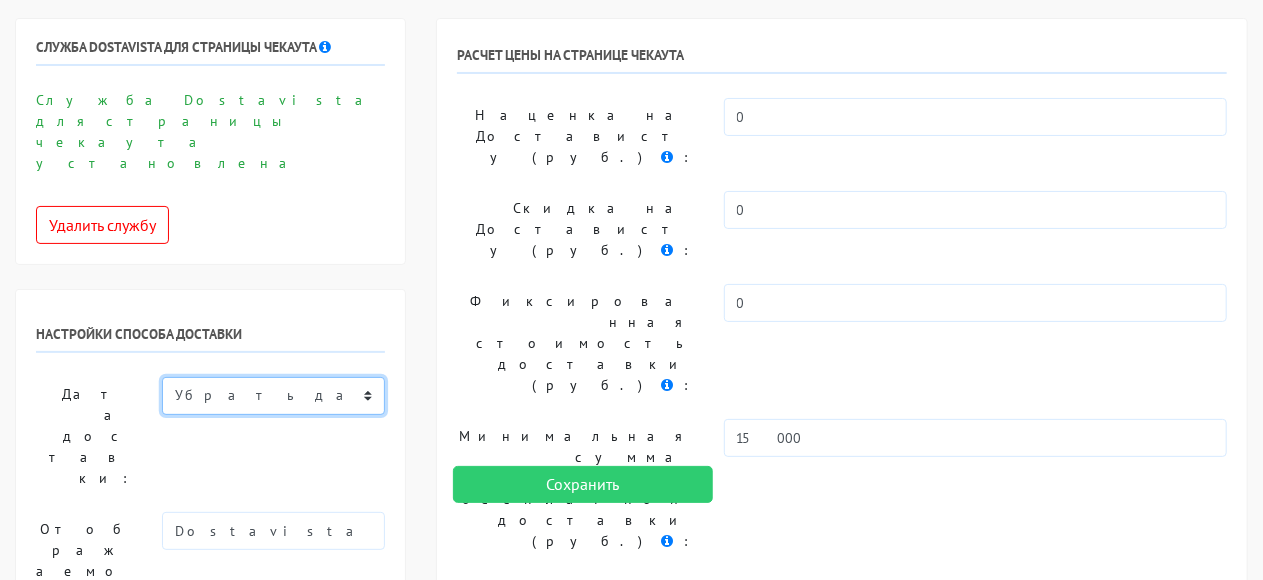 select on "1" 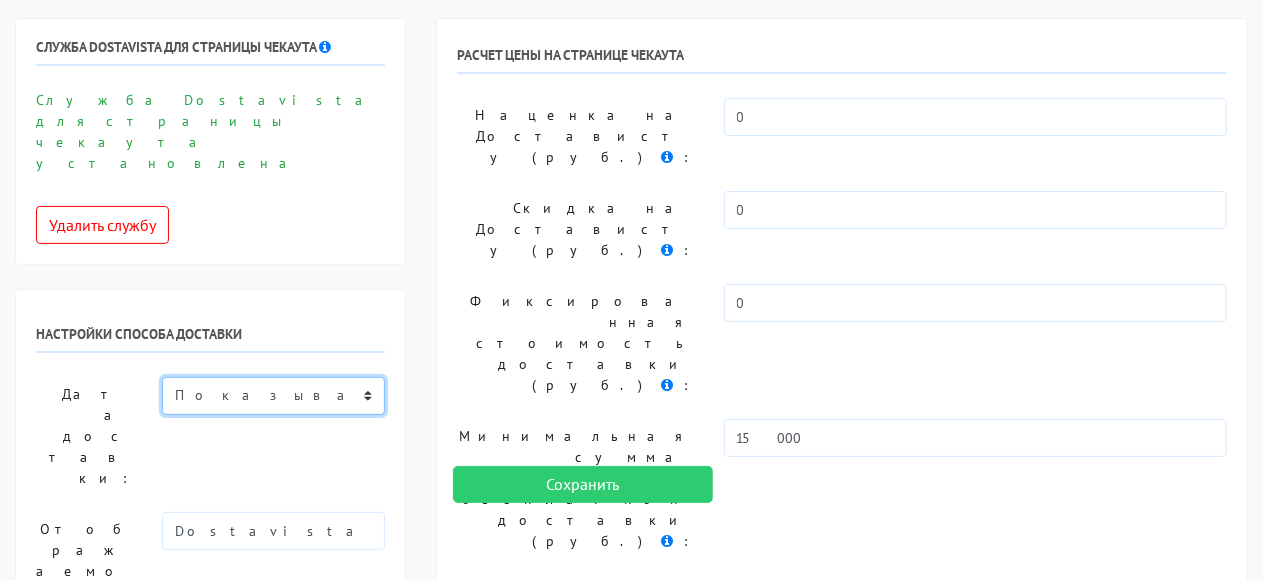 click on "Показывать доступную дату доставки
Убрать дату доставки
Показывать свой текст" at bounding box center (273, 396) 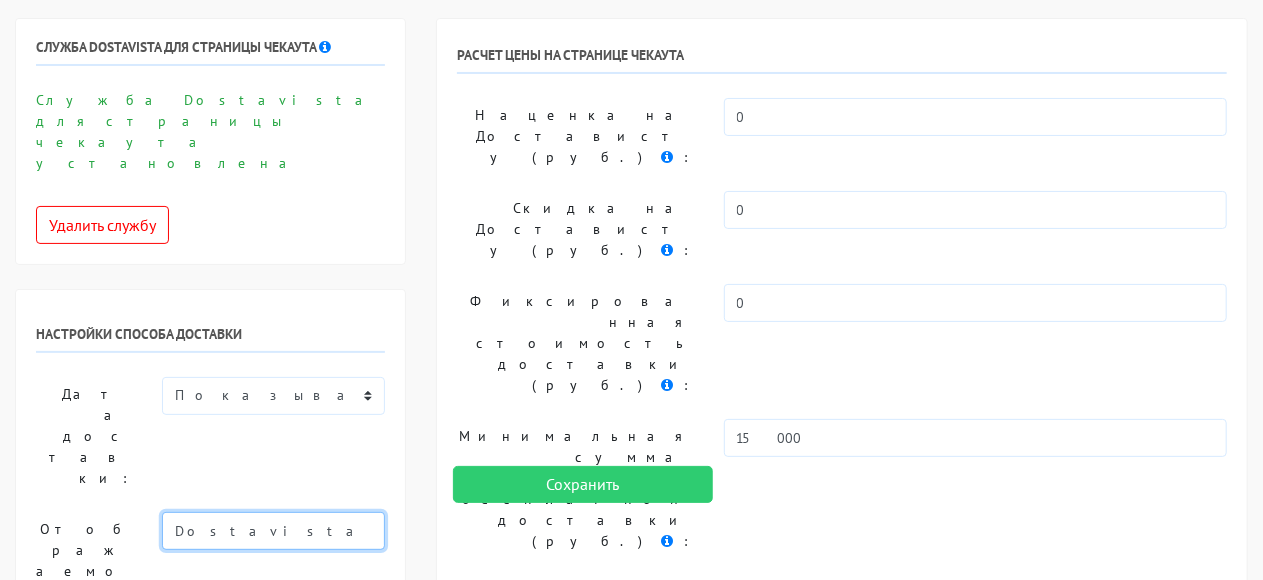 click on "Dostavista" at bounding box center (273, 531) 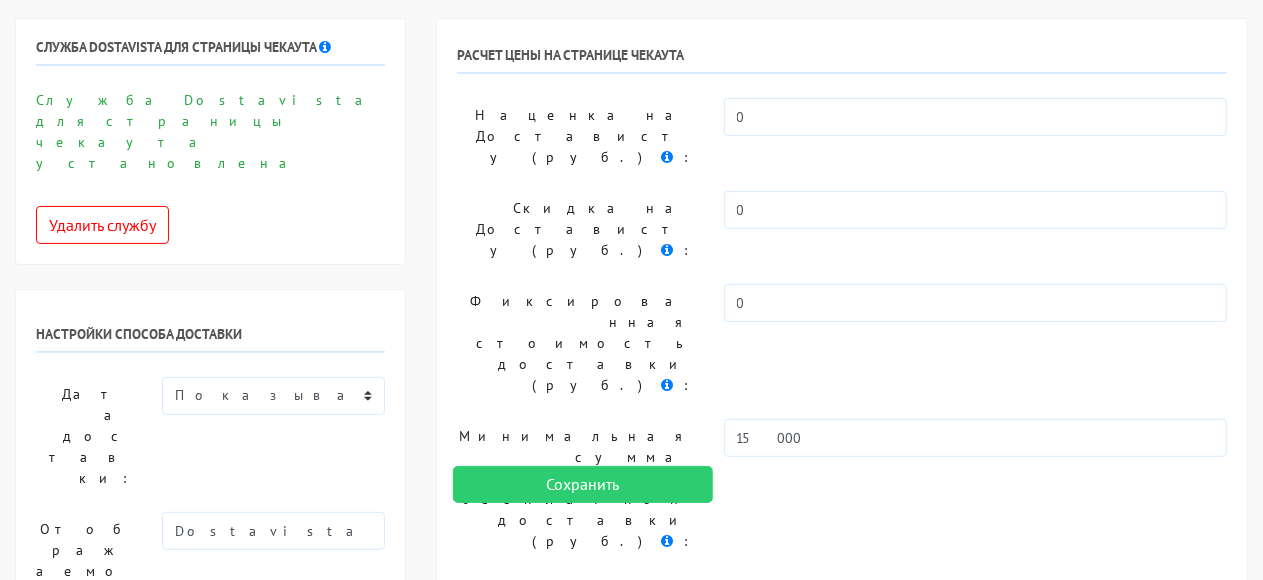 click on "Доставка до двери в день заказа" at bounding box center [273, 666] 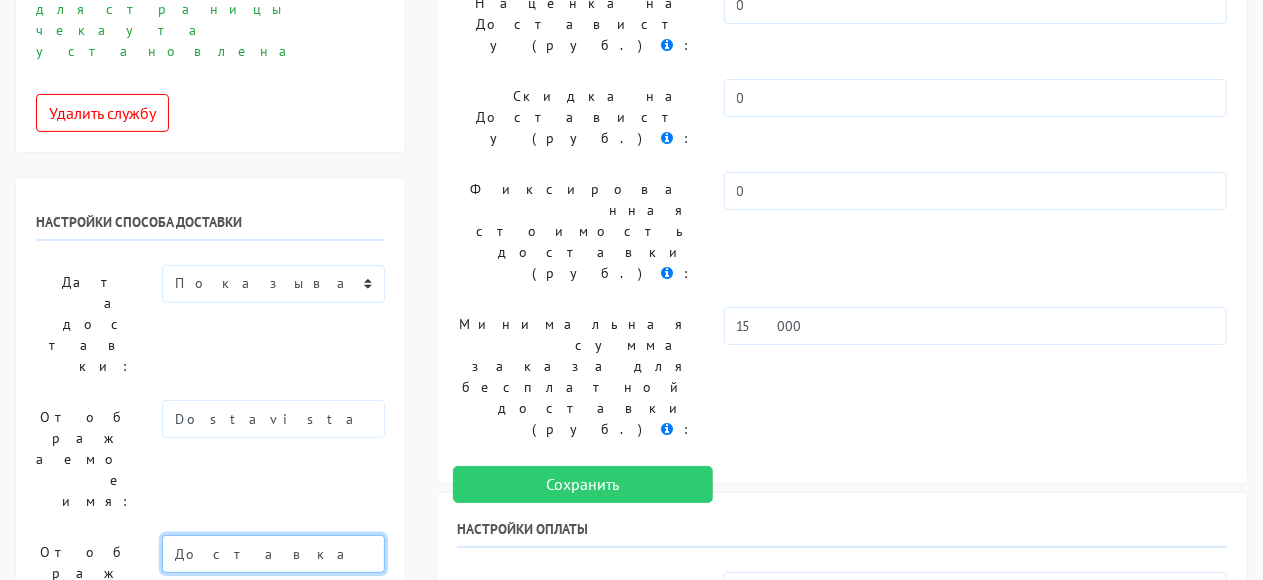 scroll, scrollTop: 209, scrollLeft: 0, axis: vertical 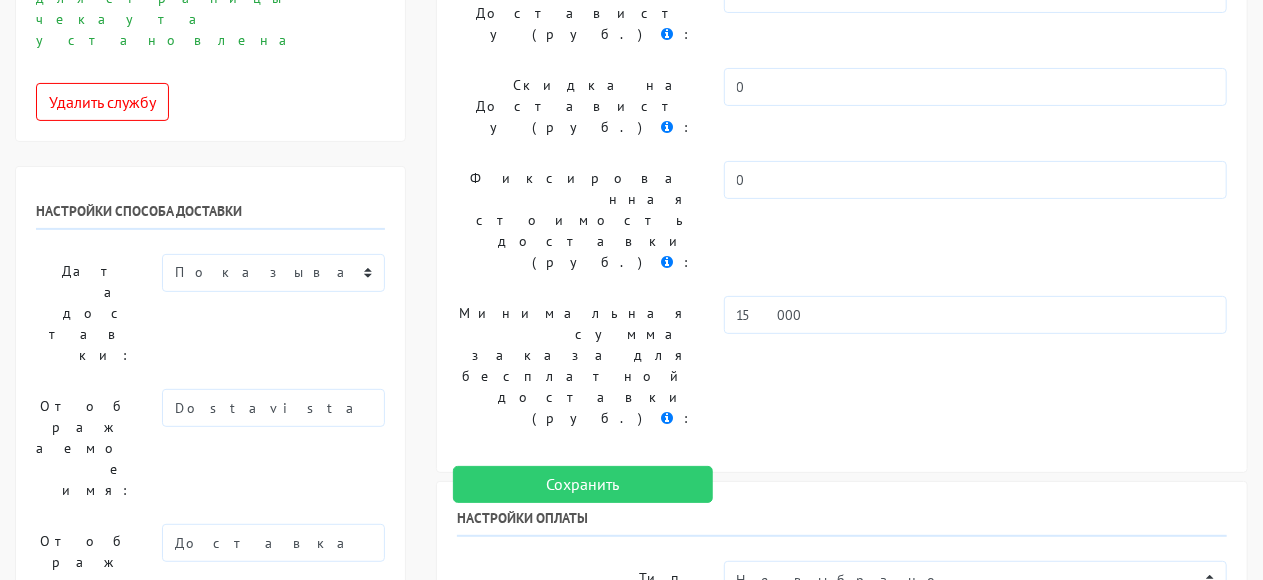 click on "Добавить интервал" at bounding box center (273, 730) 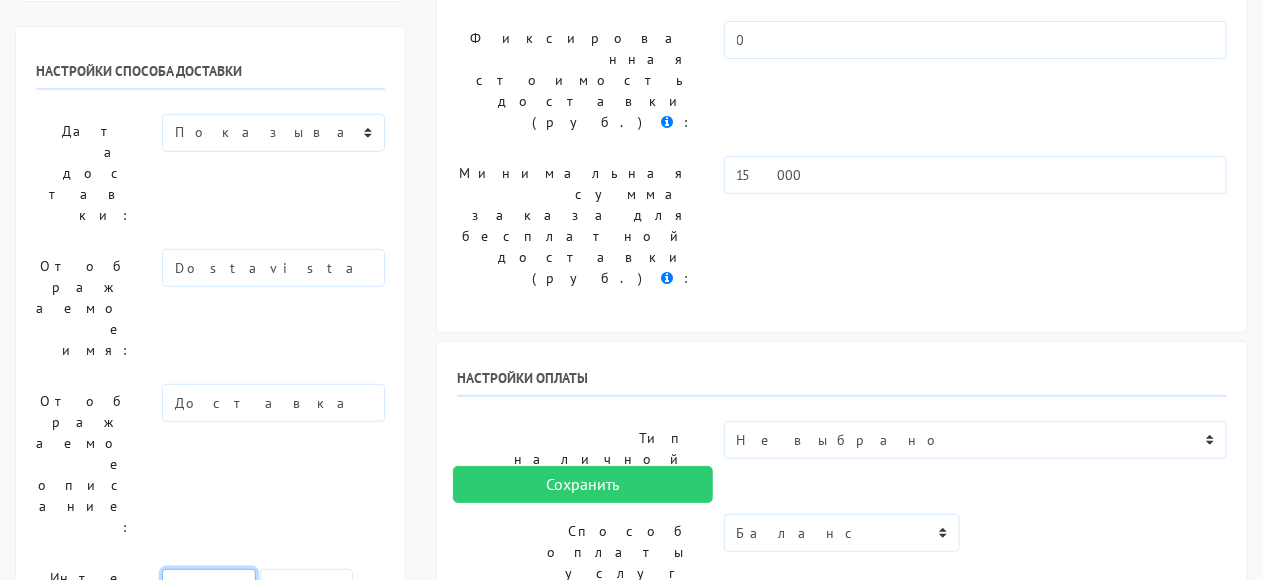 click on "00:00" at bounding box center [208, 588] 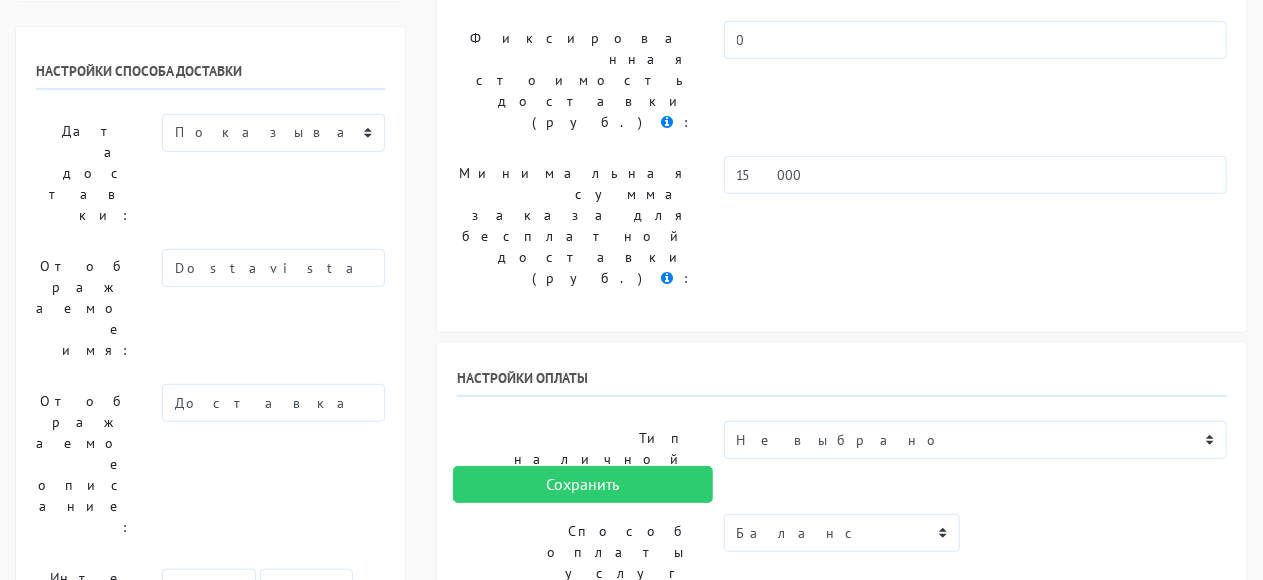 click on "Добавить интервал" at bounding box center [258, 636] 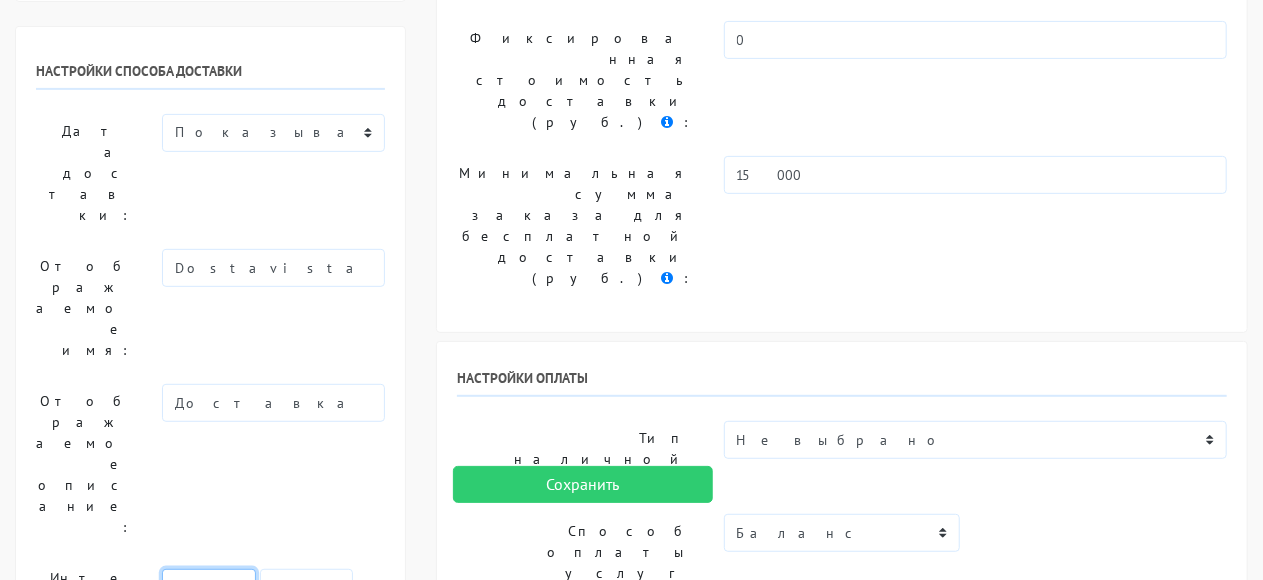 click on "00:00" at bounding box center [208, 588] 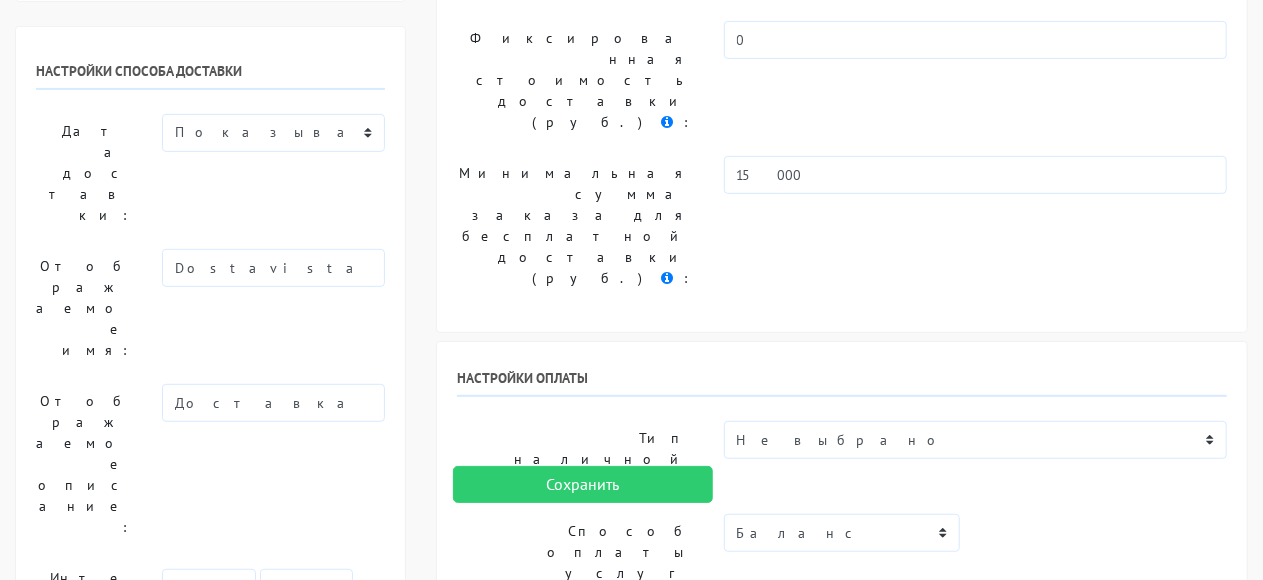 click at bounding box center [378, 587] 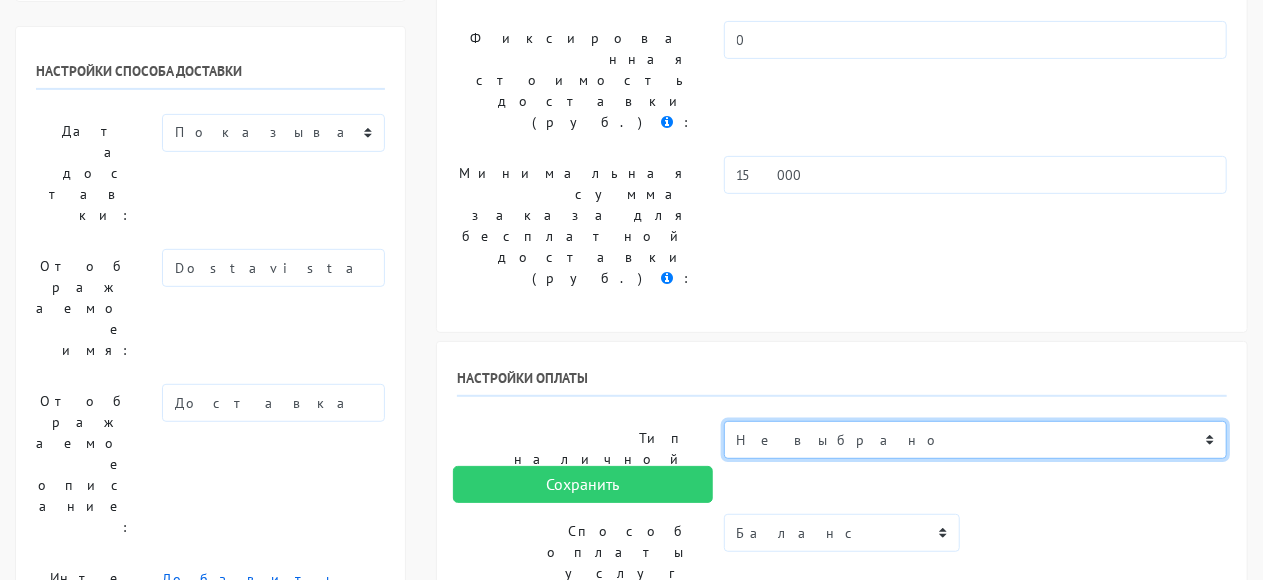 click on "Не выбрано
Банковской картой на сайте
При получении
Долями
Яндекс Пэй и Сплит
В рассрочку на 3 месяца
В рассрочку на 6 месяцев
Купить в кредит
Банковской картой при получении
Сбербанк
По QR-коду при получении
Оплата в точке самовывоза
Картой курьеру
В рассрочку на 4 месяца" at bounding box center (975, 440) 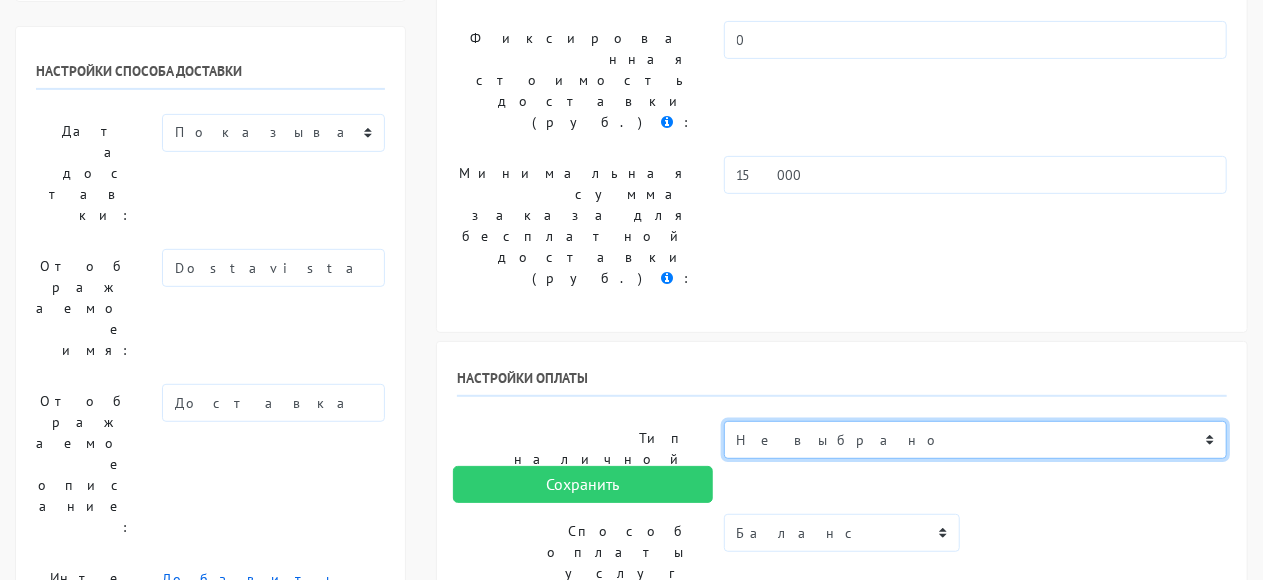 select on "1032321" 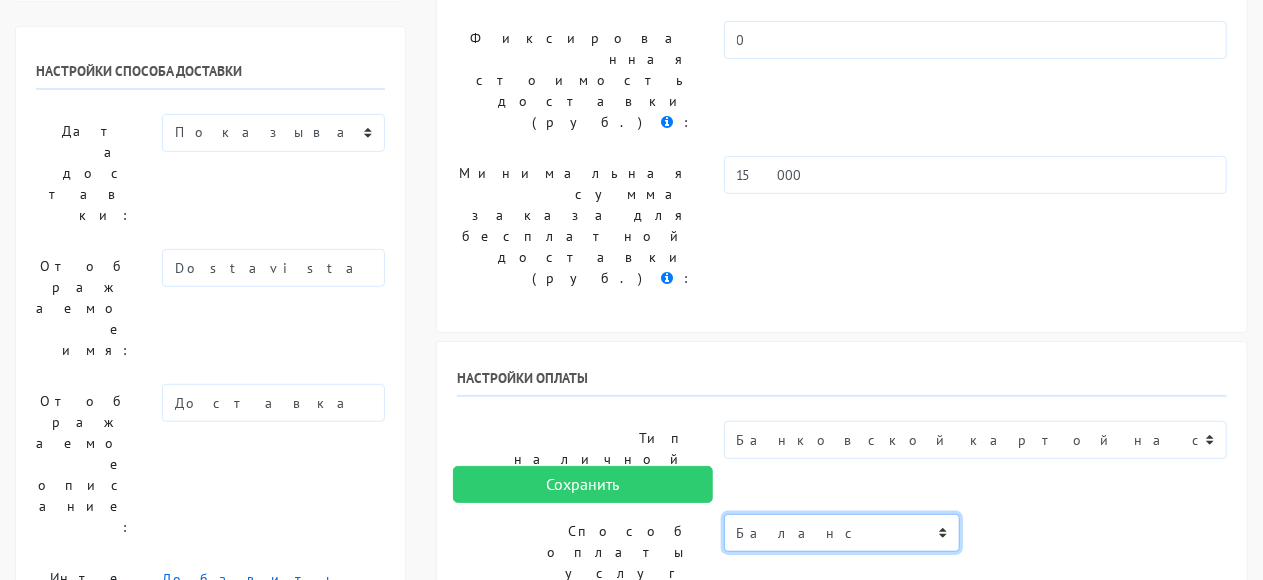 click on "Баланс" at bounding box center (842, 533) 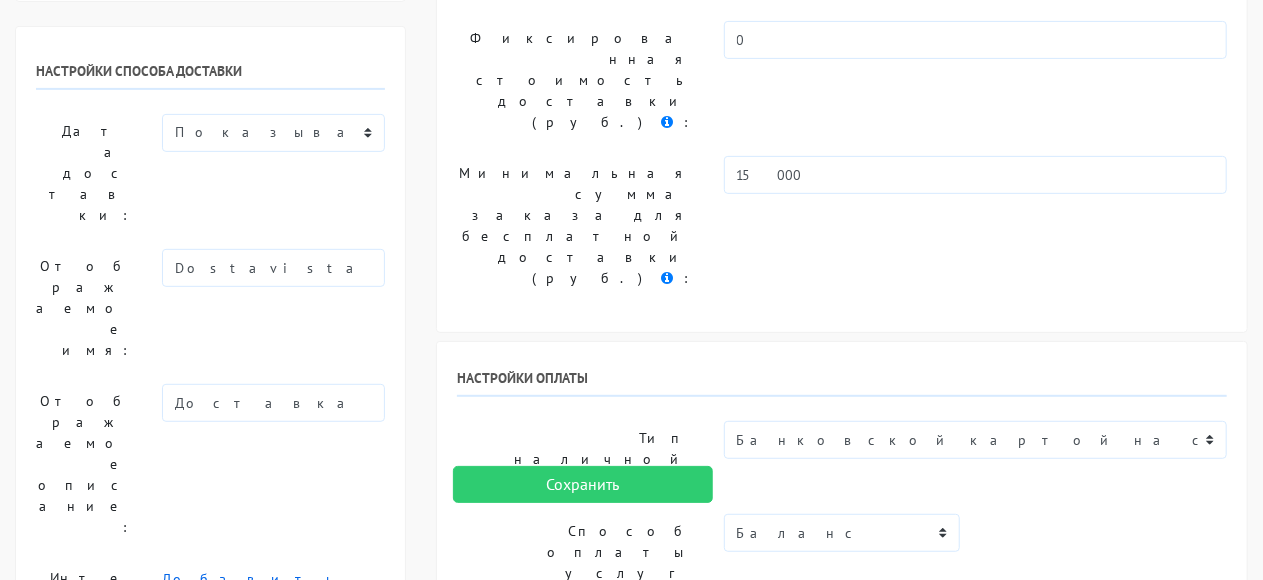 click on "Не выбрано" at bounding box center (975, 668) 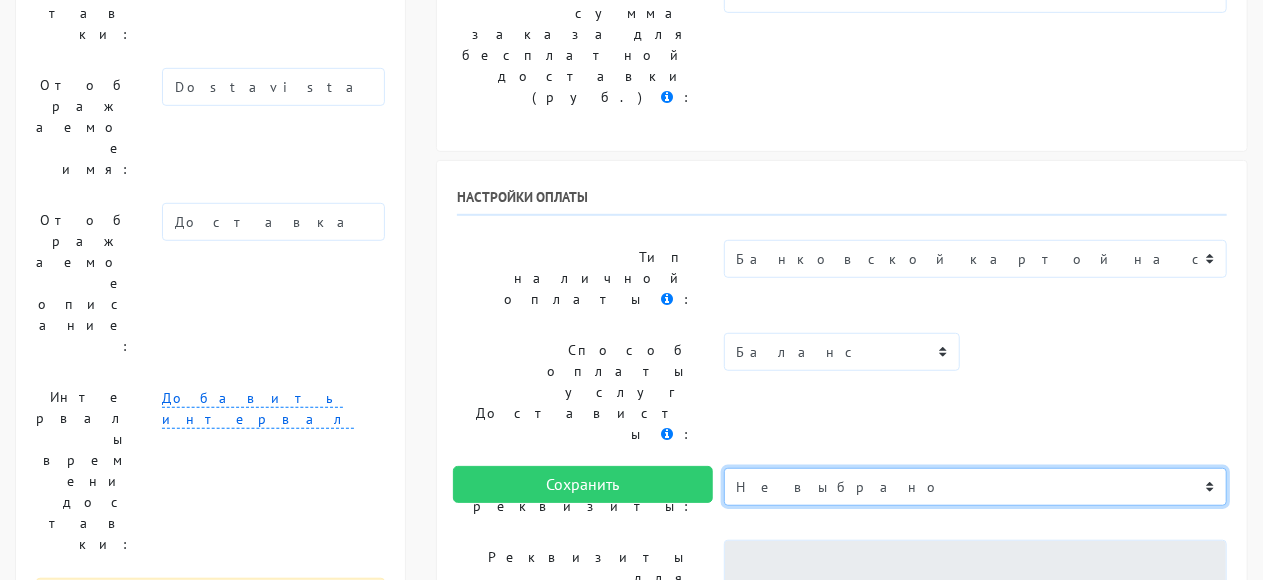 scroll, scrollTop: 531, scrollLeft: 0, axis: vertical 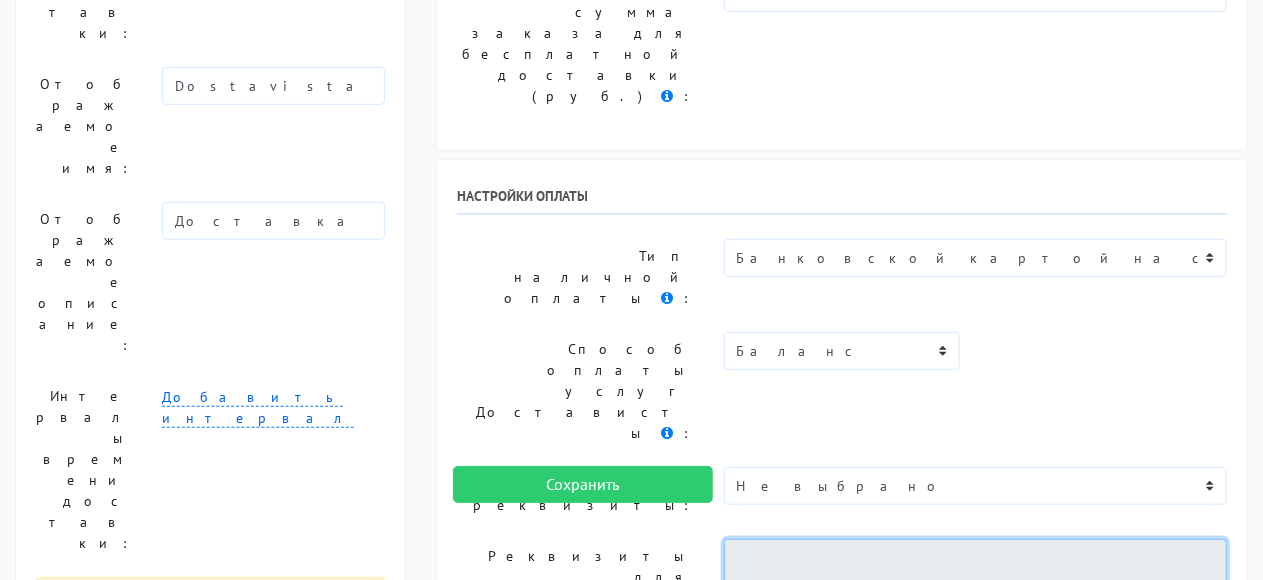 click at bounding box center (975, 588) 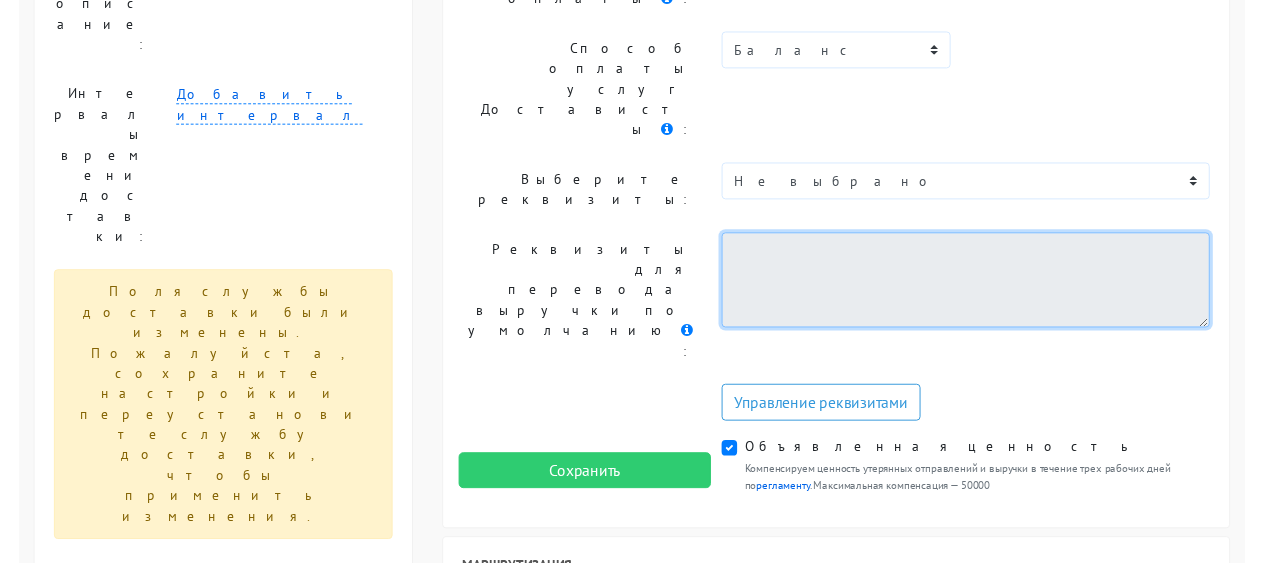 scroll, scrollTop: 921, scrollLeft: 0, axis: vertical 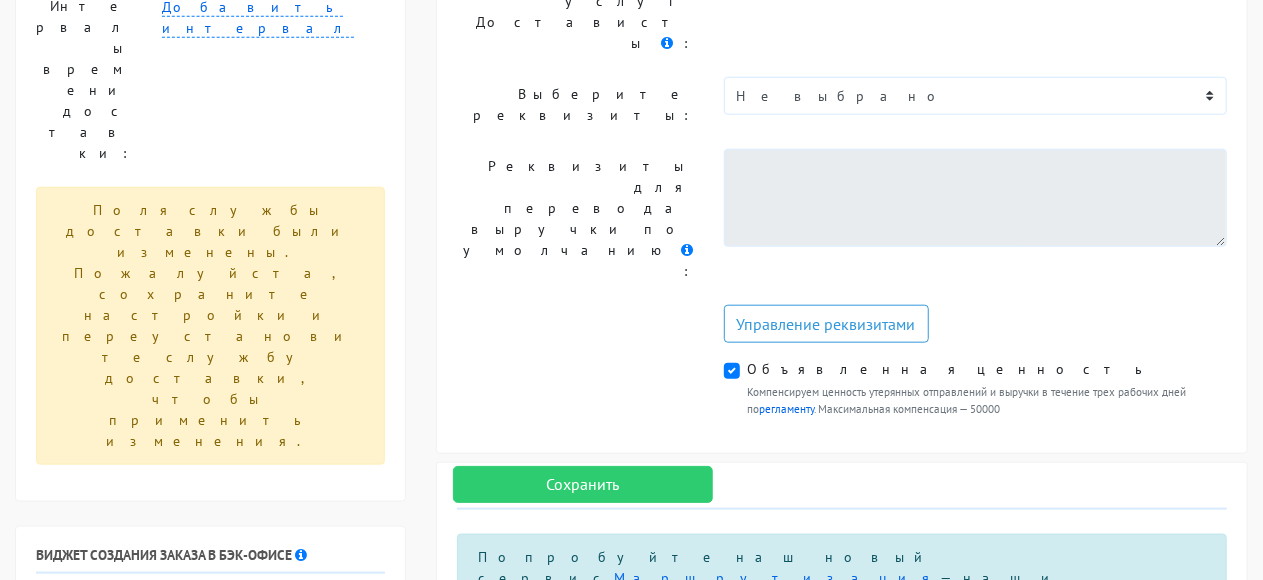 click on "Ничего не выбрано" at bounding box center (969, 763) 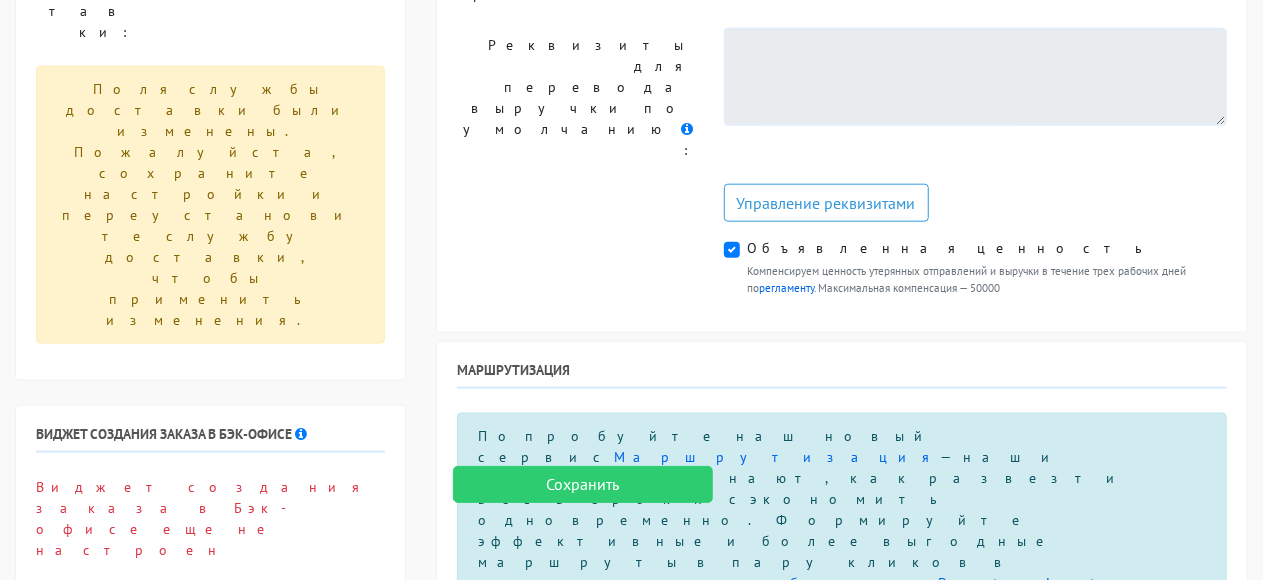 scroll, scrollTop: 1043, scrollLeft: 0, axis: vertical 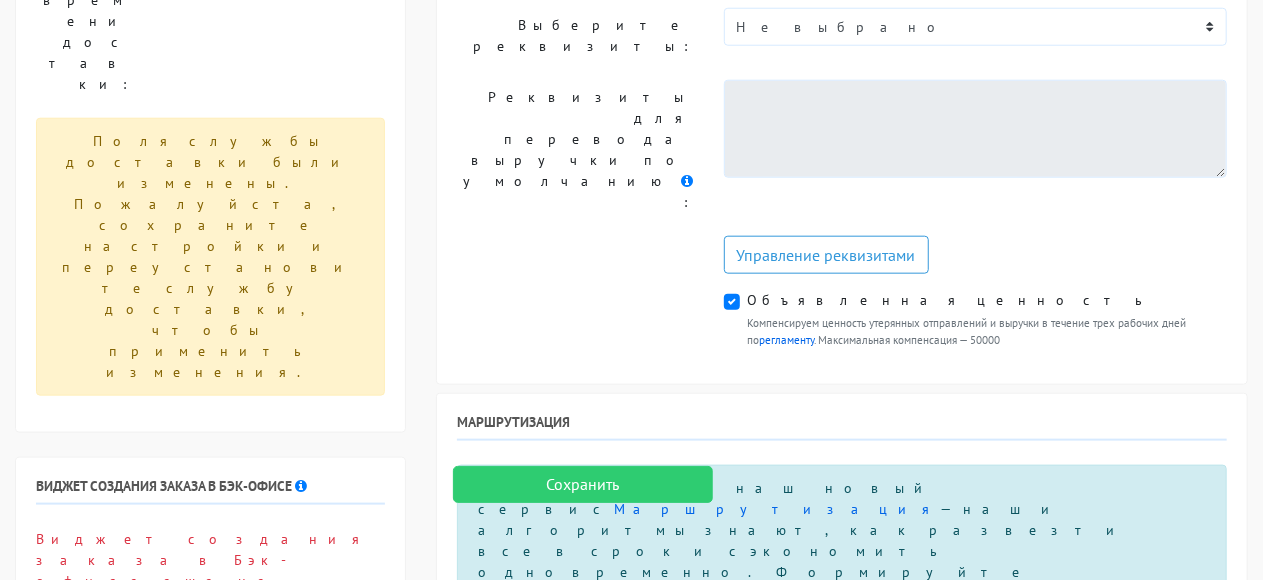 click on "Синхронизация способов доставки:" at bounding box center (575, 724) 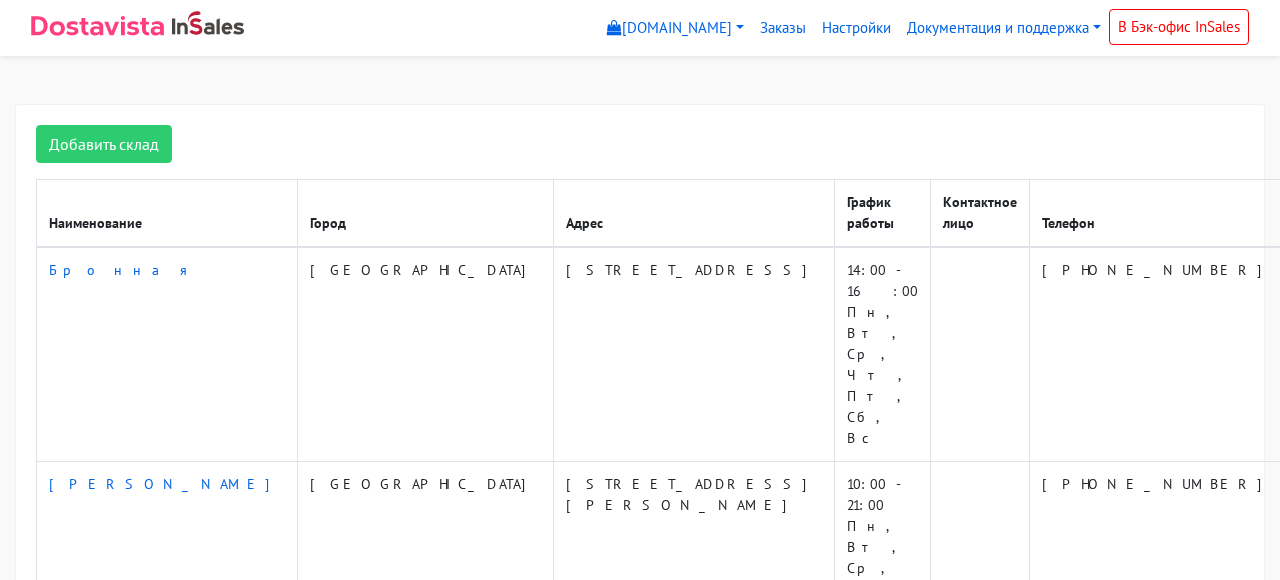 scroll, scrollTop: 0, scrollLeft: 0, axis: both 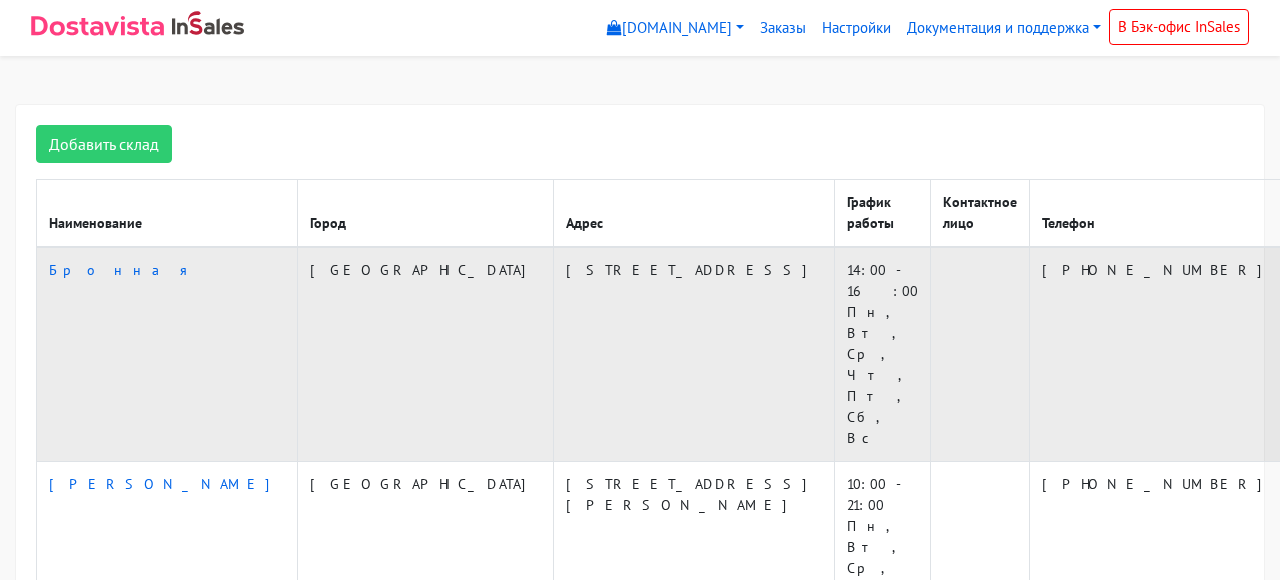 click on "Удалить" at bounding box center [1473, 270] 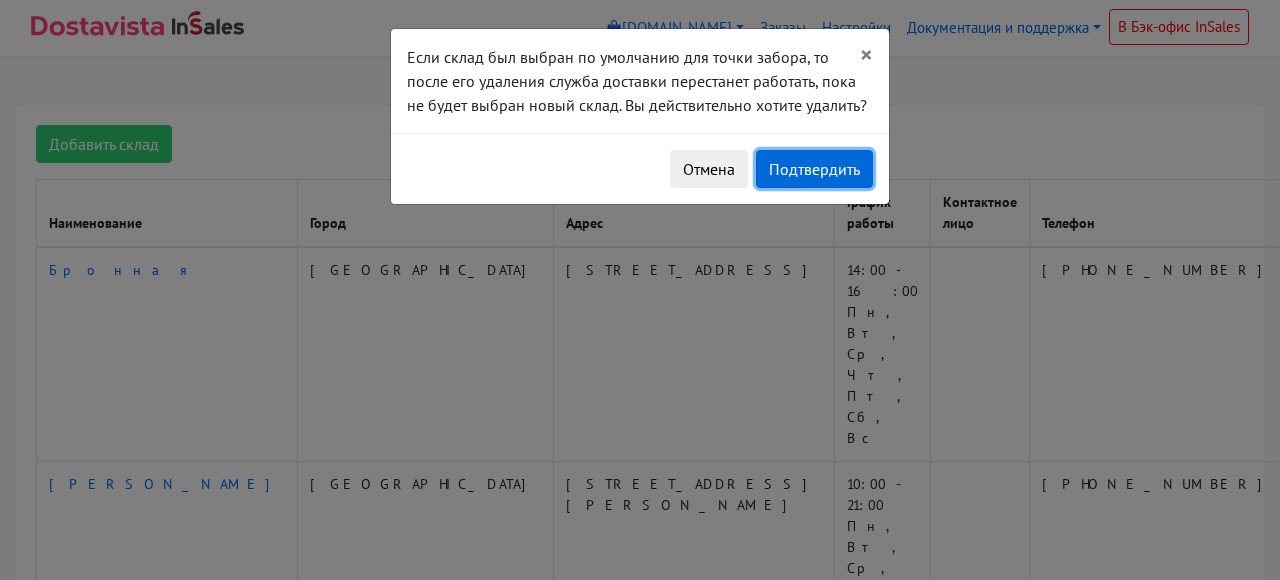 click on "Подтвердить" at bounding box center [814, 169] 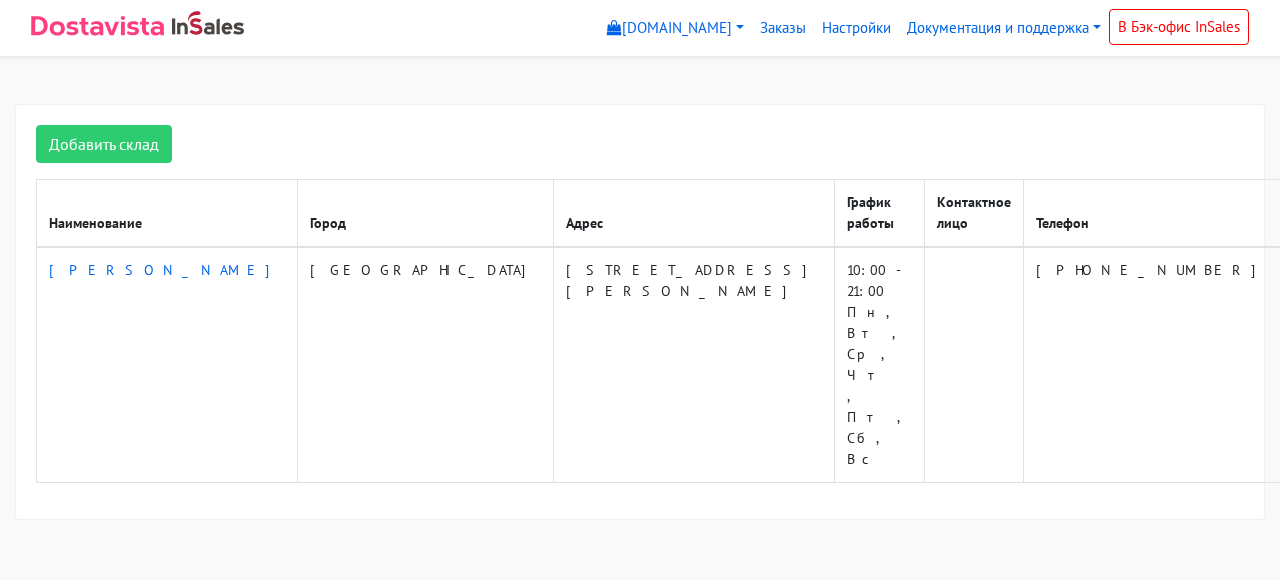 scroll, scrollTop: 0, scrollLeft: 0, axis: both 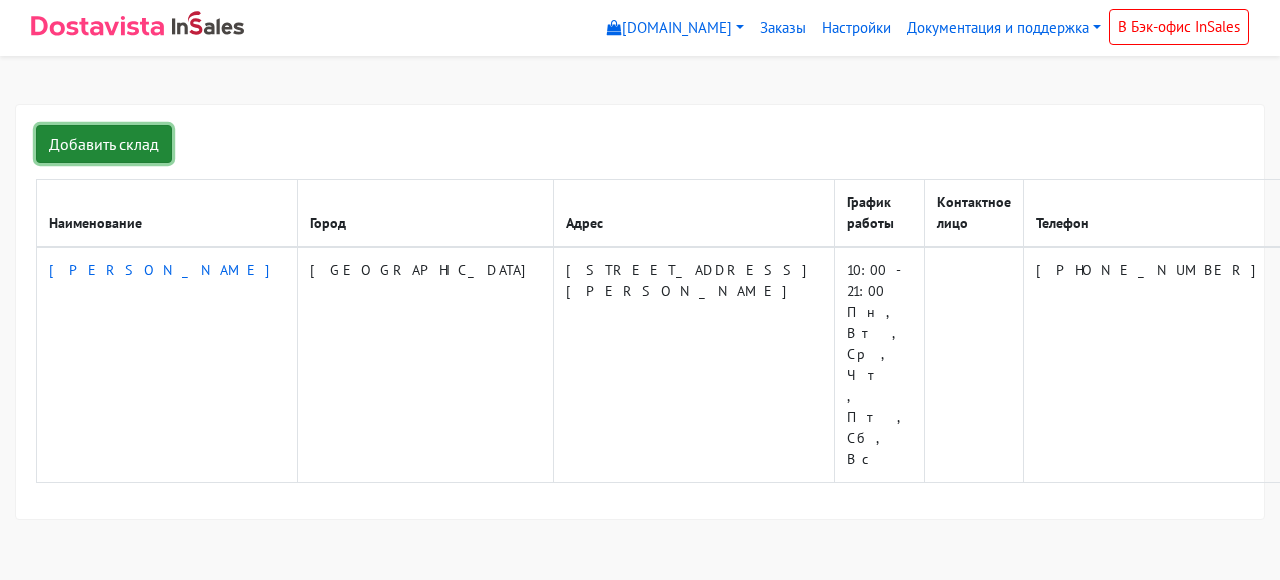 click on "Добавить склад" at bounding box center [104, 144] 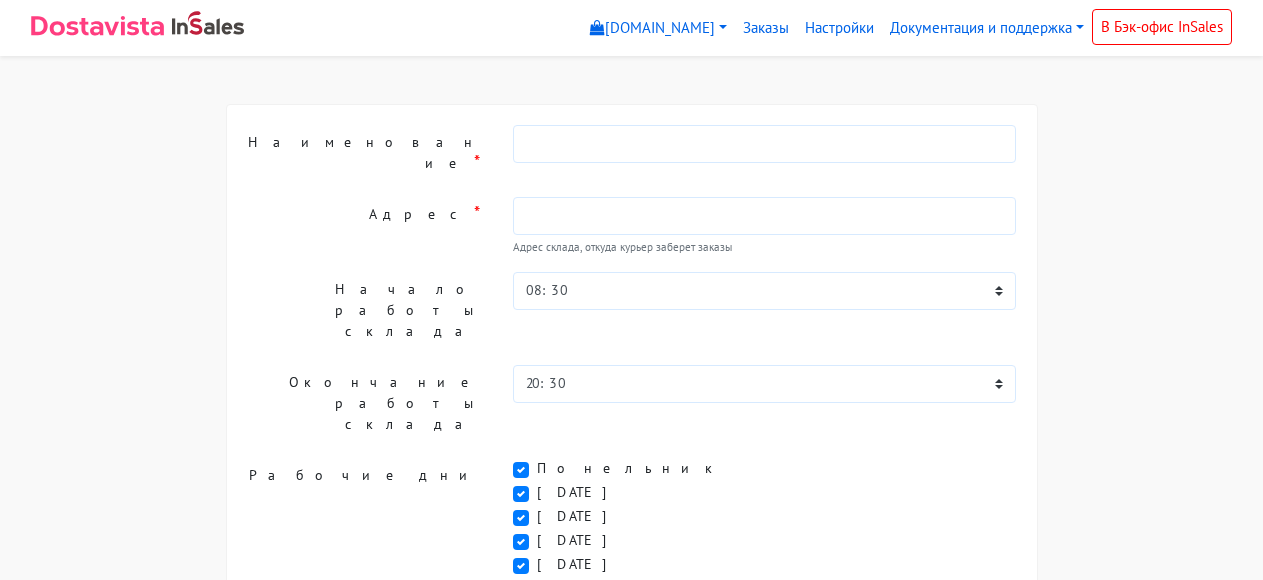 scroll, scrollTop: 0, scrollLeft: 0, axis: both 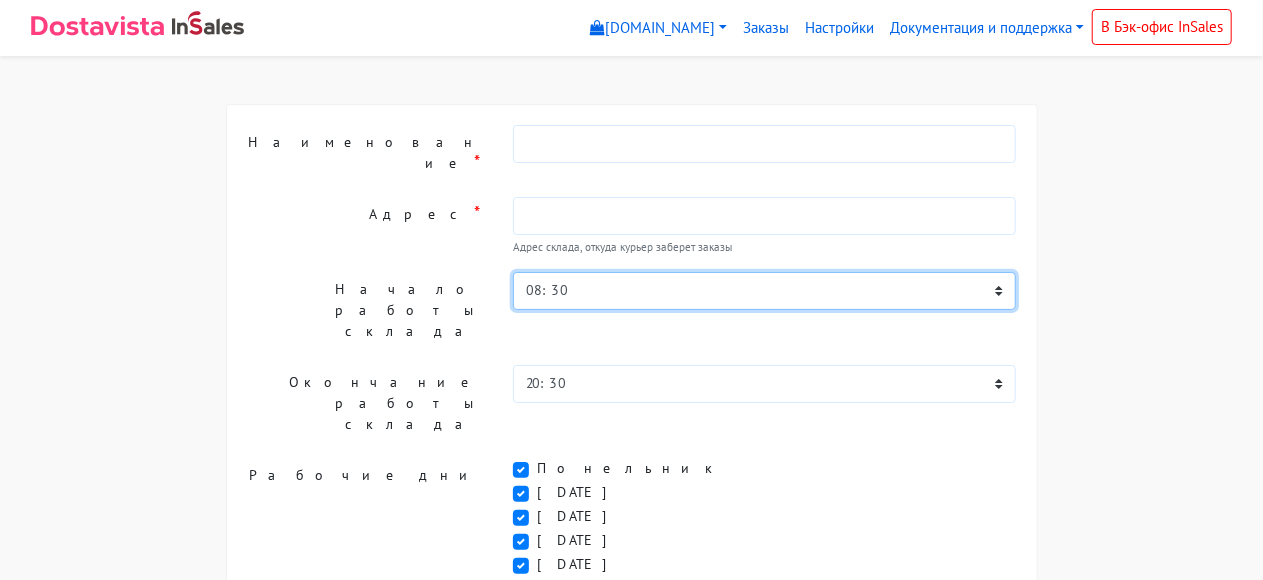 click on "00:00
00:30
01:00
01:30
02:00
02:30
03:00
03:30
04:00
04:30
05:00
05:30
06:00 06:30 07:00 07:30 08:00 08:30 09:00" at bounding box center [764, 291] 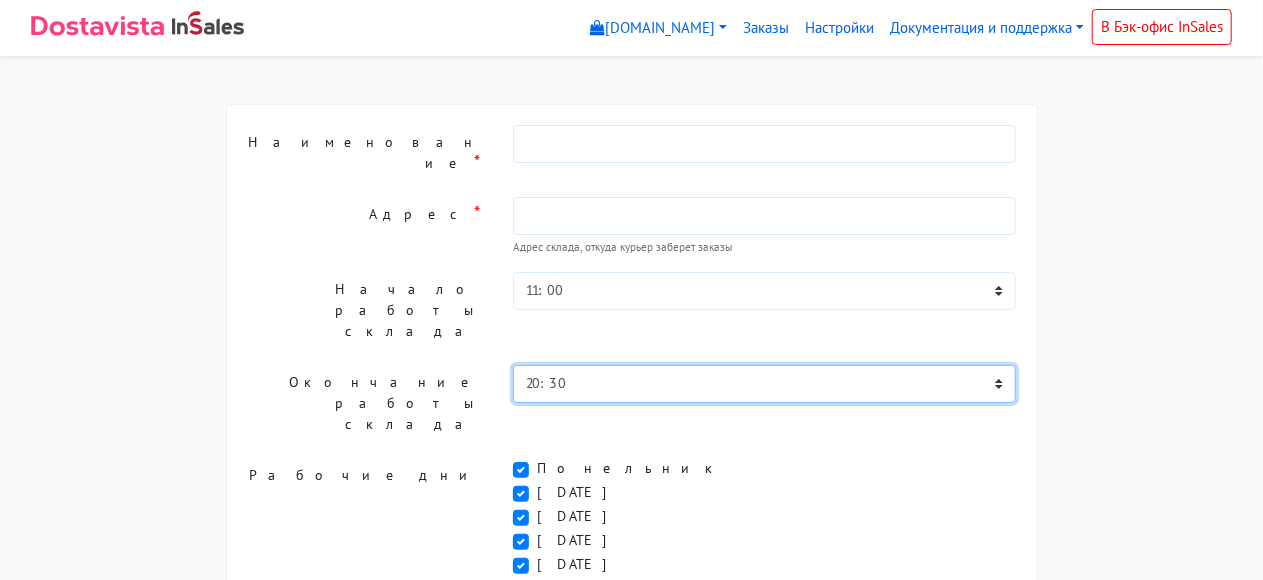 click on "00:00
00:30
01:00
01:30
02:00
02:30
03:00
03:30
04:00
04:30
05:00
05:30
06:00 06:30 07:00 07:30 08:00 08:30 09:00" at bounding box center (764, 384) 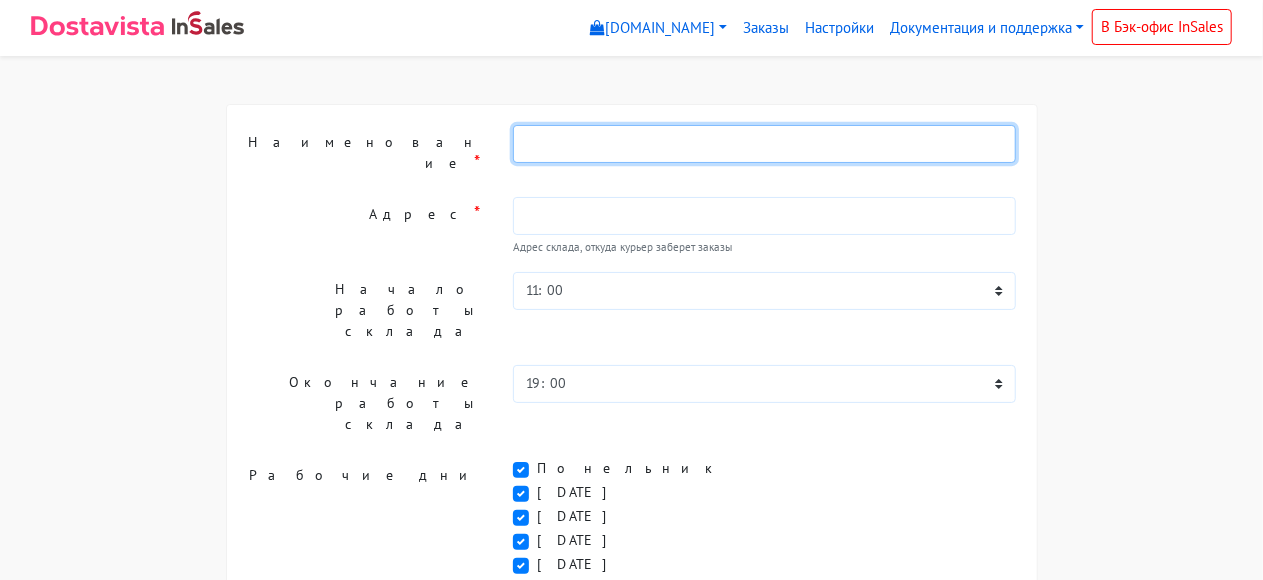 click at bounding box center [764, 144] 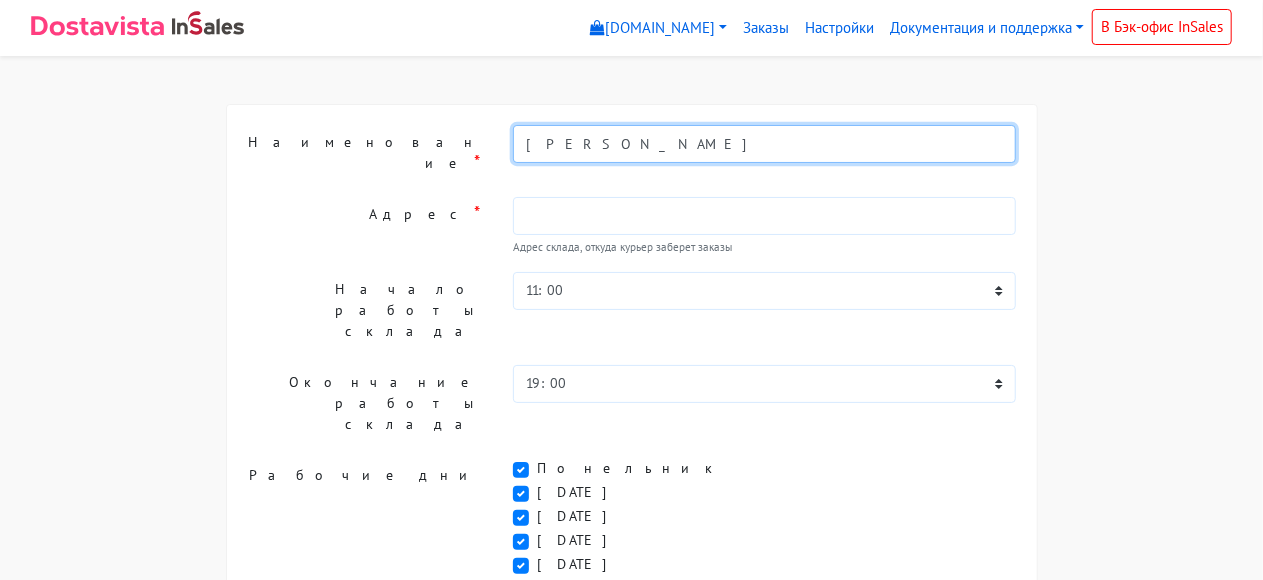 type on "[PERSON_NAME]" 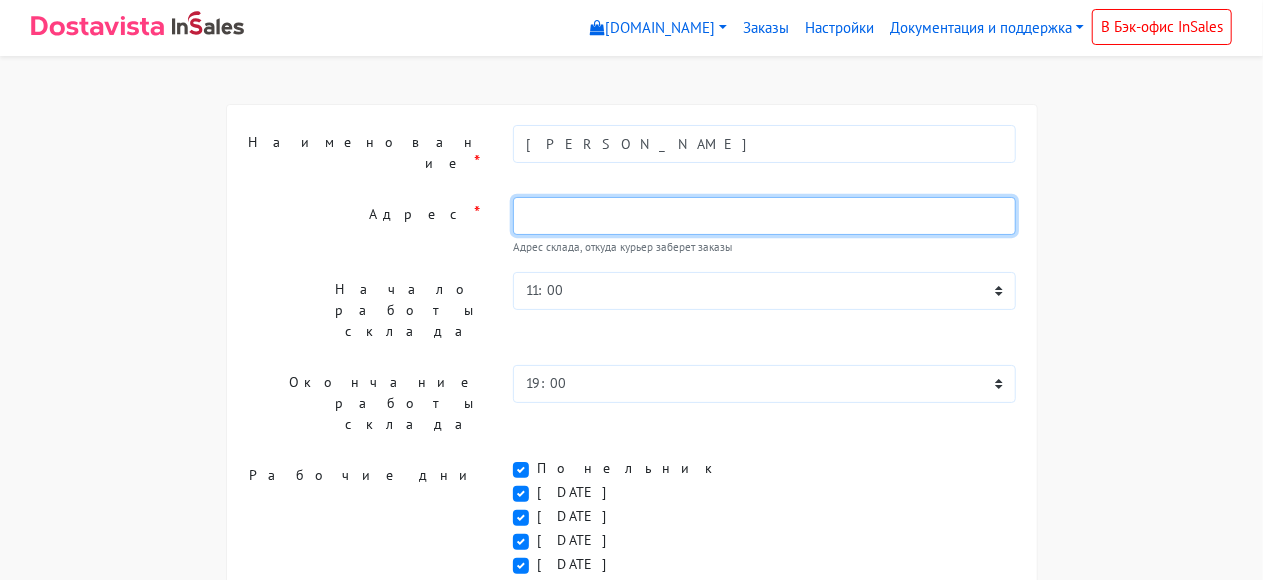 click at bounding box center (764, 216) 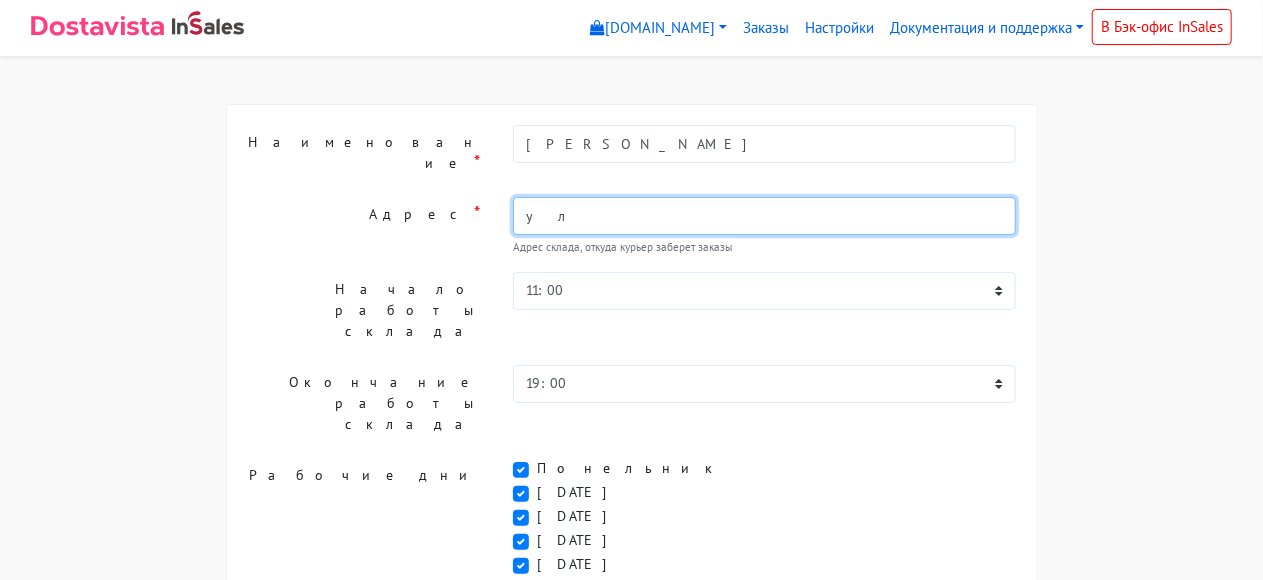 type on "у" 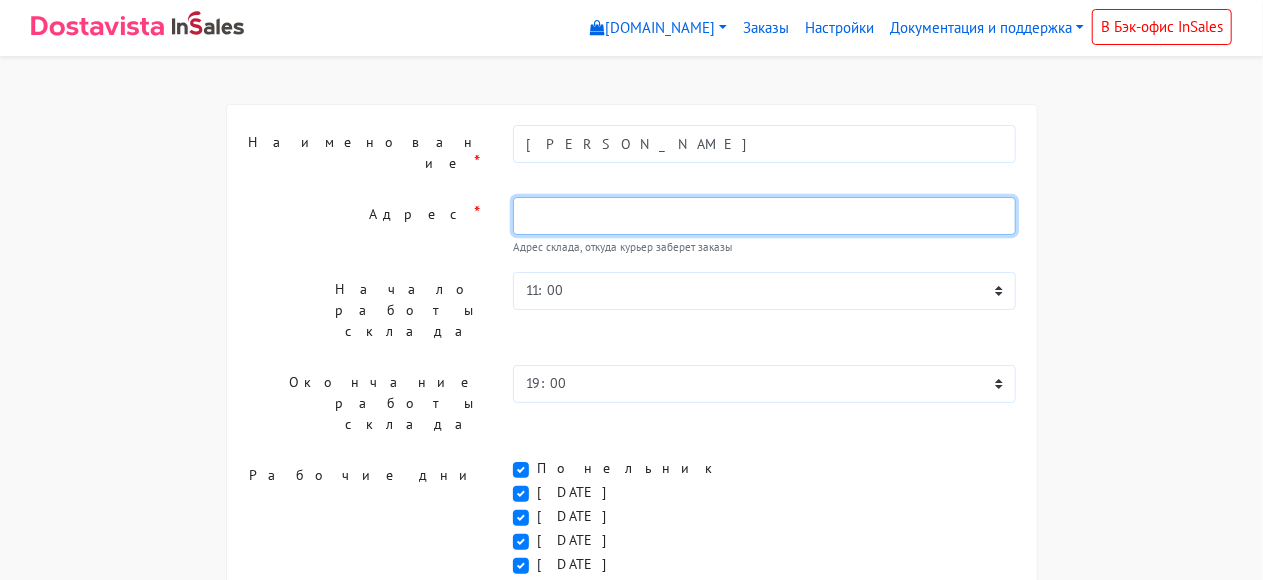 type on "С" 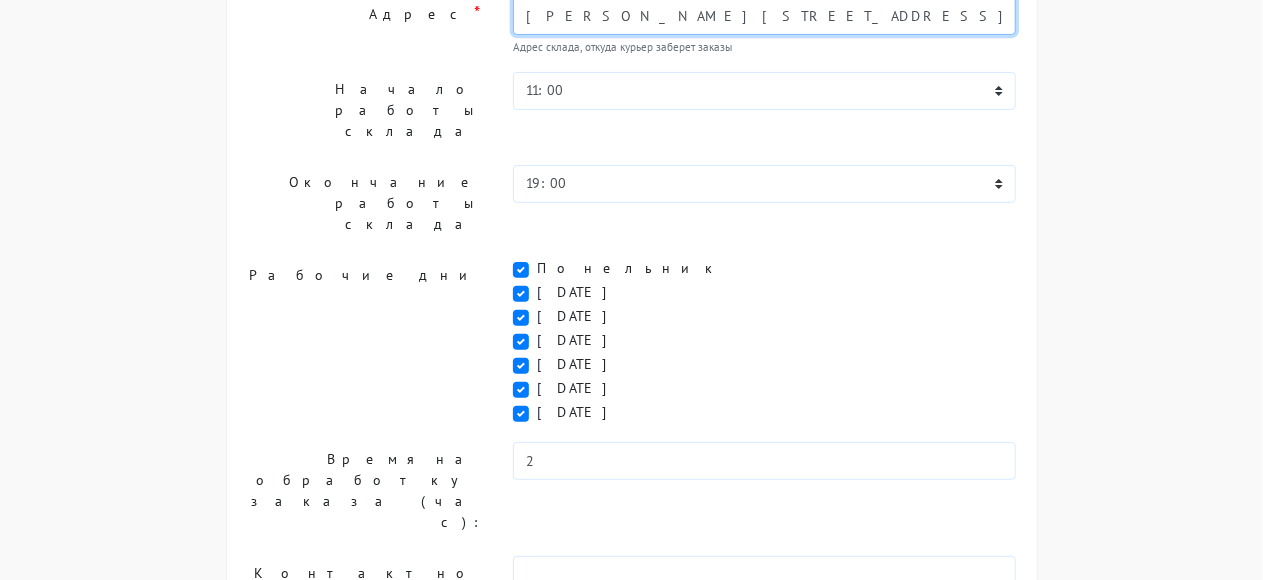 type on "Мясницкая, д. 40, с.1" 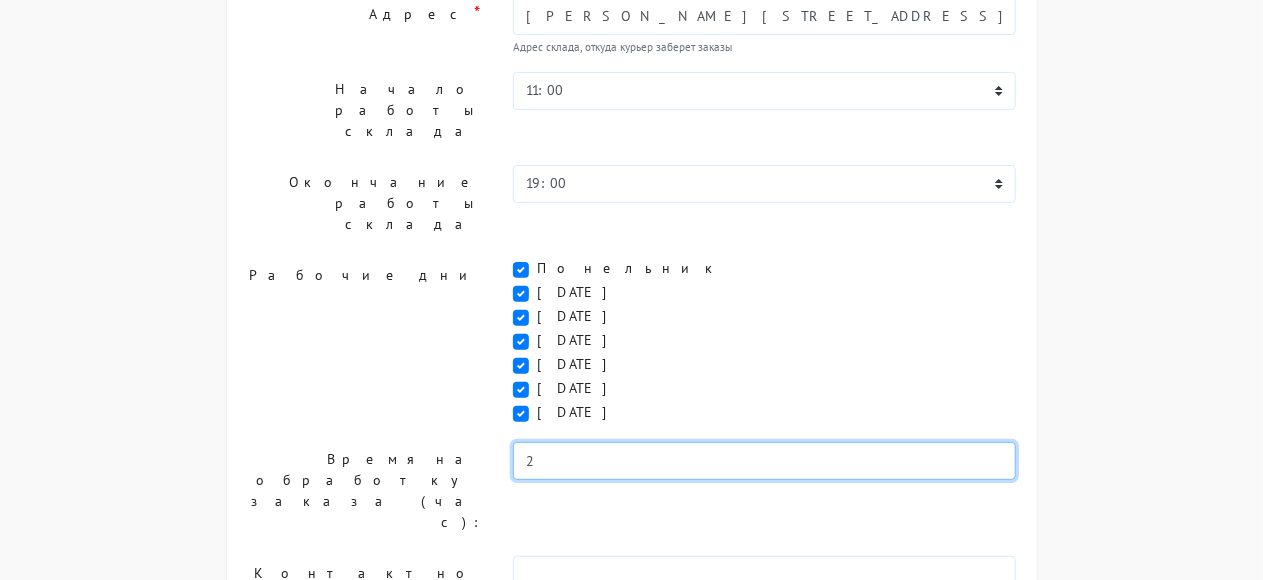 scroll, scrollTop: 254, scrollLeft: 0, axis: vertical 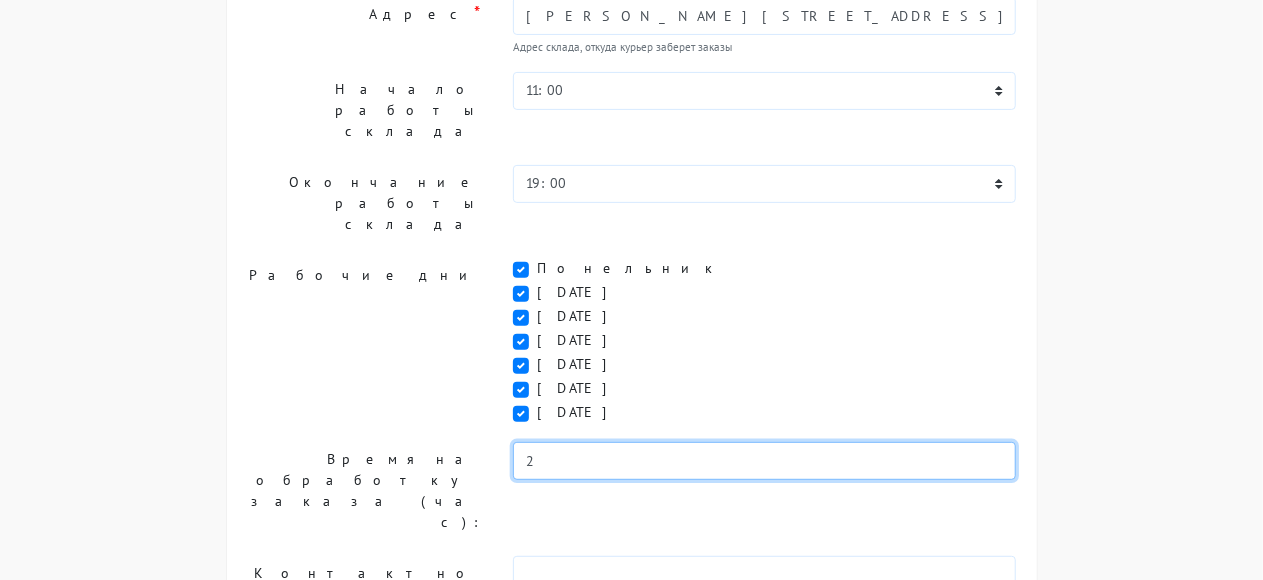 click on "2" at bounding box center [764, 461] 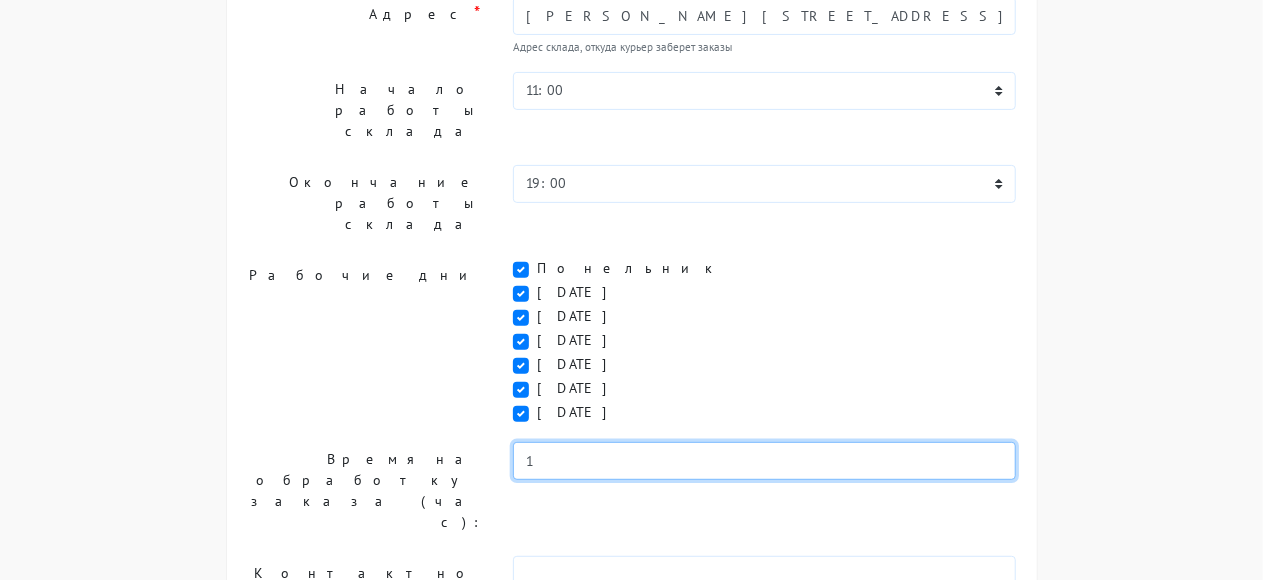 type on "1" 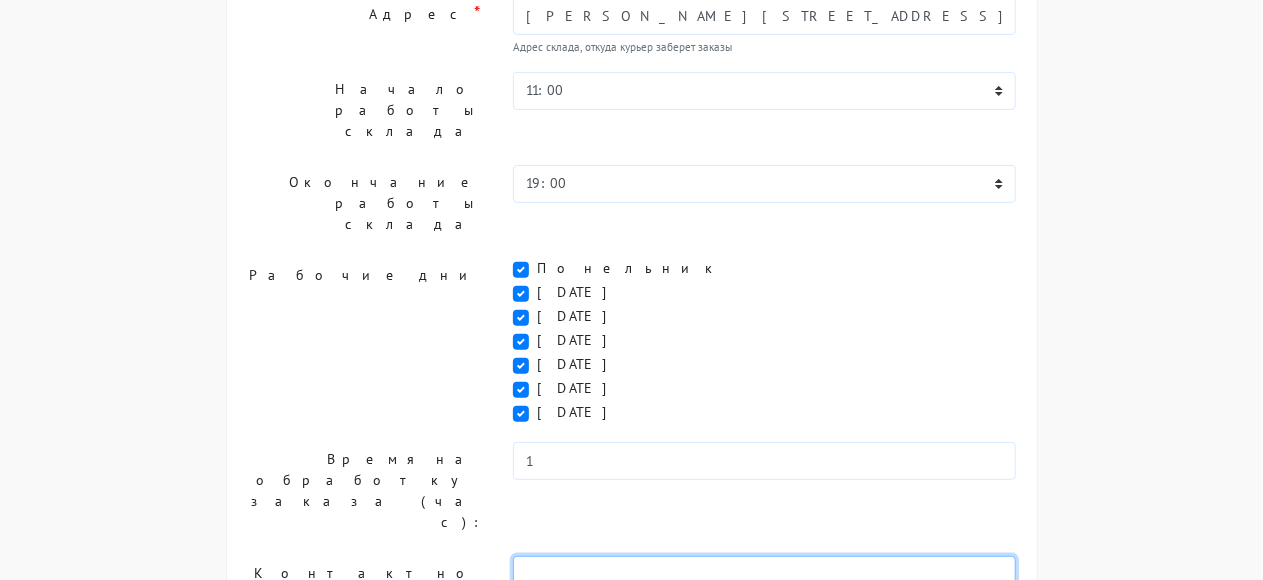 click at bounding box center [764, 575] 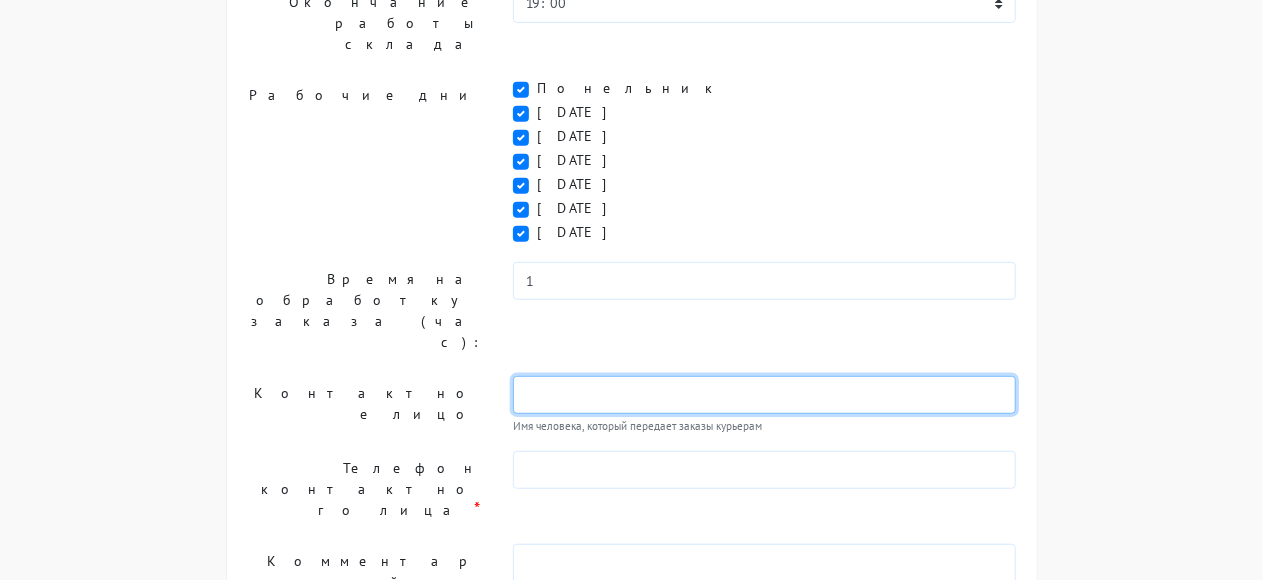 scroll, scrollTop: 442, scrollLeft: 0, axis: vertical 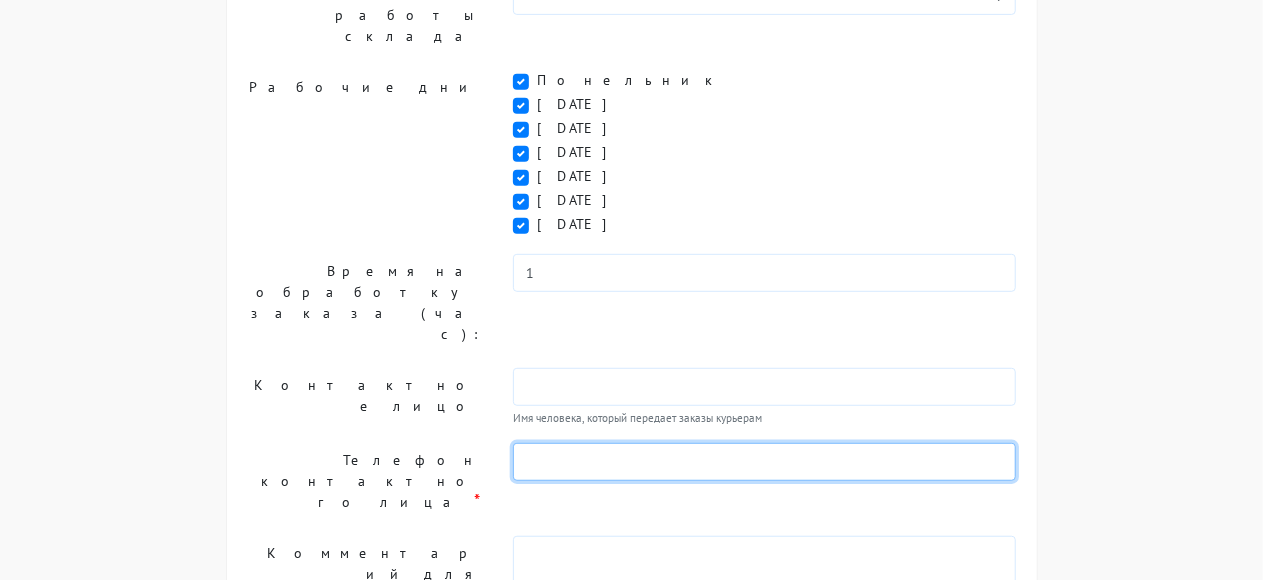 click at bounding box center (764, 462) 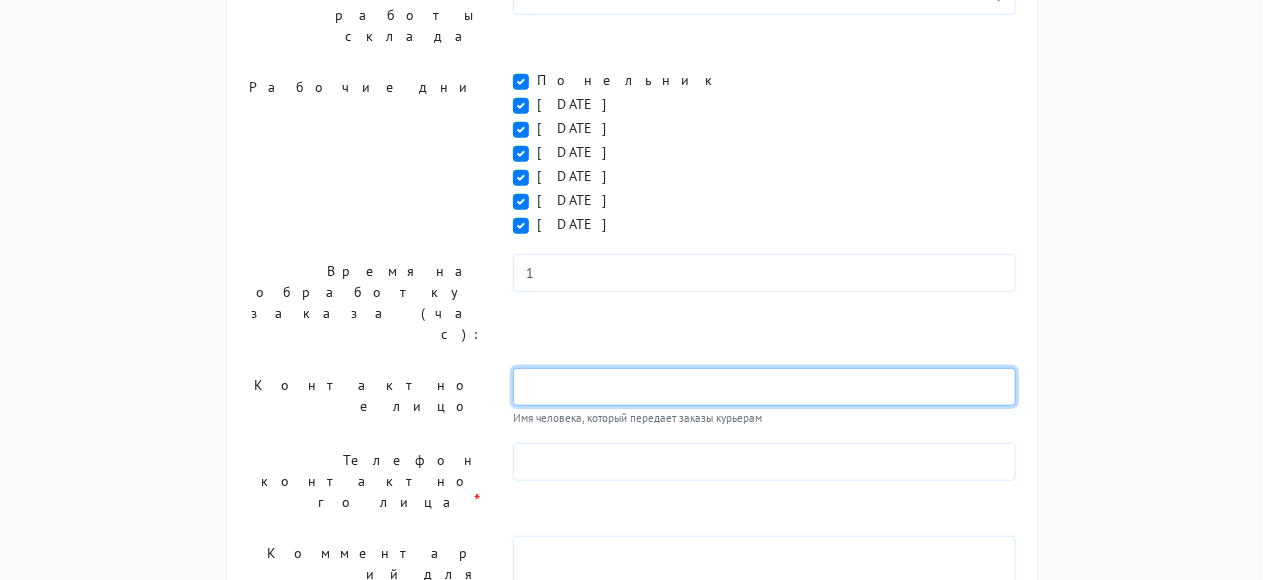 click at bounding box center (764, 387) 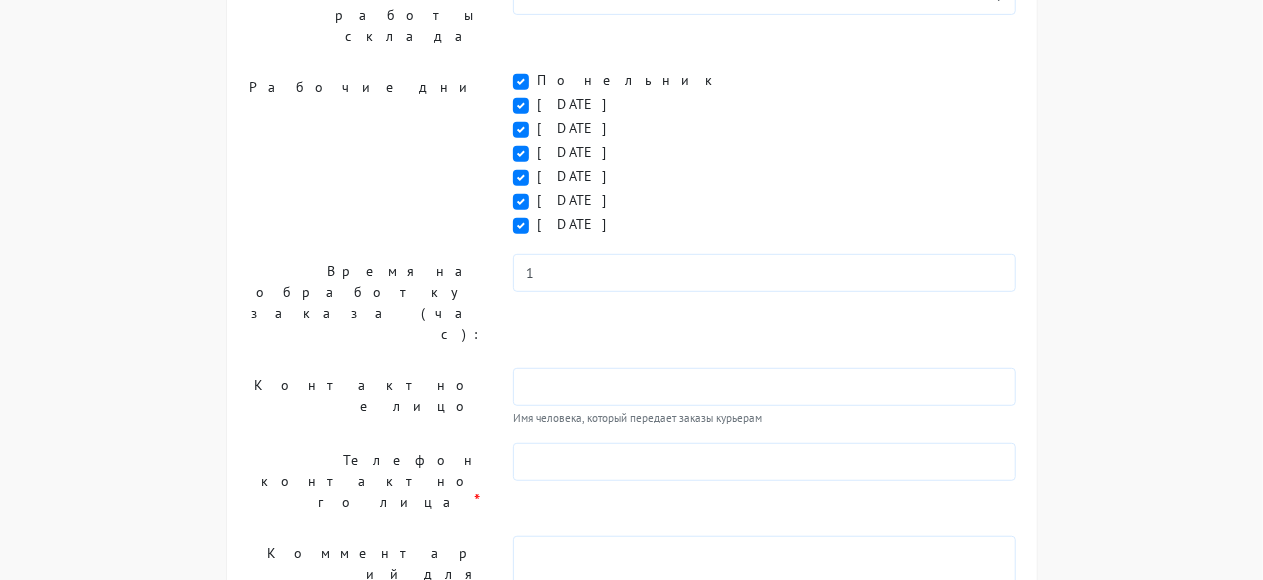 click on "Контактное лицо" at bounding box center [365, 397] 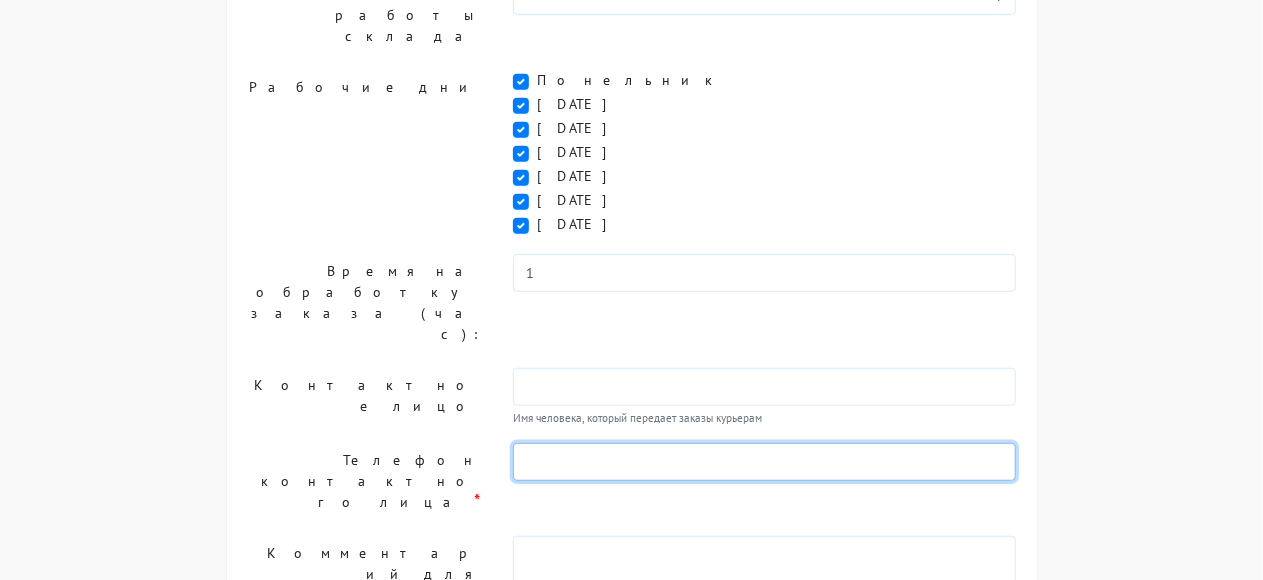 click at bounding box center [764, 462] 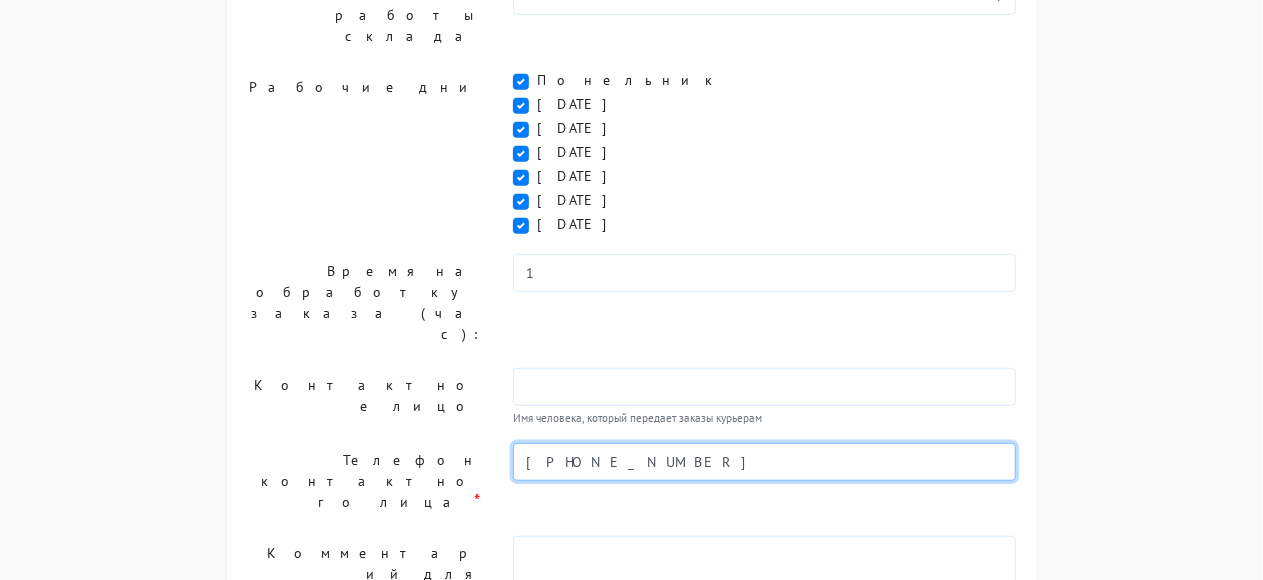 type on "+7 (495) 127-04-57" 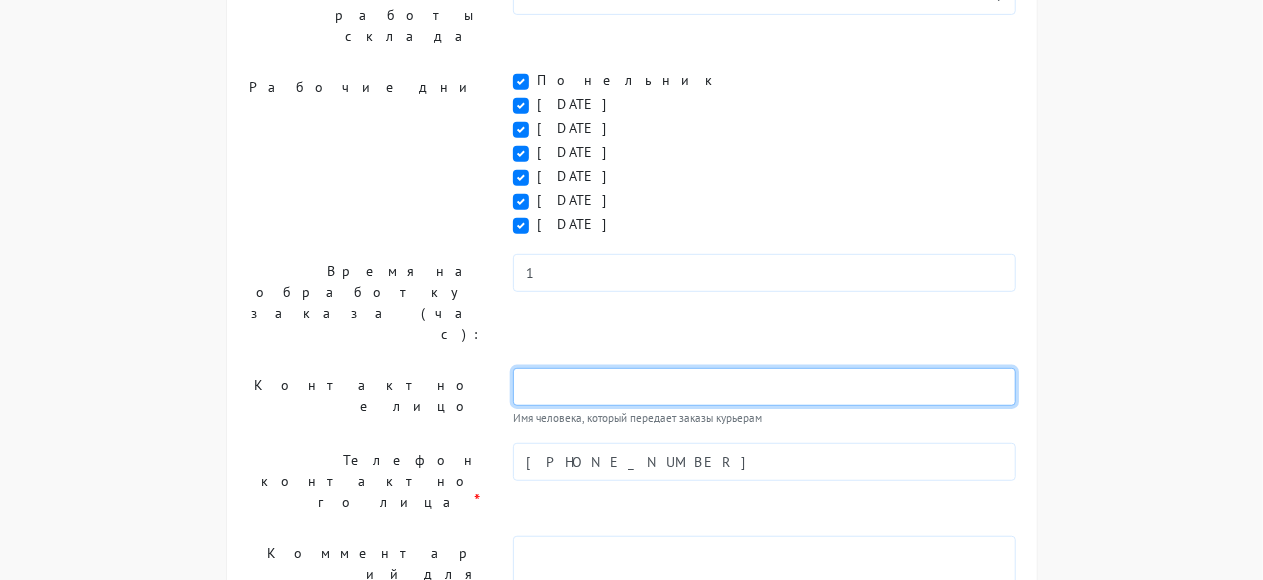 click at bounding box center (764, 387) 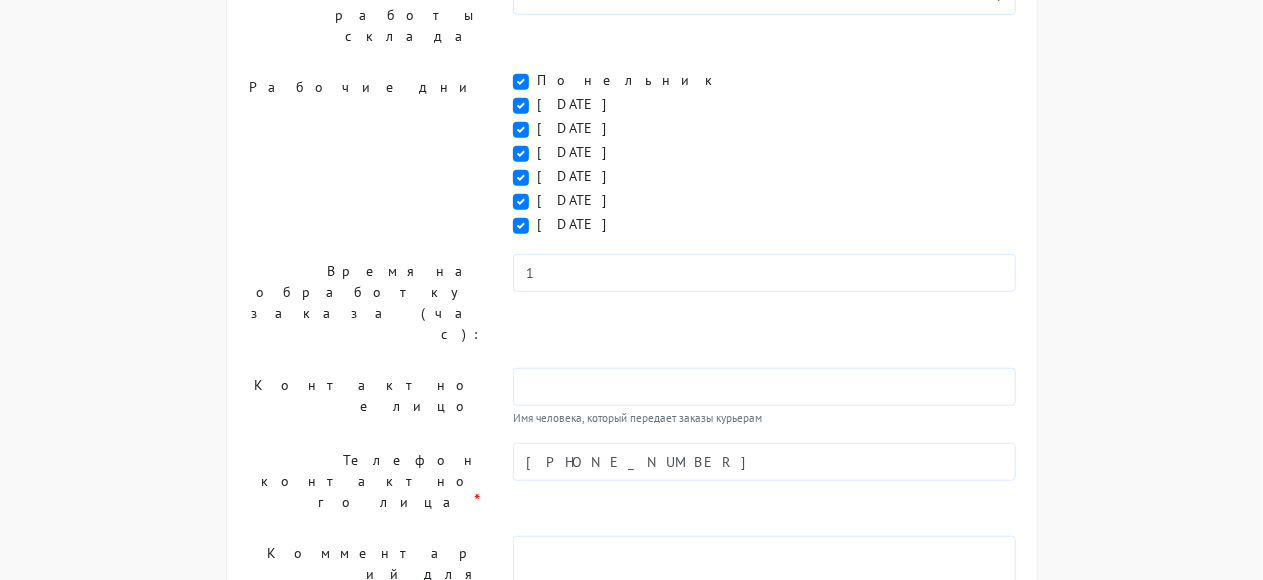click on "Наименование *
ЛУЛУ РОЗНИЦА
Город *
Адрес *
Мясницкая, д. 40, с.1
Адрес склада, откуда курьер заберет заказы
Начало работы склада
00:00
00:30 01:00" at bounding box center [631, 216] 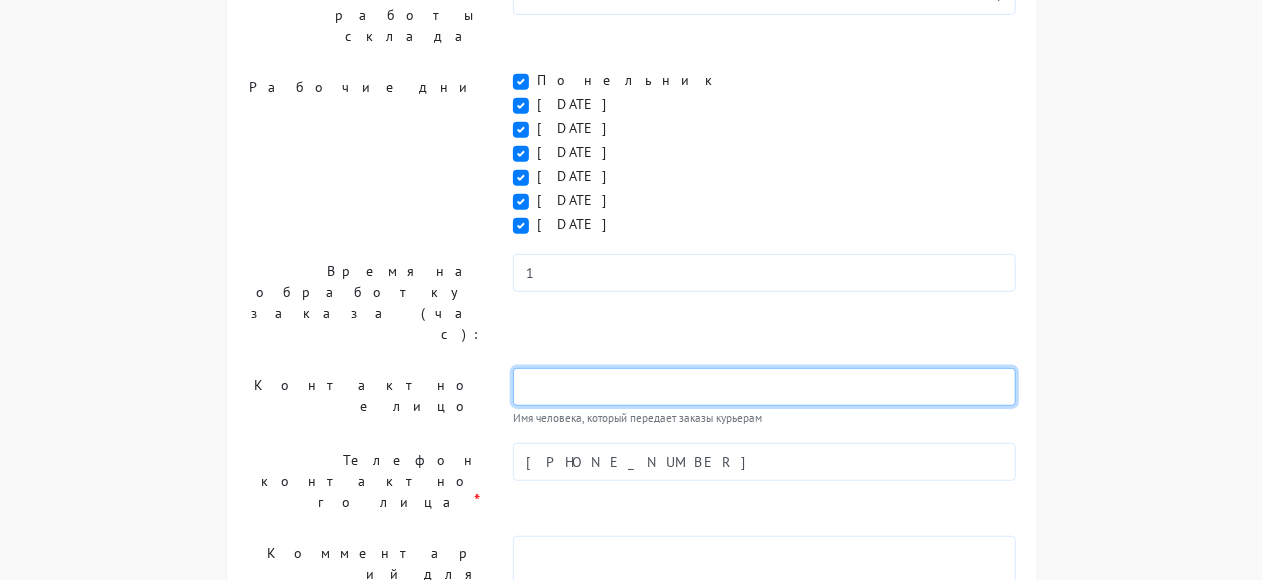 click at bounding box center (764, 387) 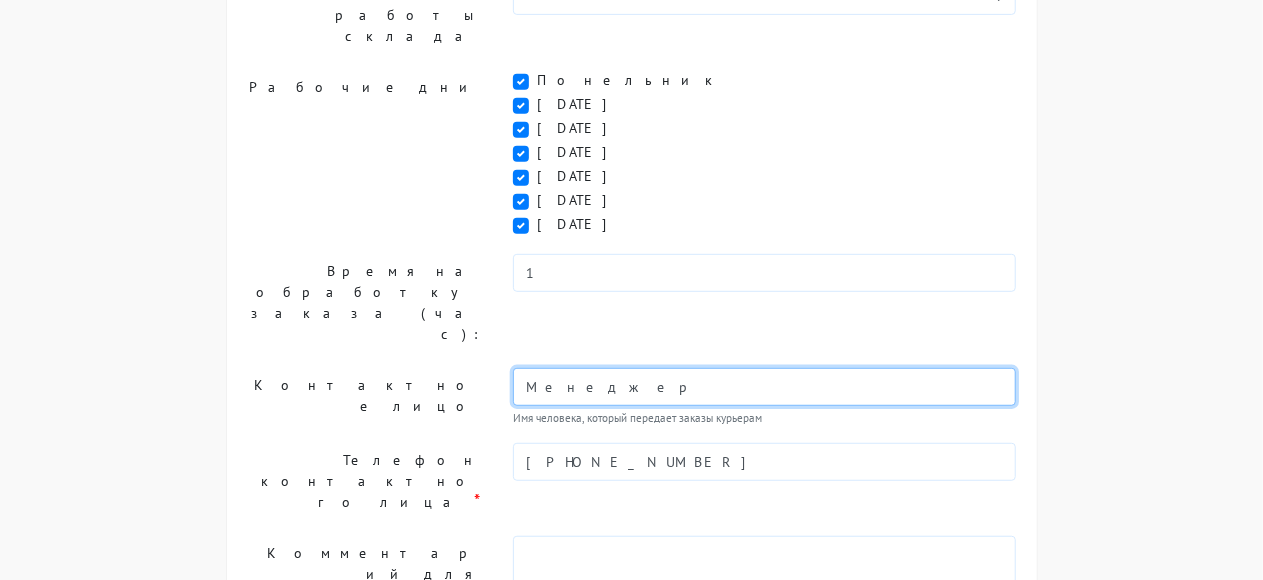 type on "Менеджер" 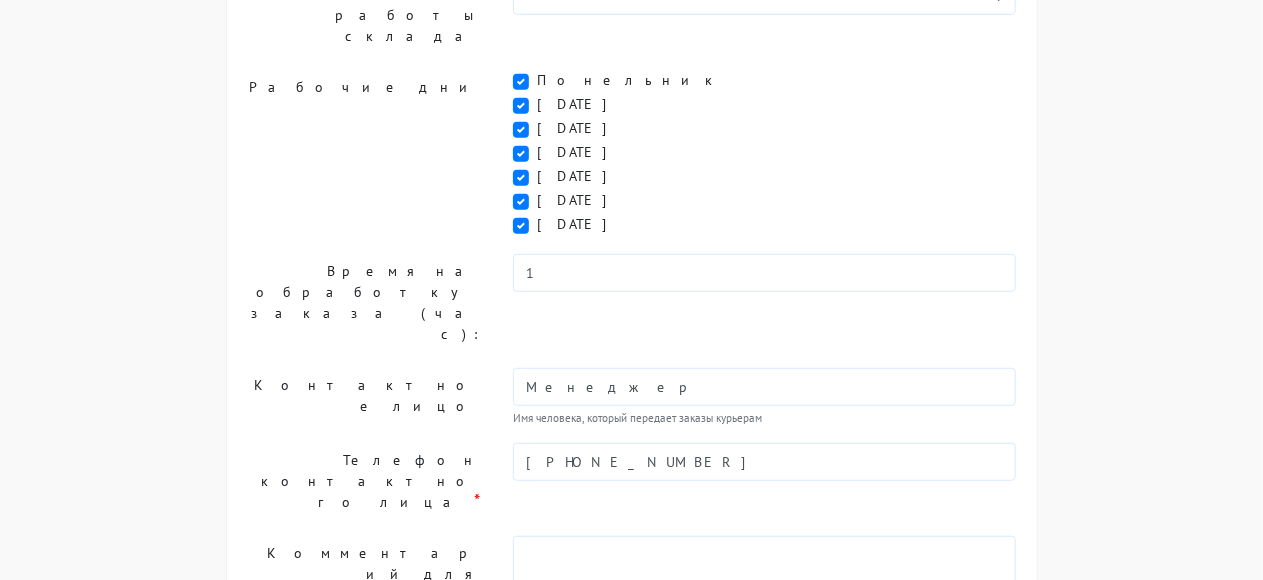 click on "Наименование *
ЛУЛУ РОЗНИЦА
Город *
Адрес *
Мясницкая, д. 40, с.1
Адрес склада, откуда курьер заберет заказы
Начало работы склада
00:00
00:30 01:00 01:30 02:00 02:30 03:00 03:30 04:00 04:30 05:00" at bounding box center [632, 216] 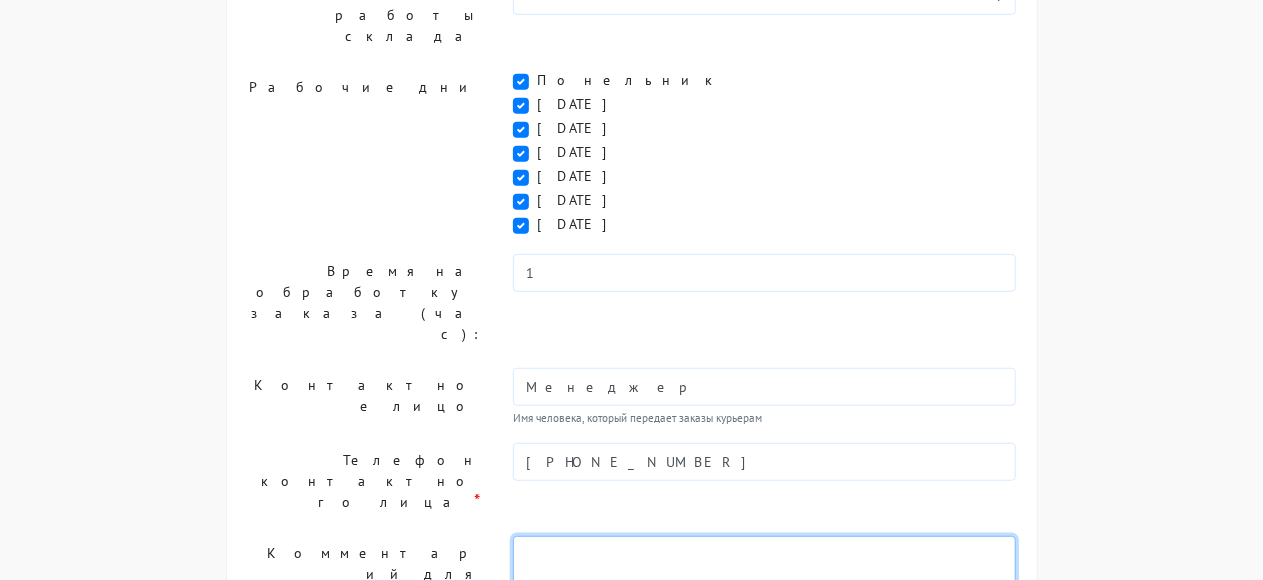 click at bounding box center (764, 585) 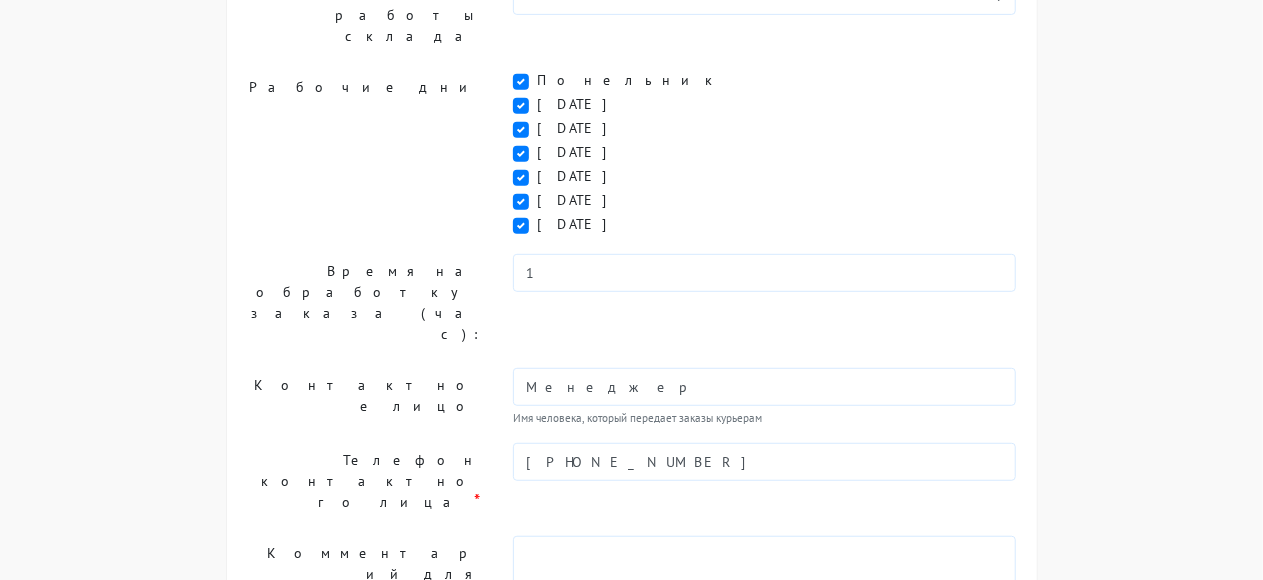 click on "Комментарий для курьера по приезду на склад (первую точку)" at bounding box center [365, 616] 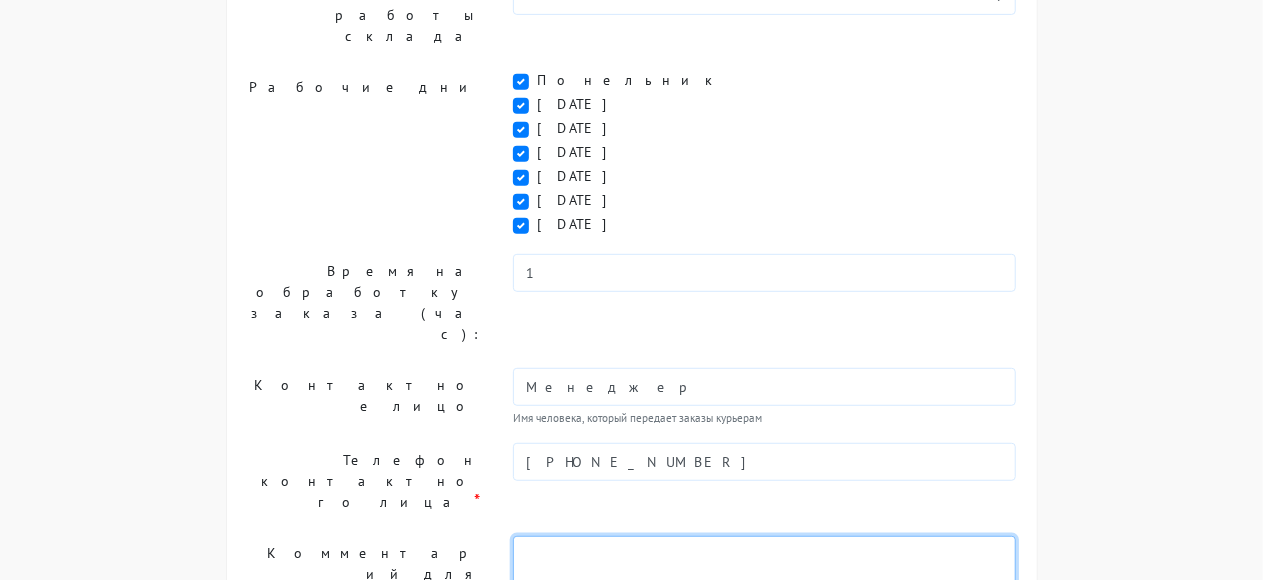 click at bounding box center [764, 585] 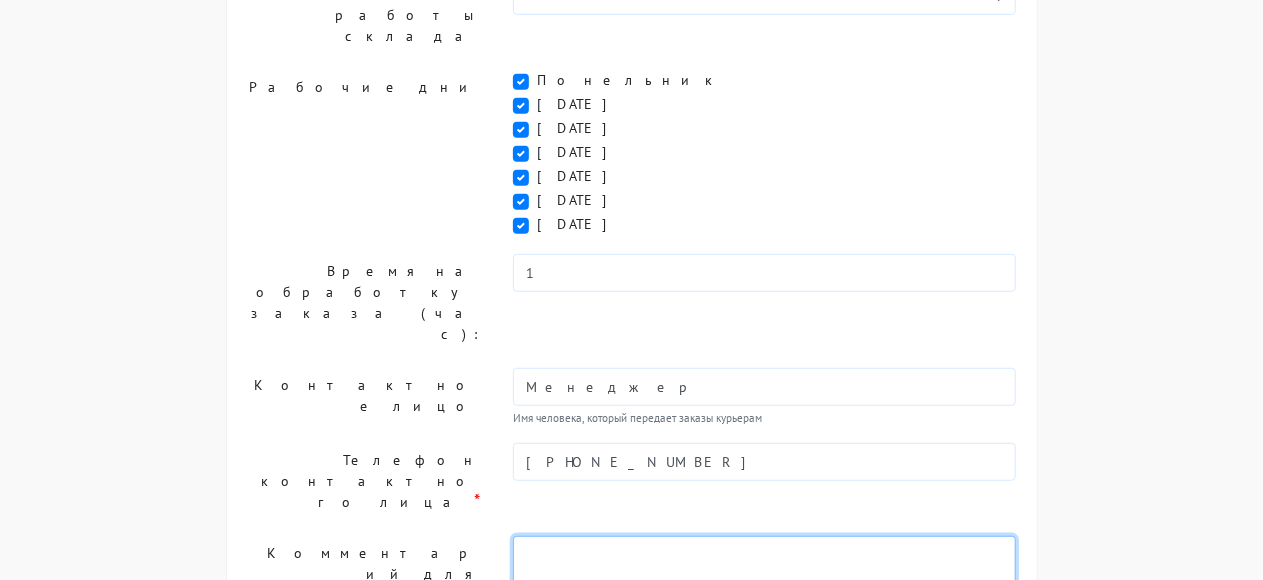 paste on "+7 995 222 9148" 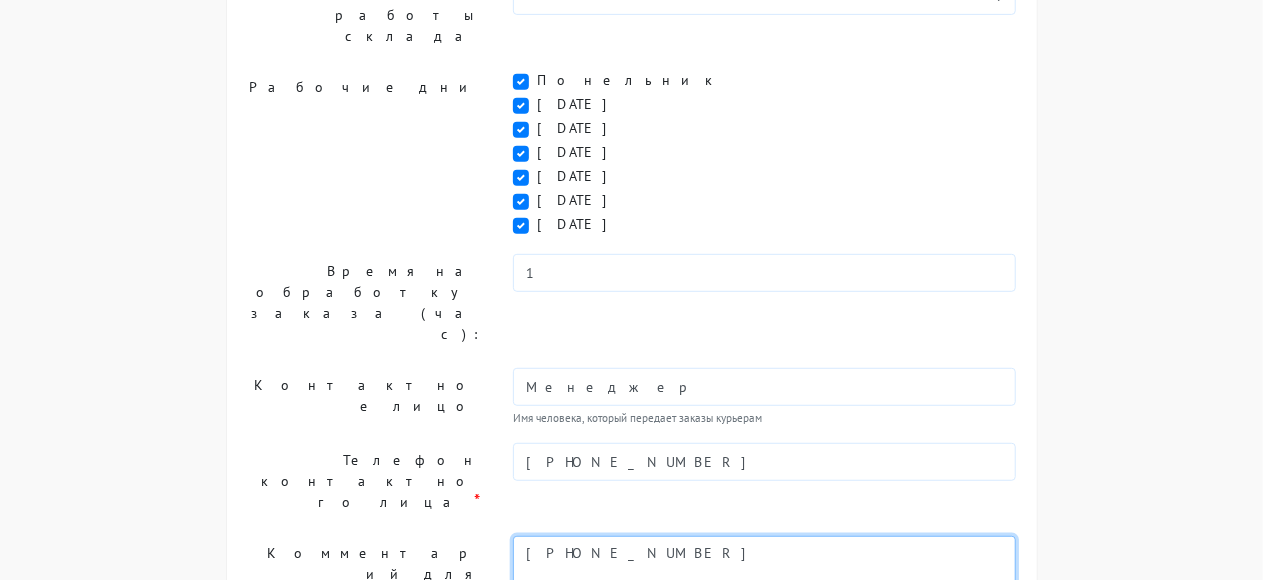 type on "+7 995 222 9148" 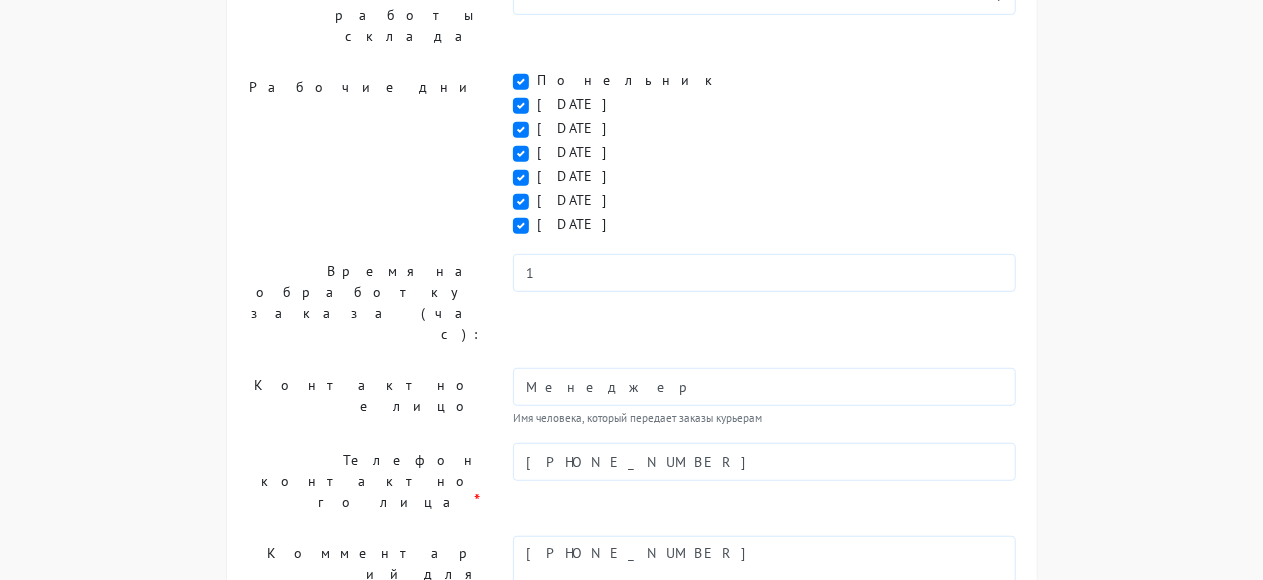 click on "Комментарий для курьера по приезду на склад (первую точку)" at bounding box center (365, 616) 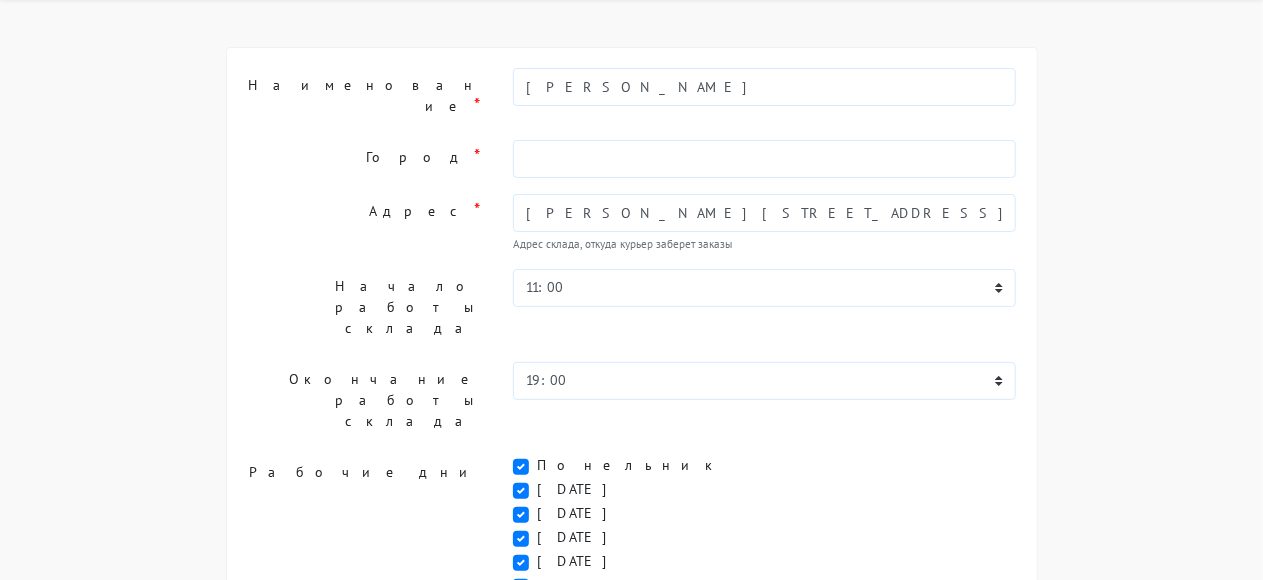 scroll, scrollTop: 0, scrollLeft: 0, axis: both 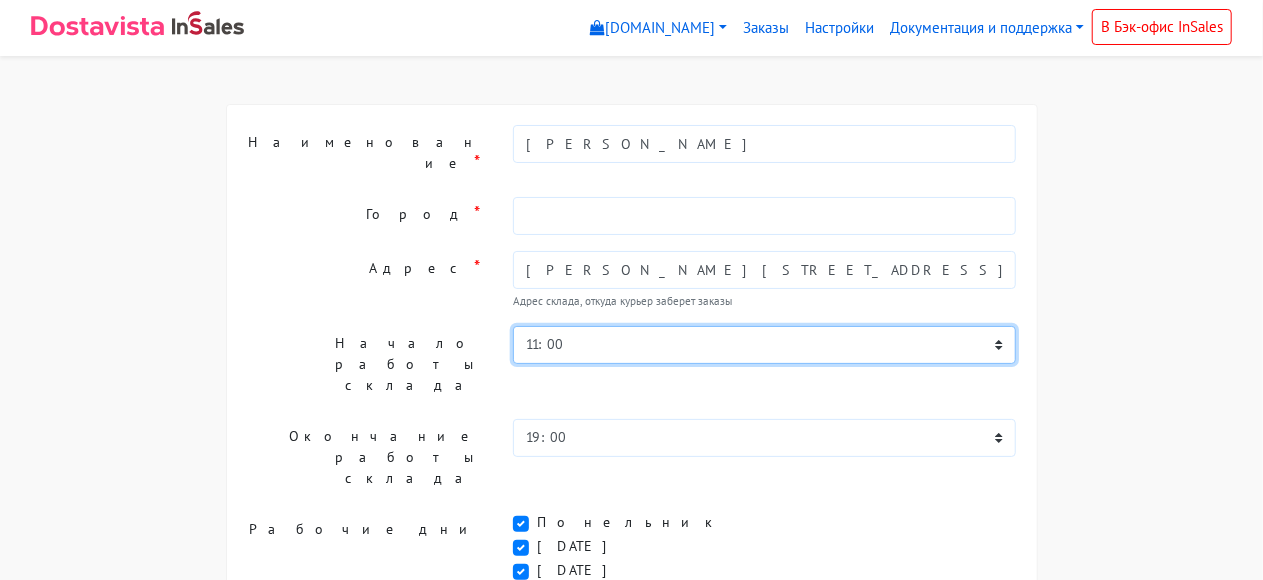 click on "00:00
00:30
01:00
01:30
02:00
02:30
03:00
03:30
04:00
04:30
05:00
05:30
06:00 06:30 07:00 07:30 08:00 08:30 09:00" at bounding box center (764, 345) 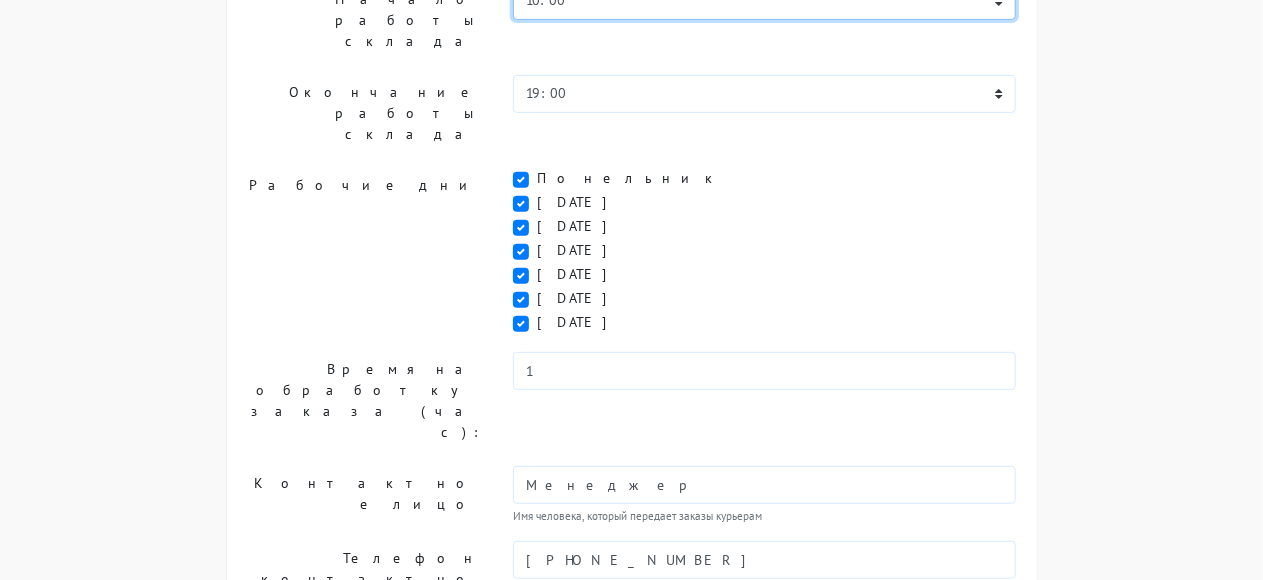 scroll, scrollTop: 442, scrollLeft: 0, axis: vertical 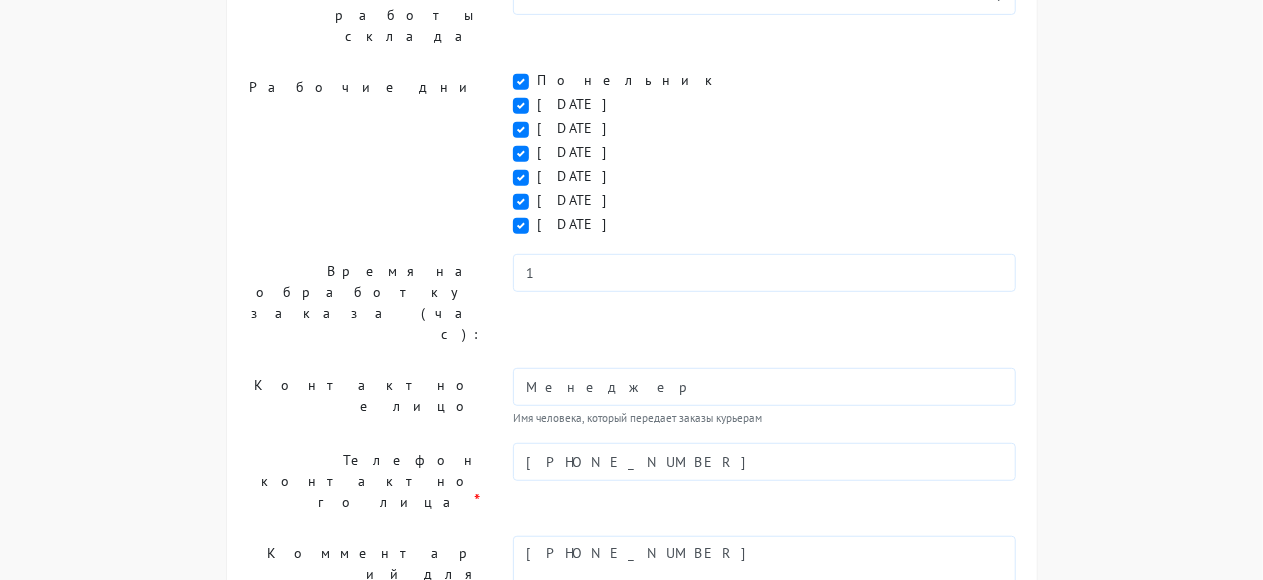 click on "Сохранить" at bounding box center [296, 732] 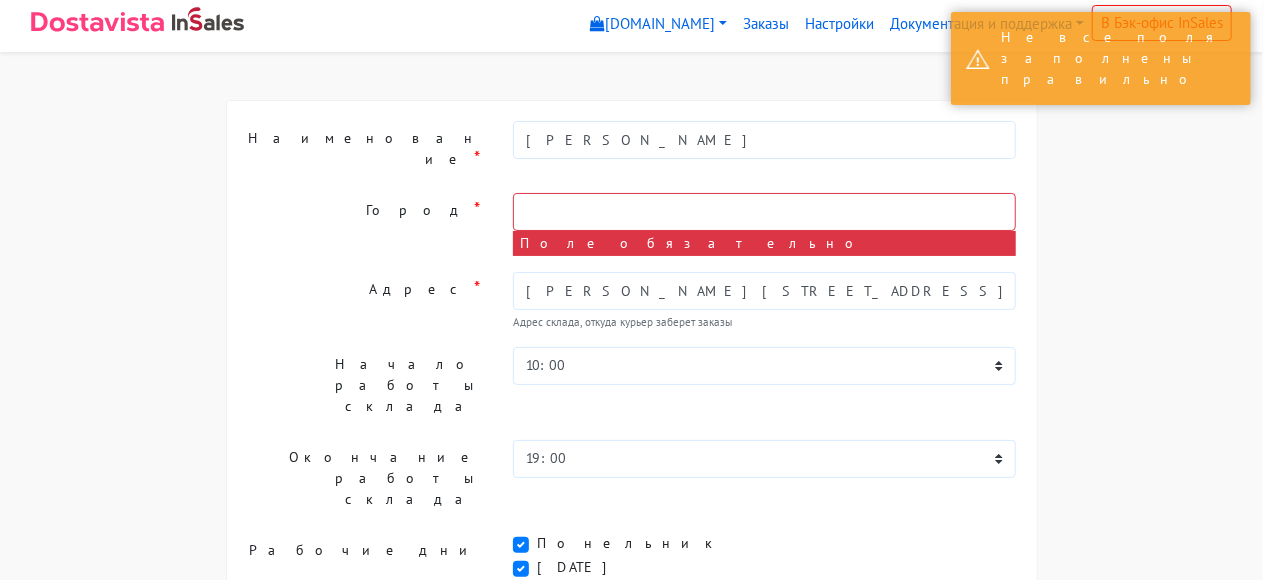 scroll, scrollTop: 0, scrollLeft: 0, axis: both 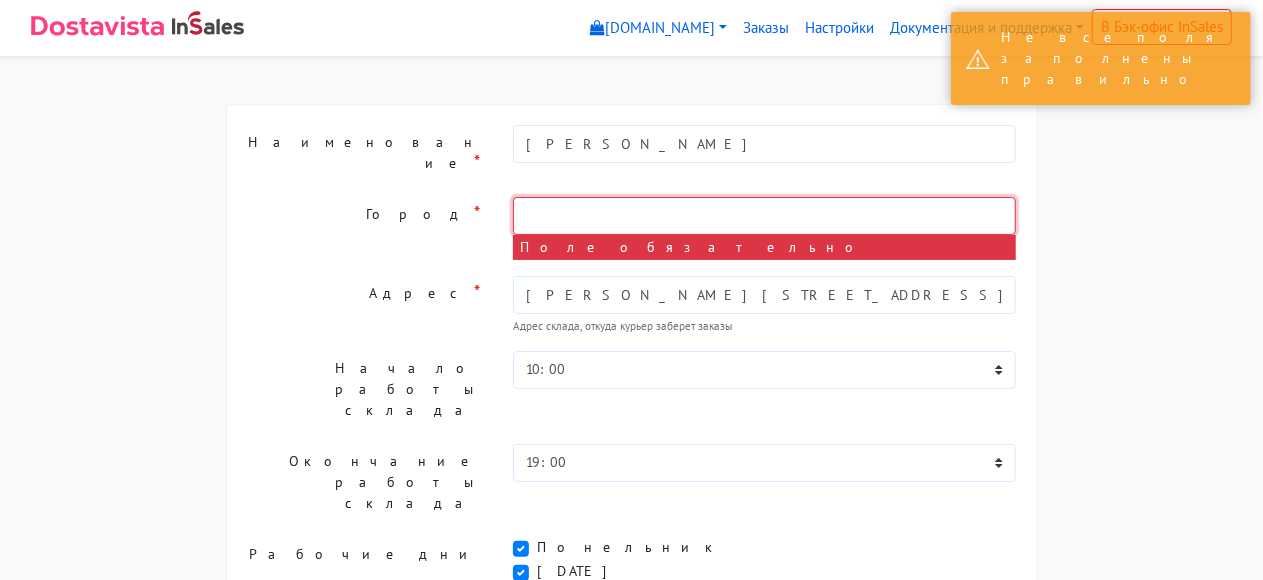 click at bounding box center (764, 216) 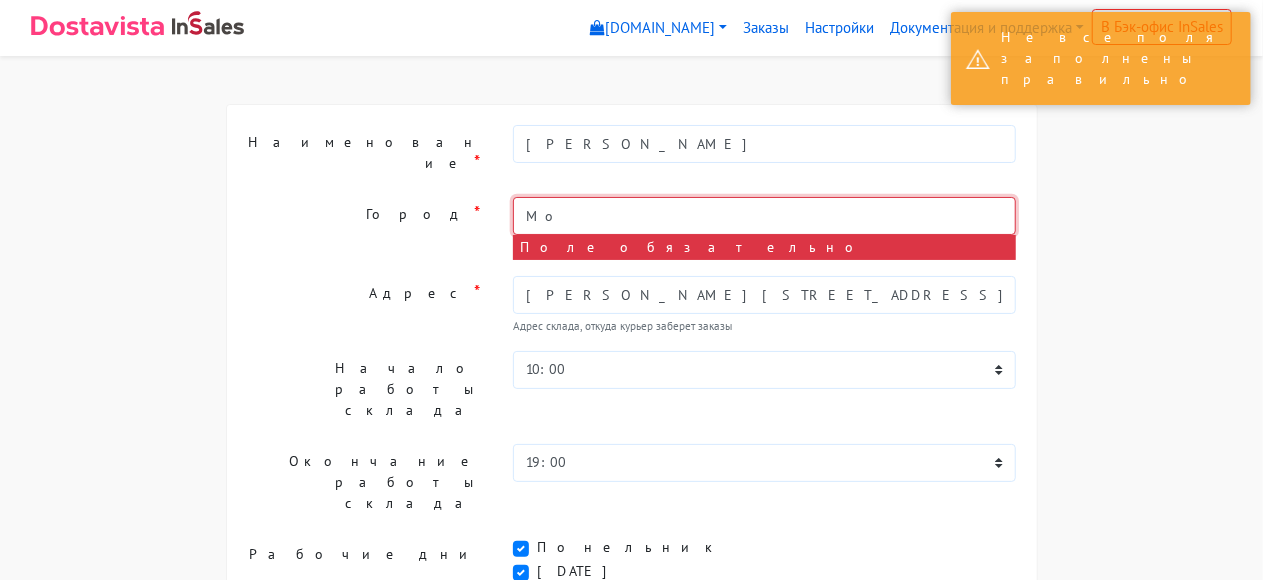 type on "Москва" 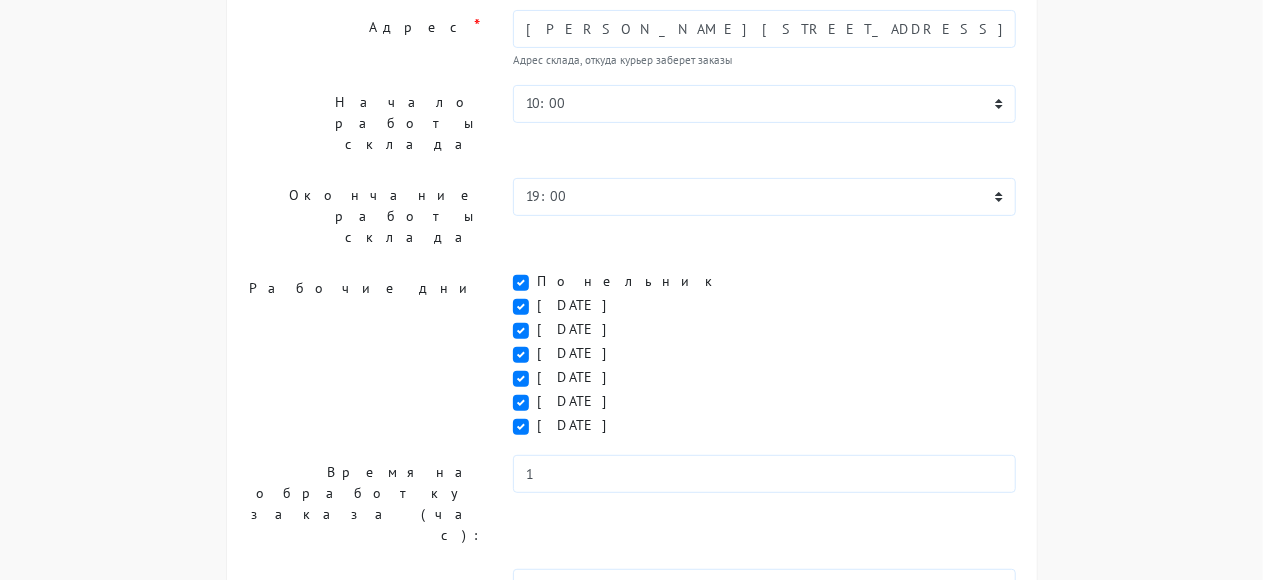 scroll, scrollTop: 466, scrollLeft: 0, axis: vertical 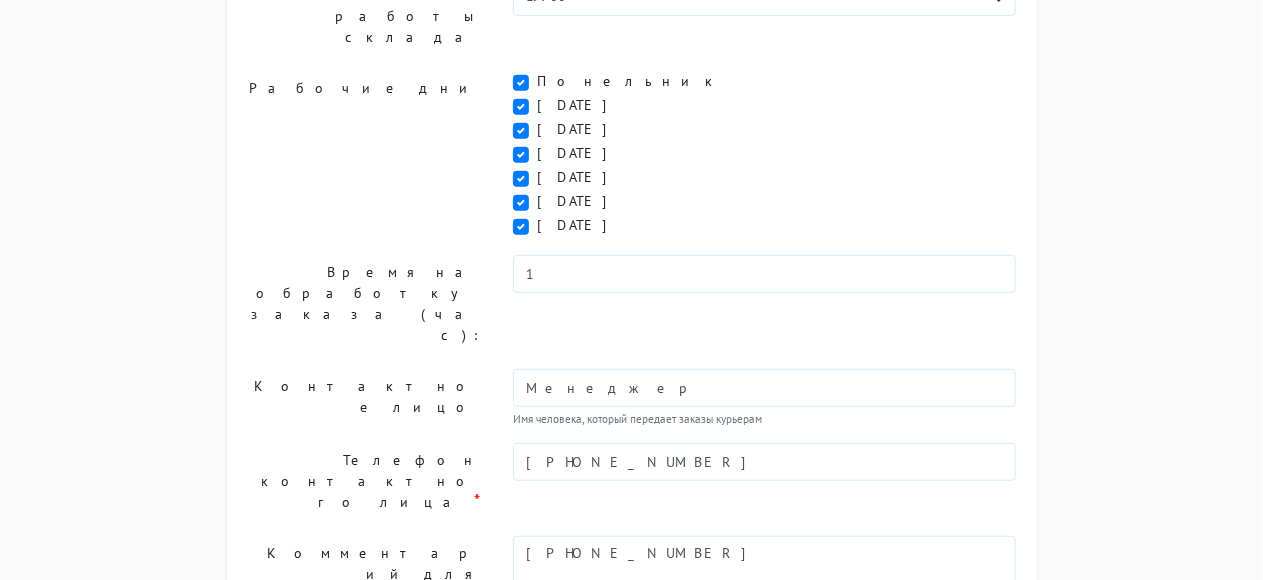 click on "Сохранить" at bounding box center (296, 732) 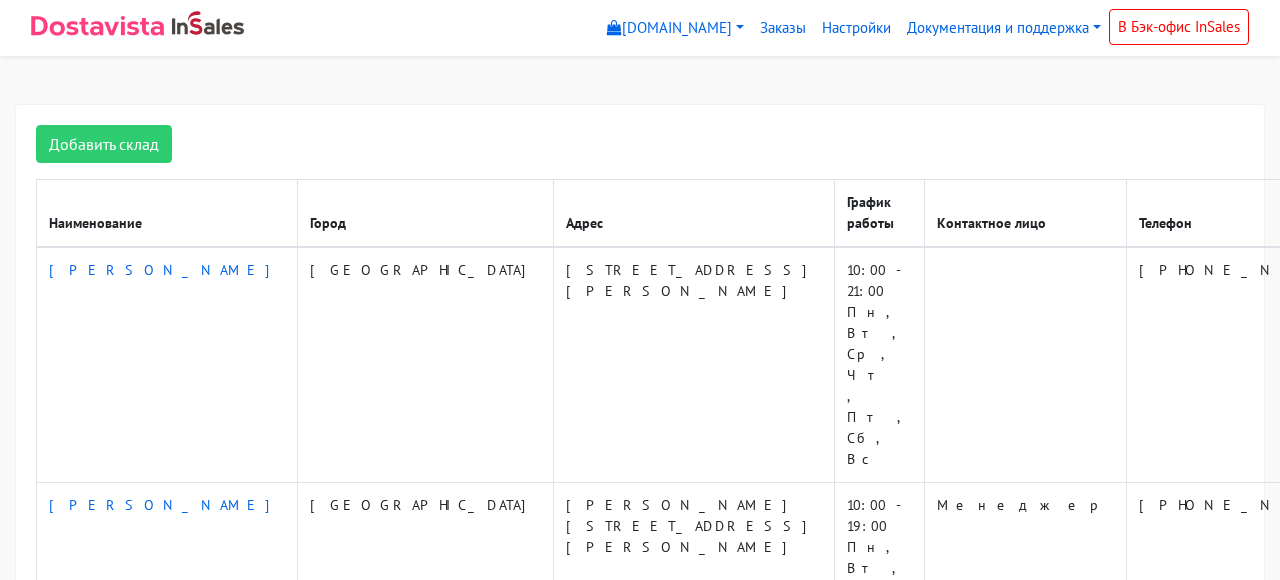 scroll, scrollTop: 0, scrollLeft: 0, axis: both 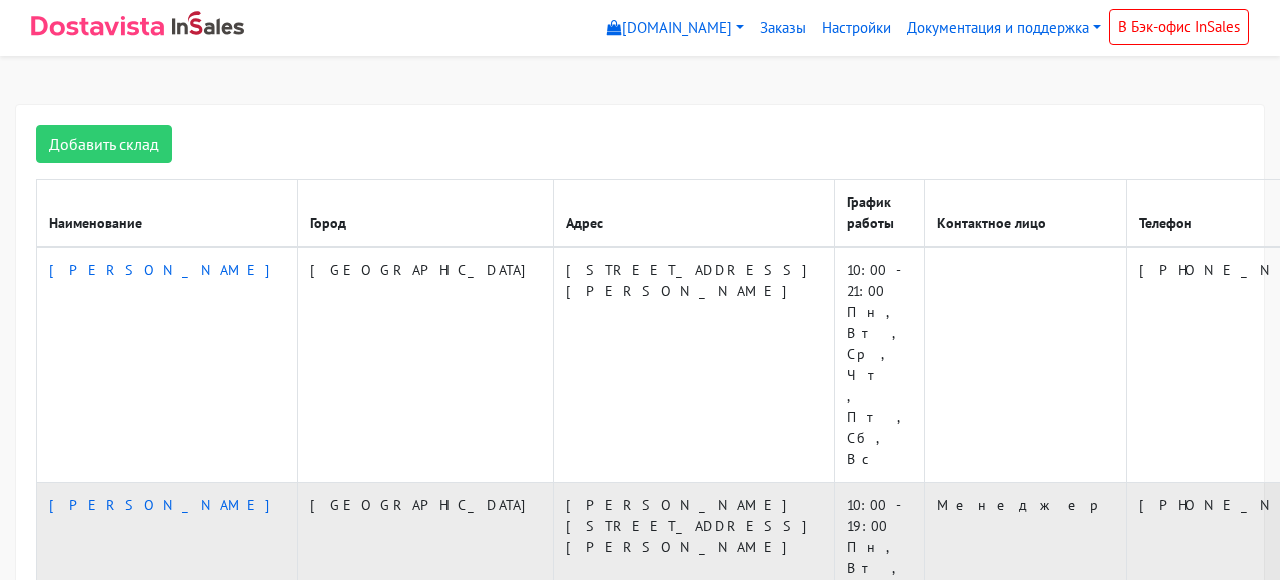 click at bounding box center (1435, 599) 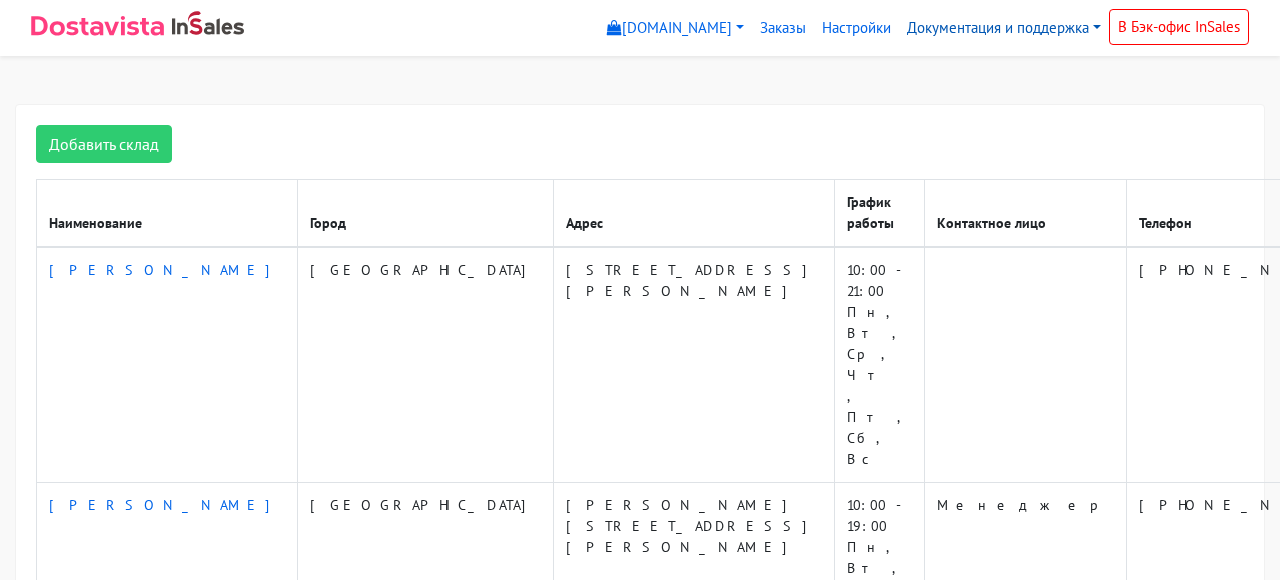click on "Документация и поддержка" at bounding box center [1004, 28] 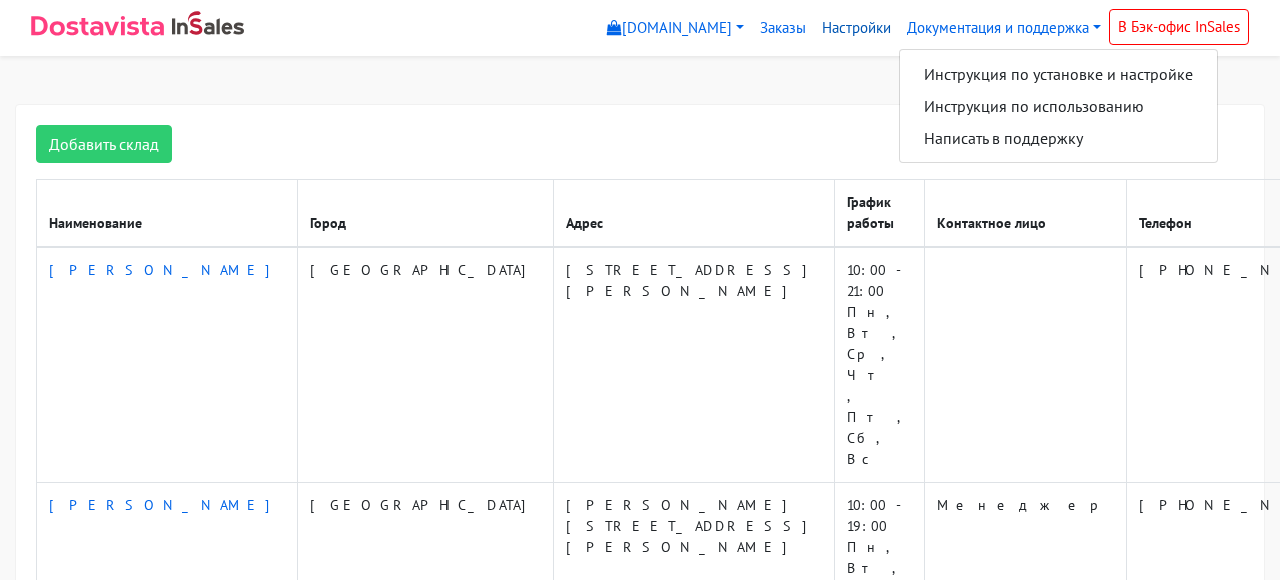 click on "Настройки" at bounding box center (856, 28) 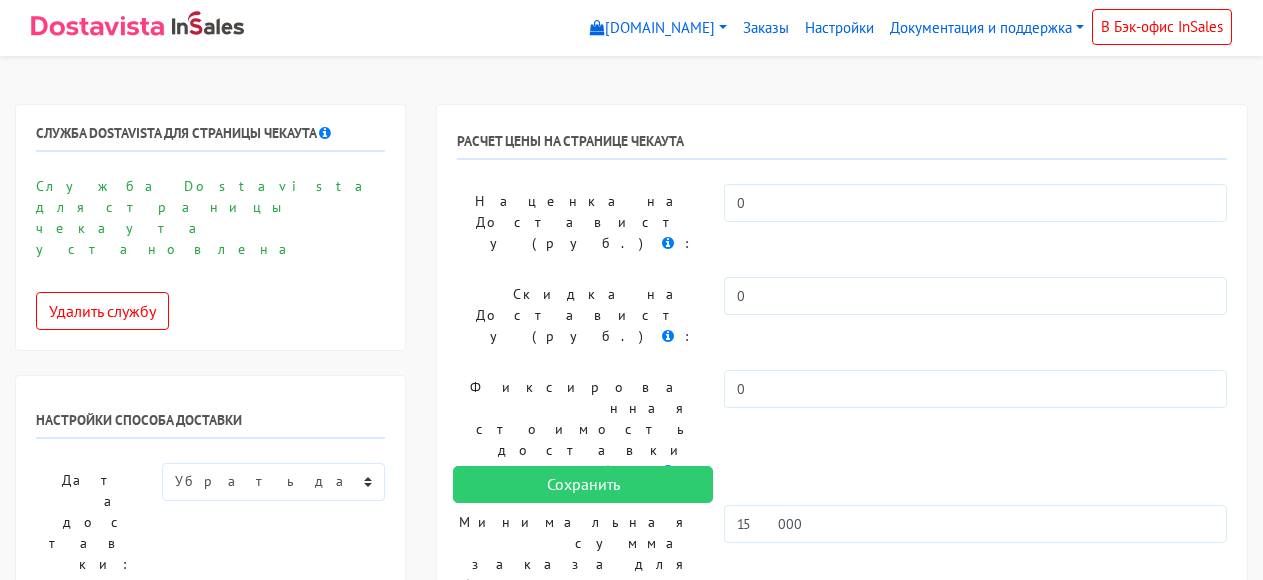 select 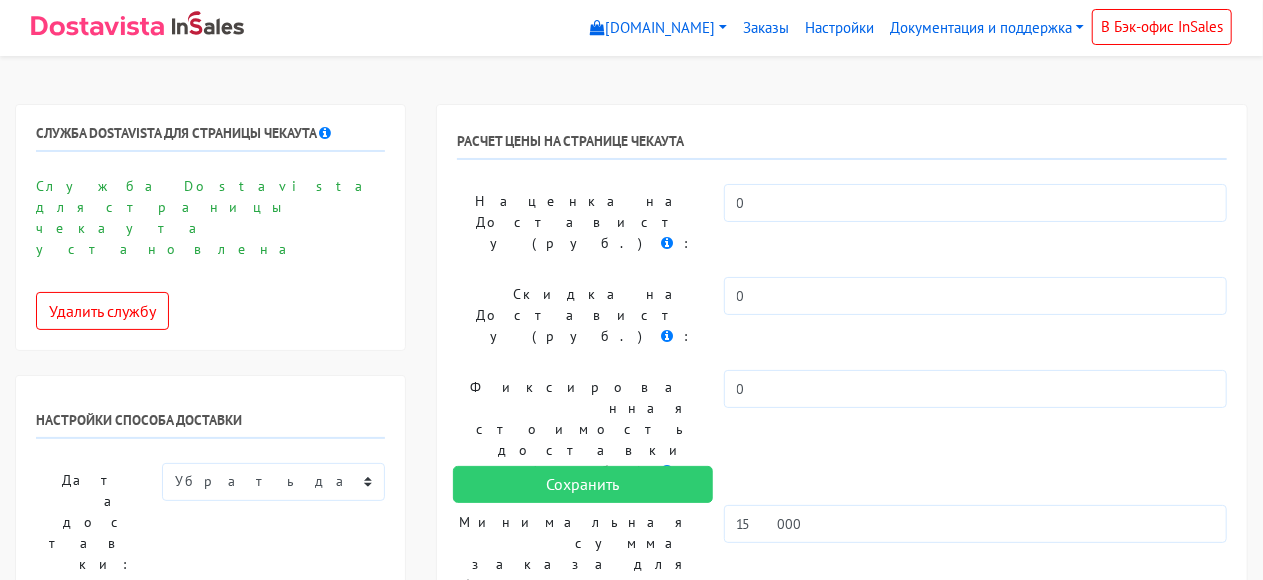 scroll, scrollTop: 200, scrollLeft: 0, axis: vertical 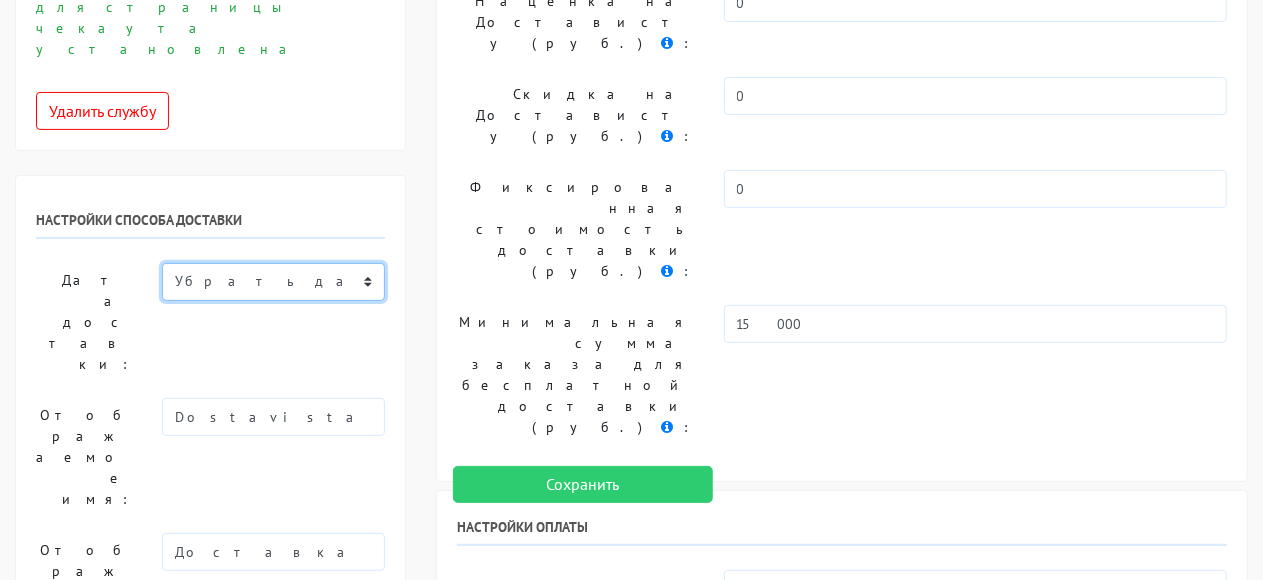 click on "Показывать доступную дату доставки
Убрать дату доставки
Показывать свой текст" at bounding box center (273, 282) 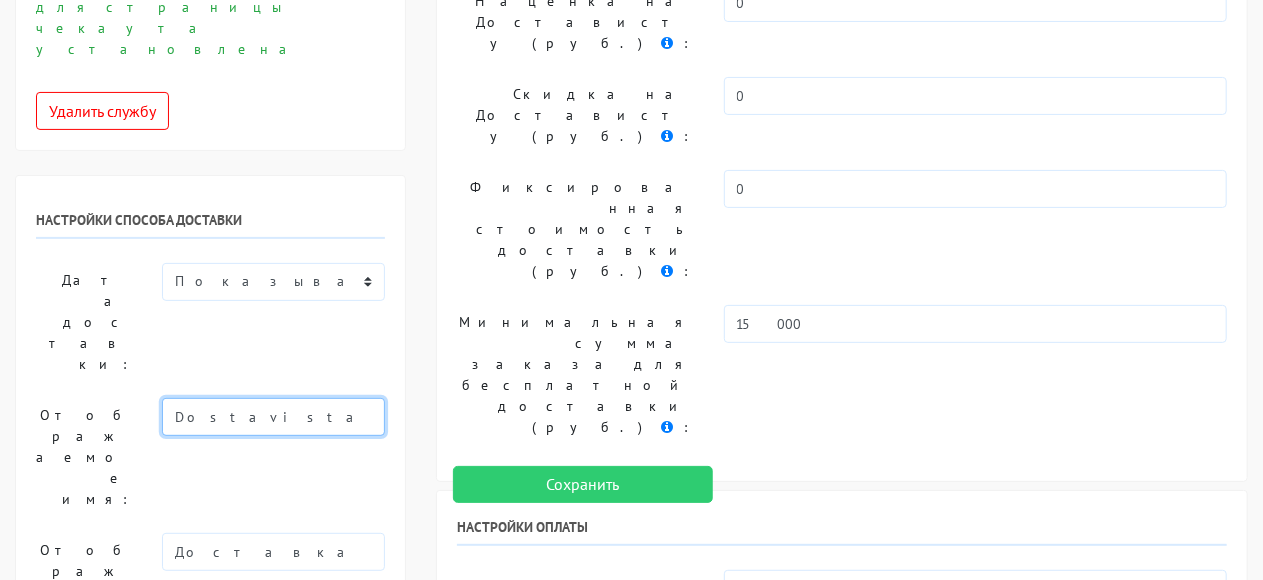 click on "Dostavista" at bounding box center [273, 417] 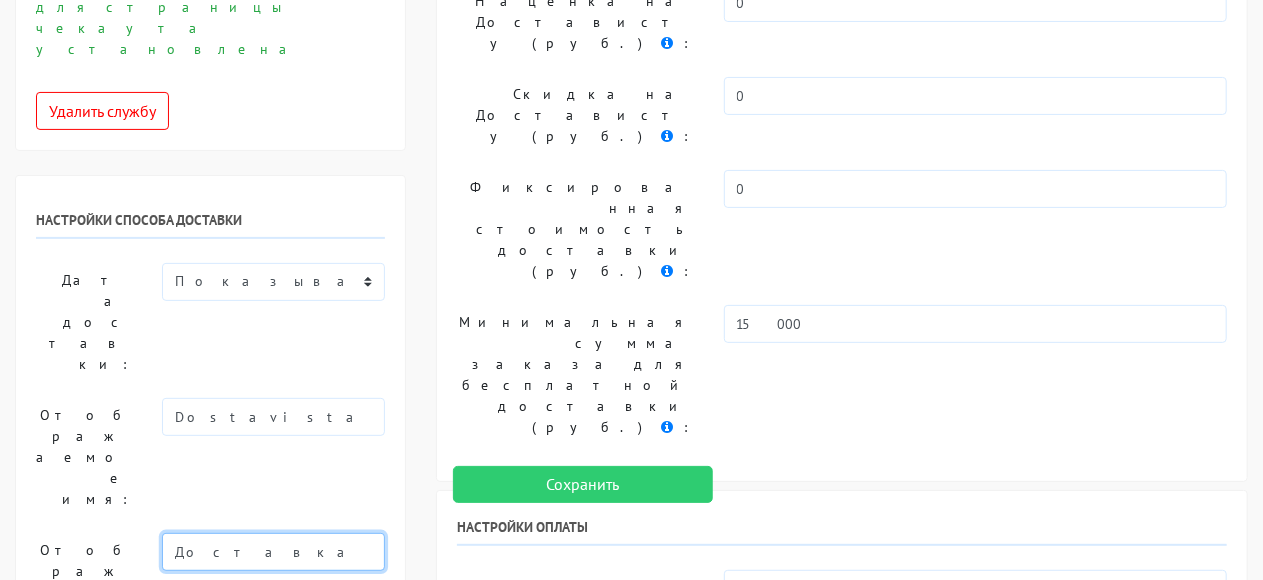 click on "Доставка до двери в день заказа" at bounding box center [273, 552] 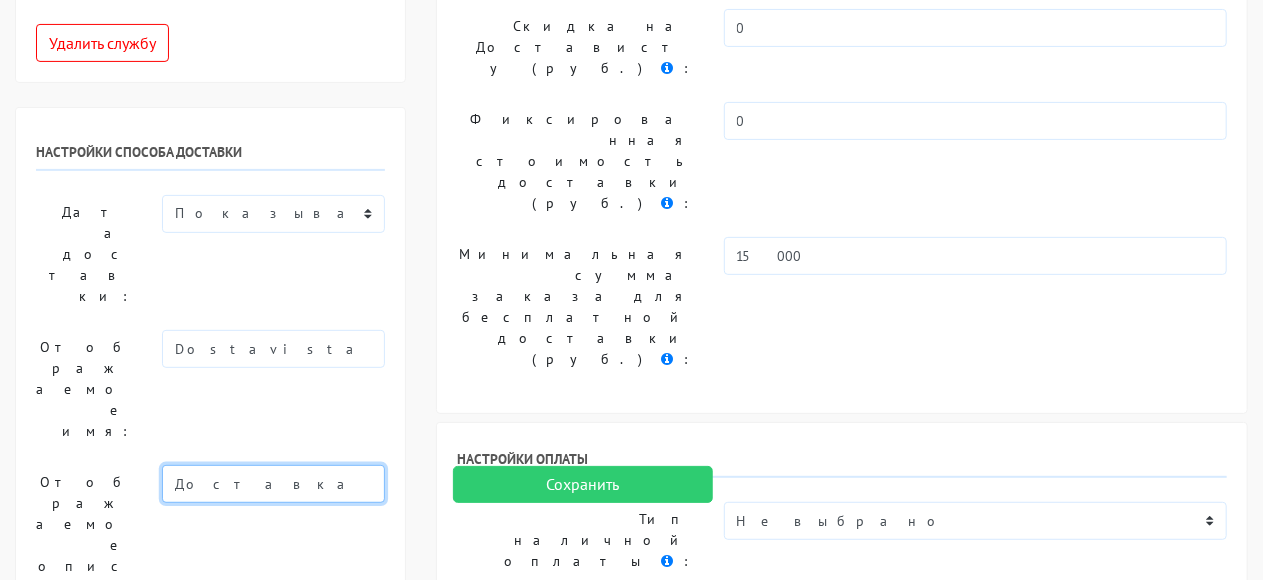 scroll, scrollTop: 300, scrollLeft: 0, axis: vertical 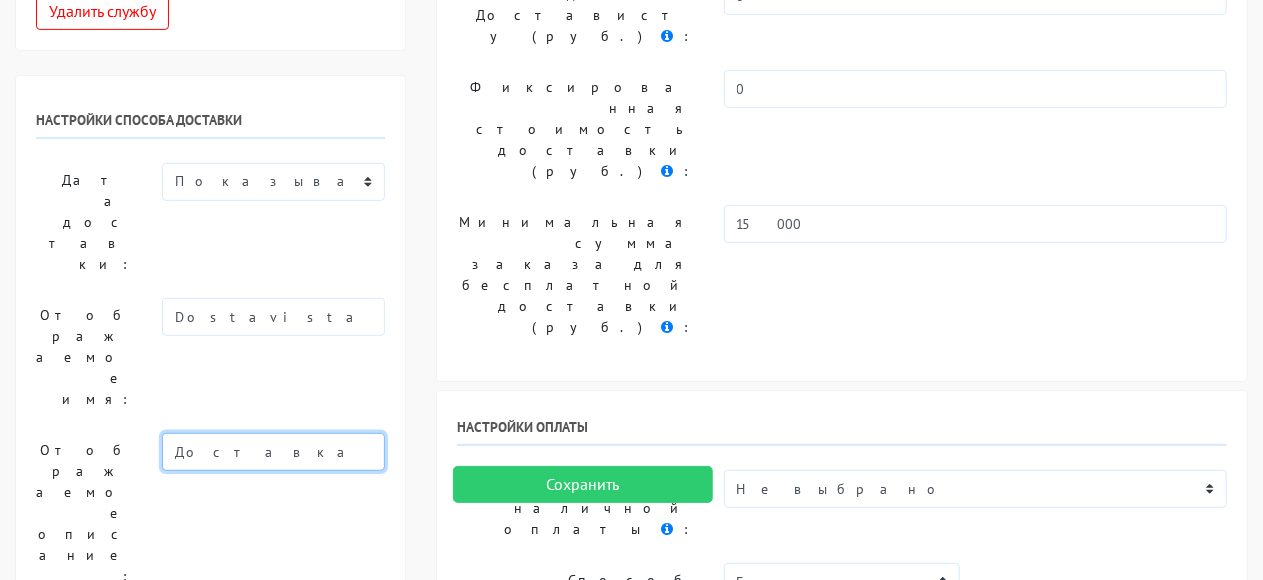 click on "Доставка до двери в день заказа" at bounding box center [273, 452] 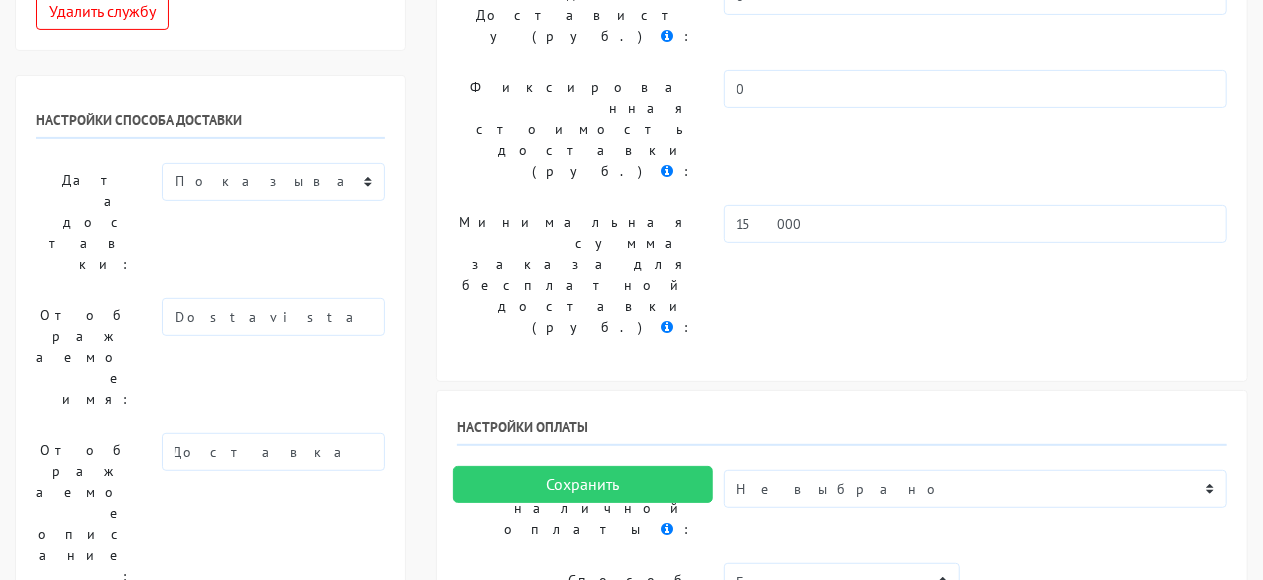 scroll, scrollTop: 0, scrollLeft: 0, axis: both 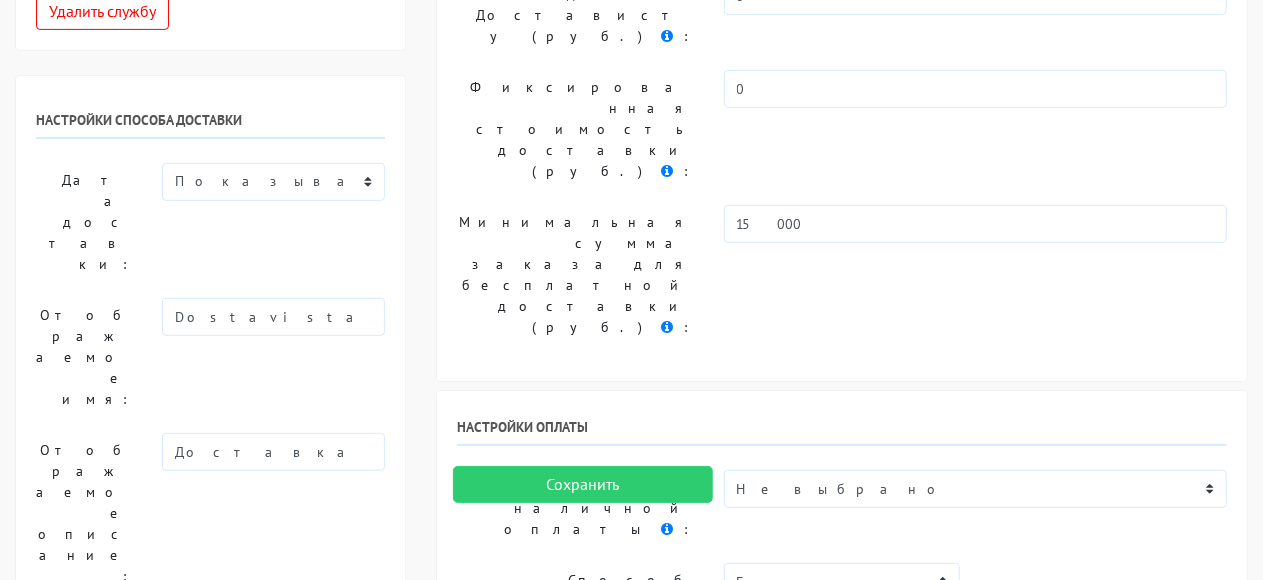 click on "Добавить интервал" at bounding box center (258, 639) 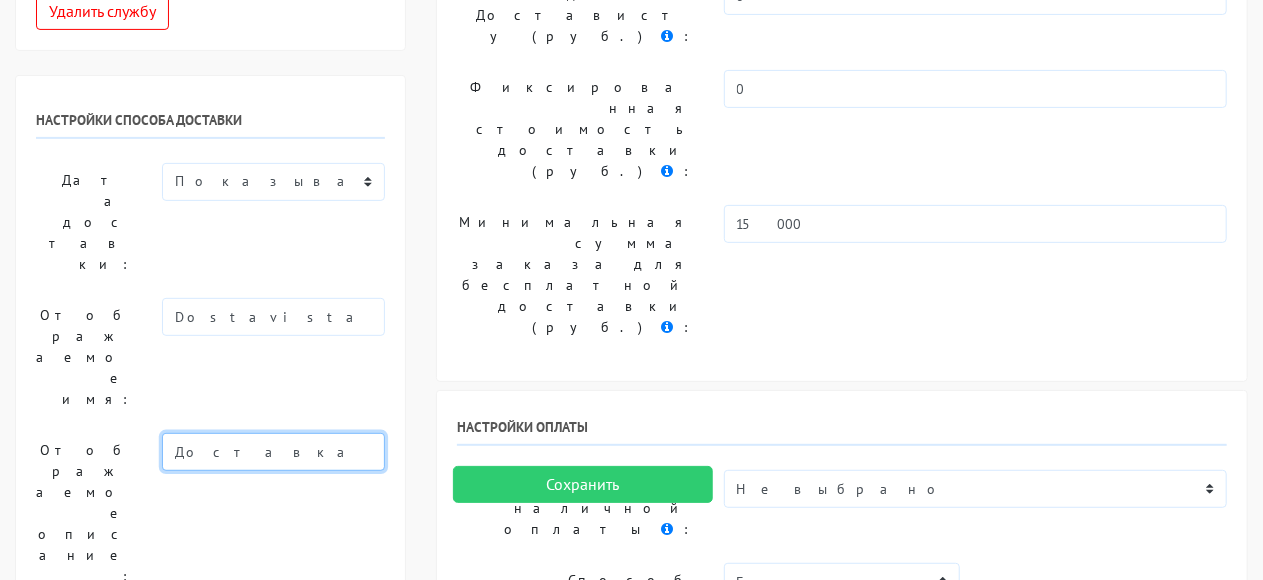 click on "Доставка до двери в день заказа" at bounding box center [273, 452] 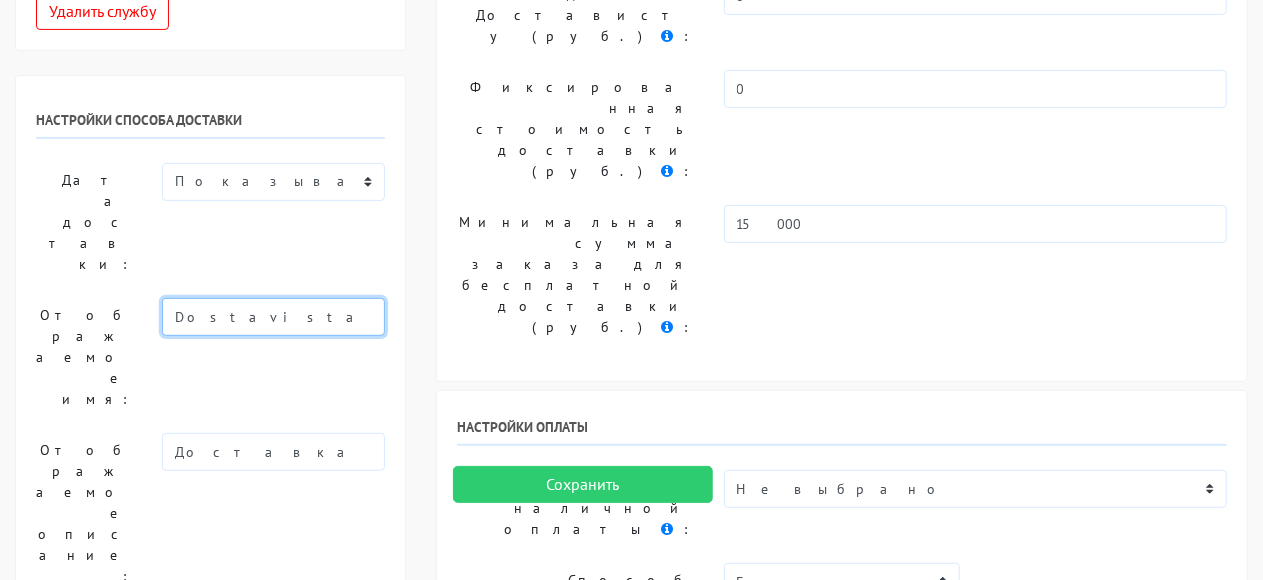 click on "Dostavista" at bounding box center [273, 317] 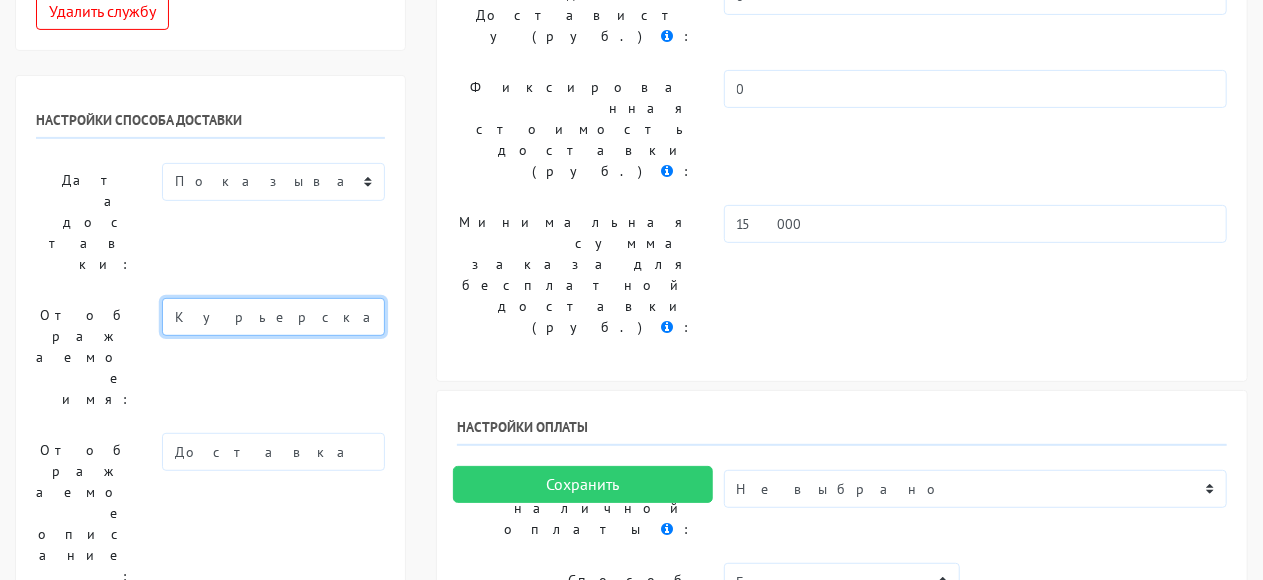 type on "Курьерская доставка Dostavista" 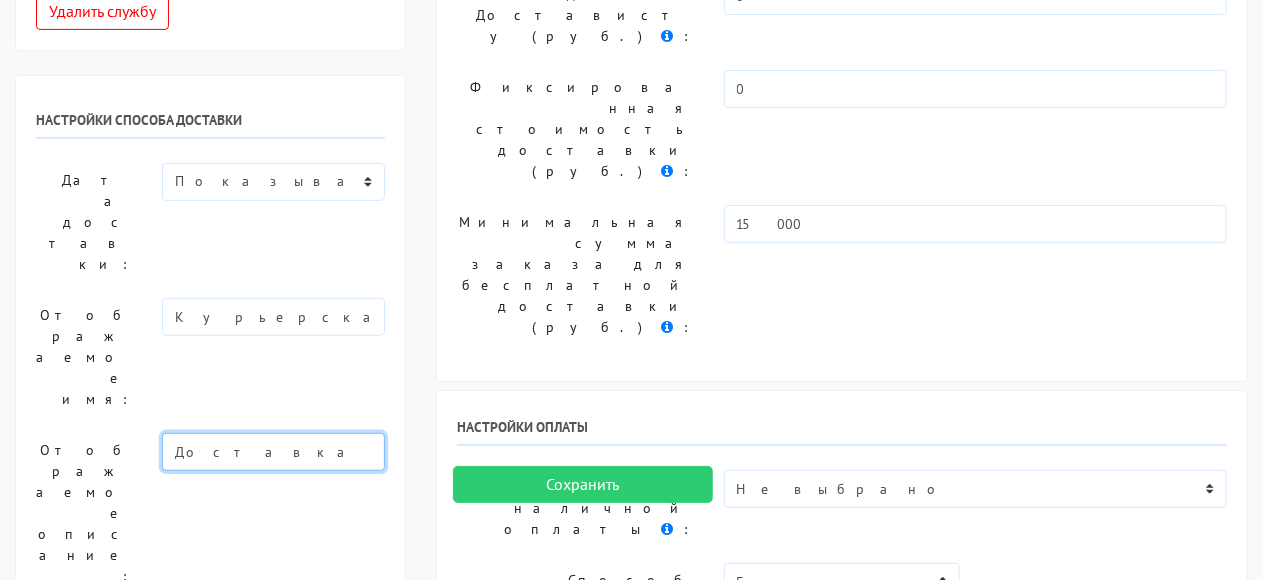 click on "Доставка до двери в день заказа" at bounding box center (273, 452) 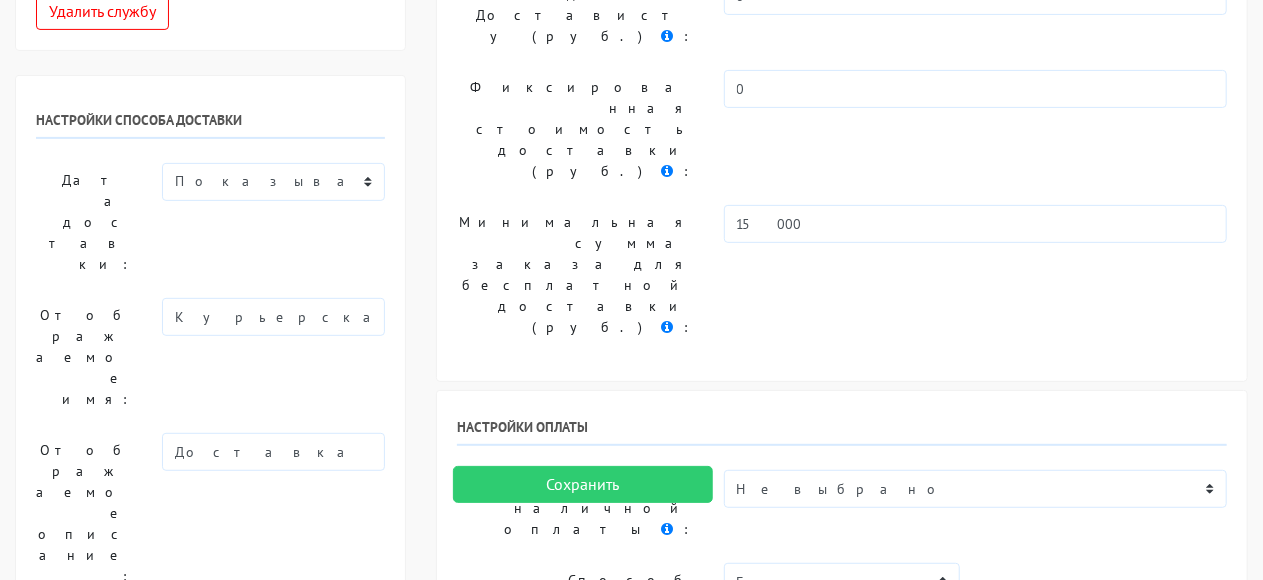 click on "Дата доставки:
Показывать доступную дату доставки
Убрать дату доставки
Показывать свой текст
Отображаемое значение для даты доставки:
Отображаемое имя:
Курьерская доставка Dostavista
Отображаемое описание:
Доставка до двери в день заказа
Интервалы времени доставки:
00:00
01:00 00:00 01:00" at bounding box center (210, 477) 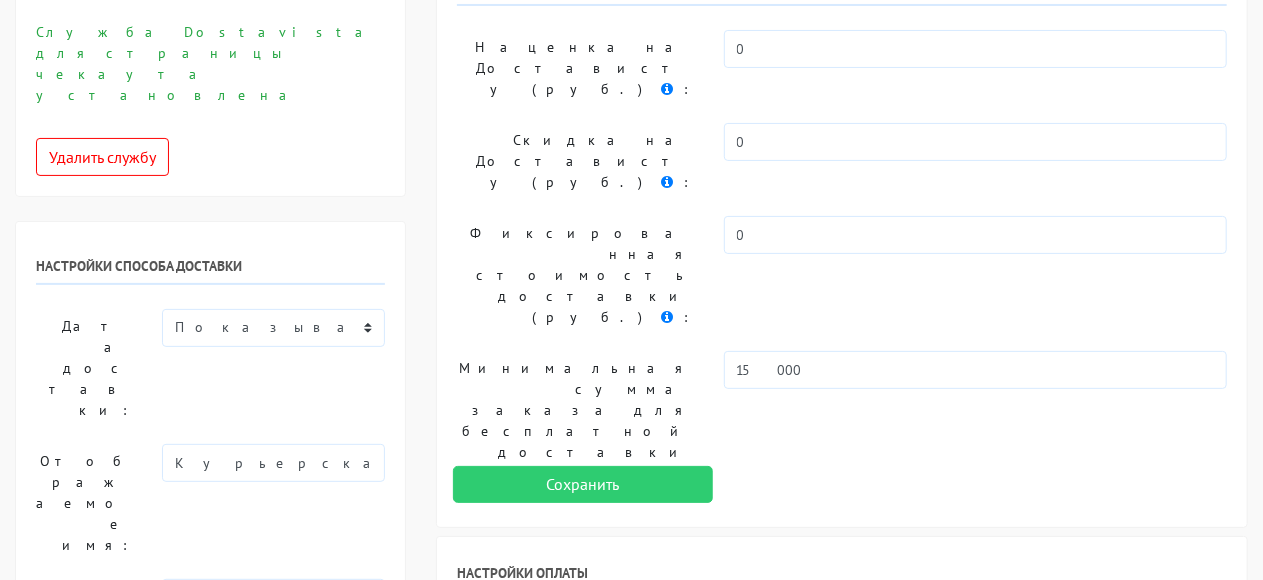 scroll, scrollTop: 300, scrollLeft: 0, axis: vertical 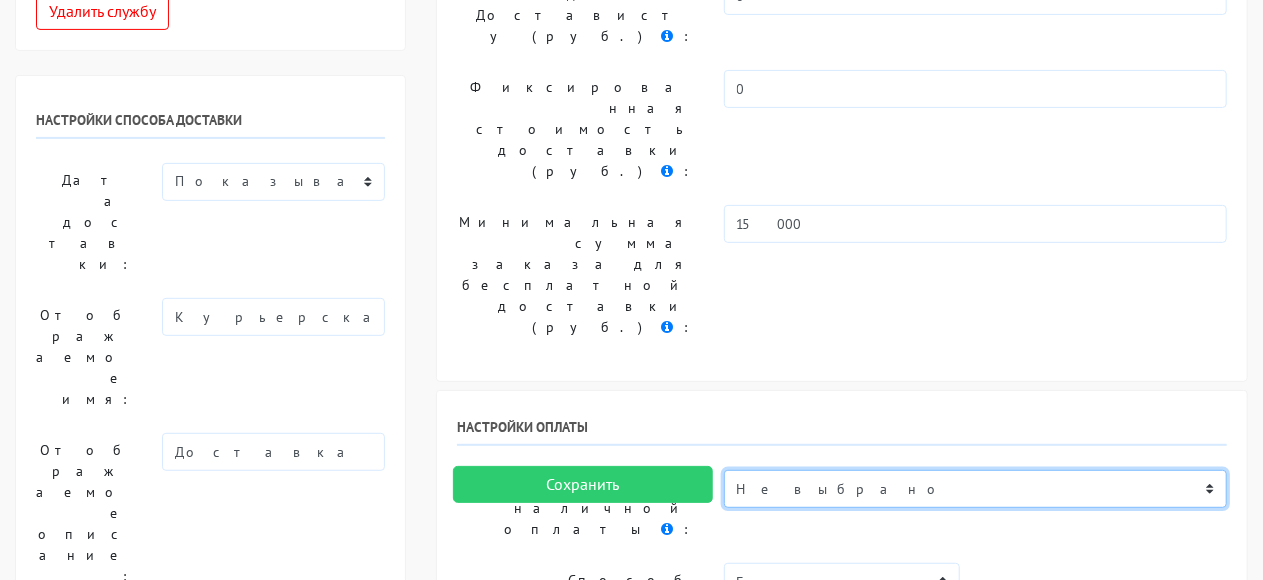 click on "Не выбрано
Банковской картой на сайте
При получении
Долями
Яндекс Пэй и Сплит
В рассрочку на 3 месяца
В рассрочку на 6 месяцев
Купить в кредит
Банковской картой при получении
Сбербанк
По QR-коду при получении
Оплата в точке самовывоза
Картой курьеру
В рассрочку на 4 месяца" at bounding box center [975, 489] 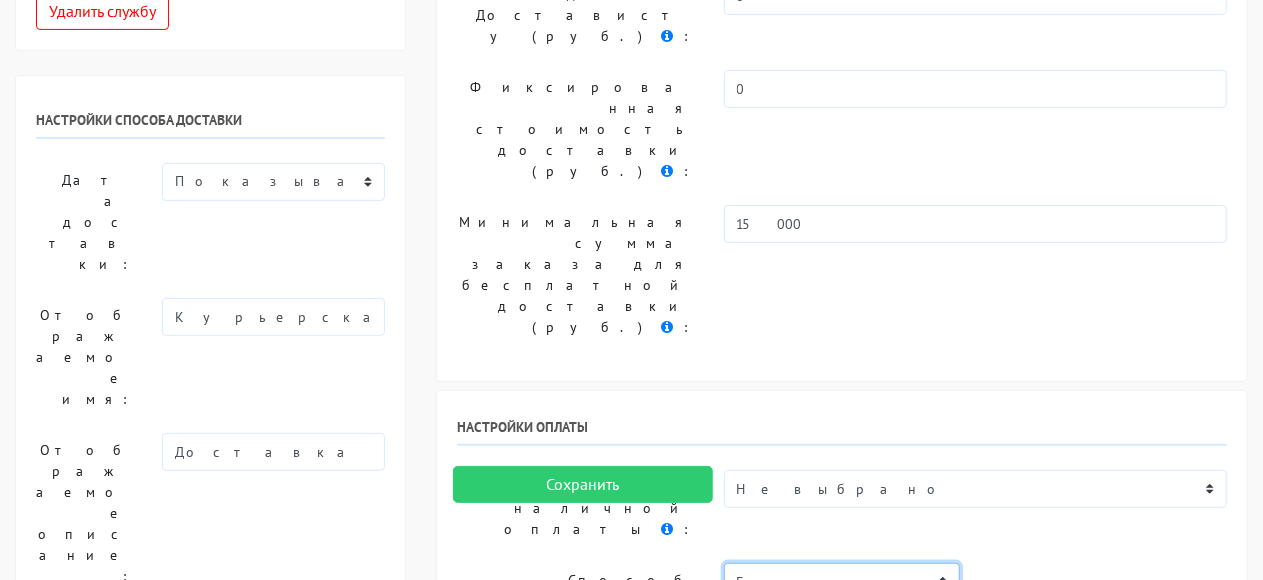 click on "Баланс" at bounding box center [842, 582] 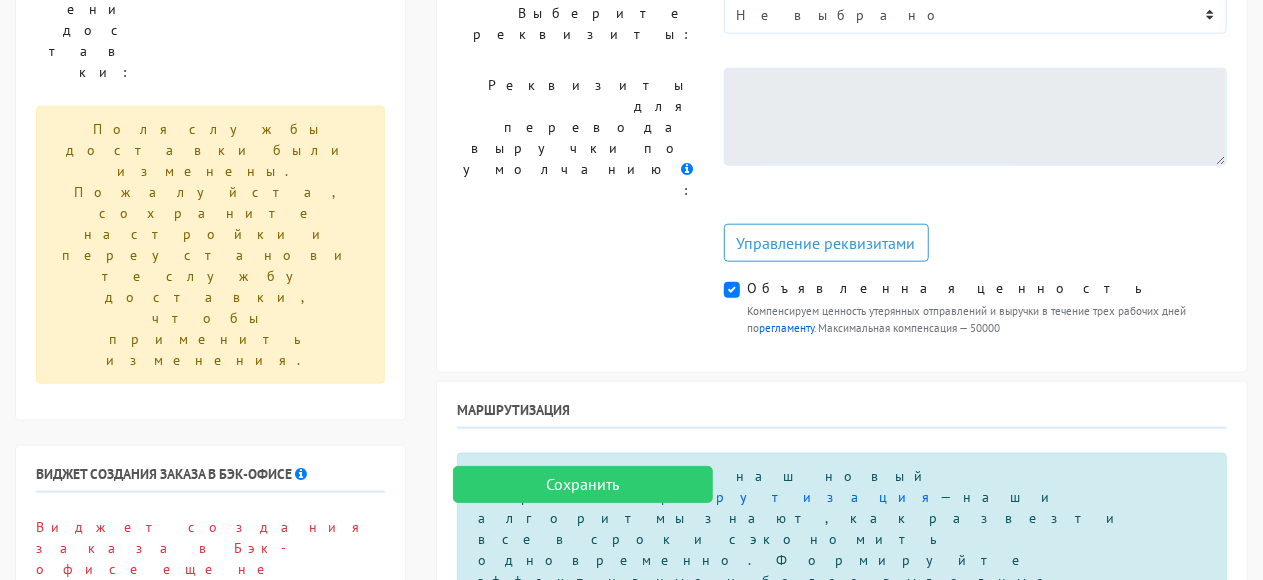 scroll, scrollTop: 1100, scrollLeft: 0, axis: vertical 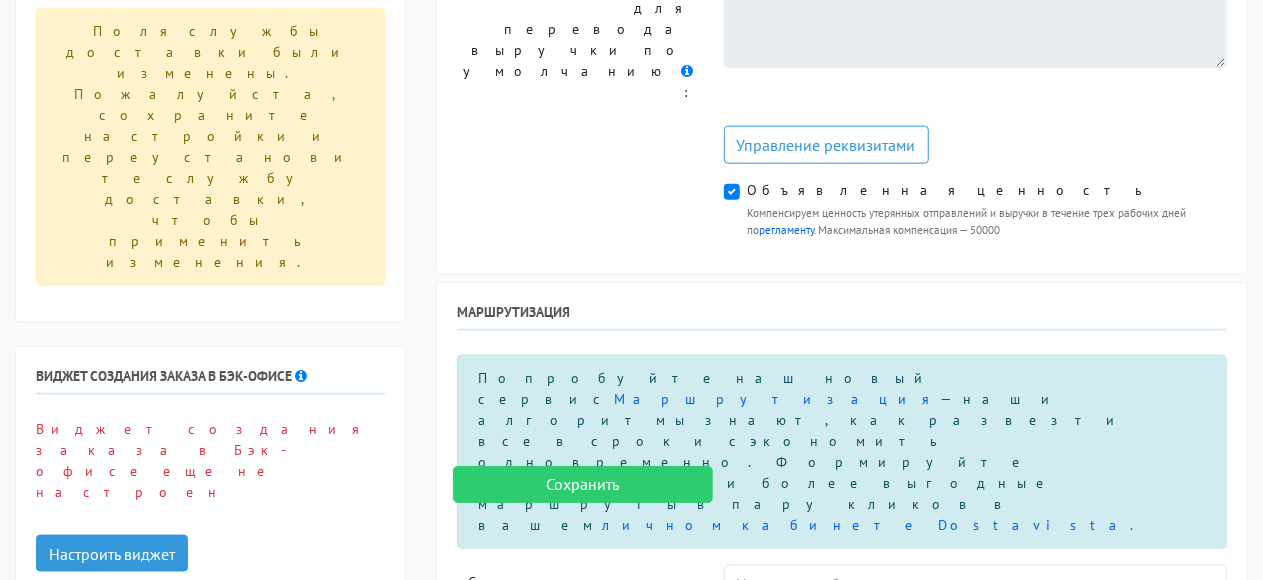 click on "Не выбрано
[PERSON_NAME]" at bounding box center [975, 800] 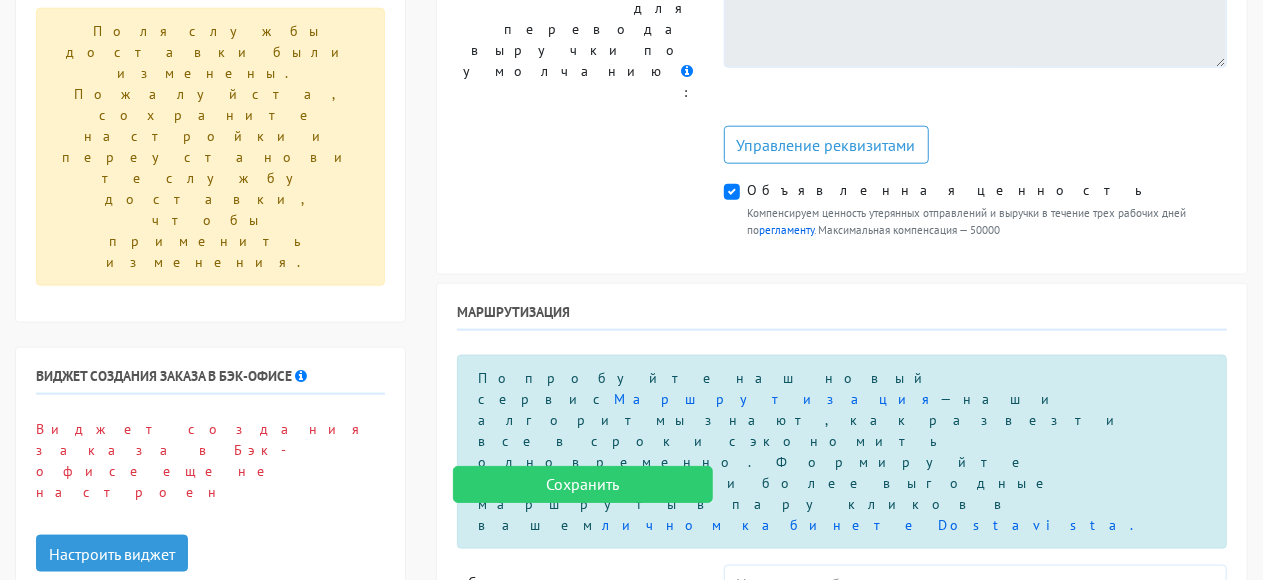 select on "1299" 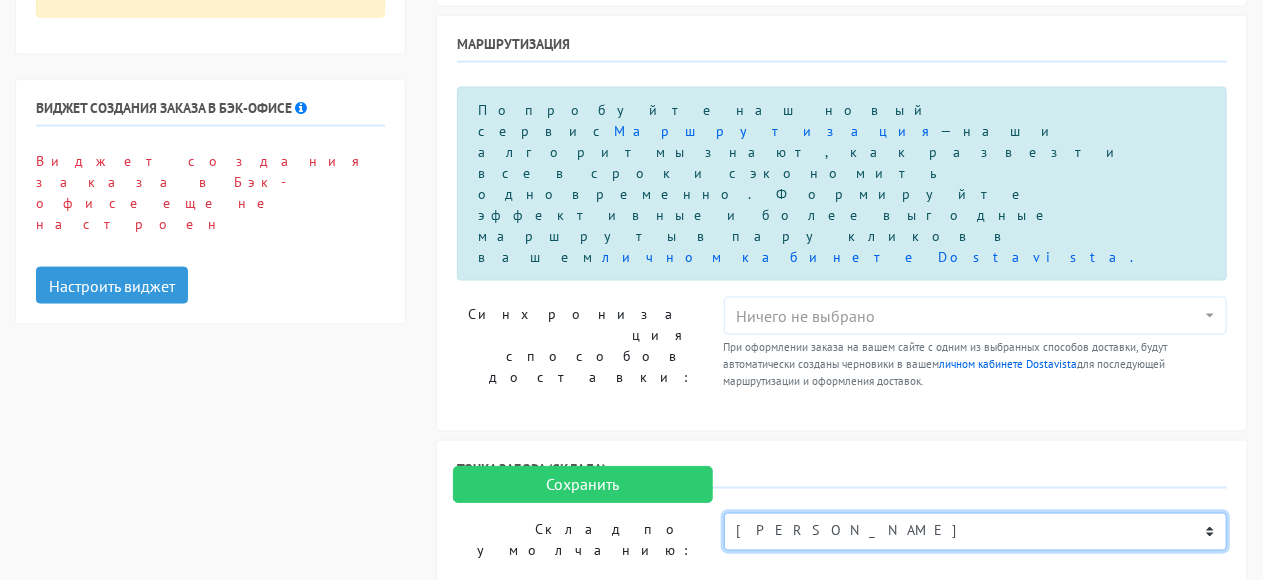 scroll, scrollTop: 1400, scrollLeft: 0, axis: vertical 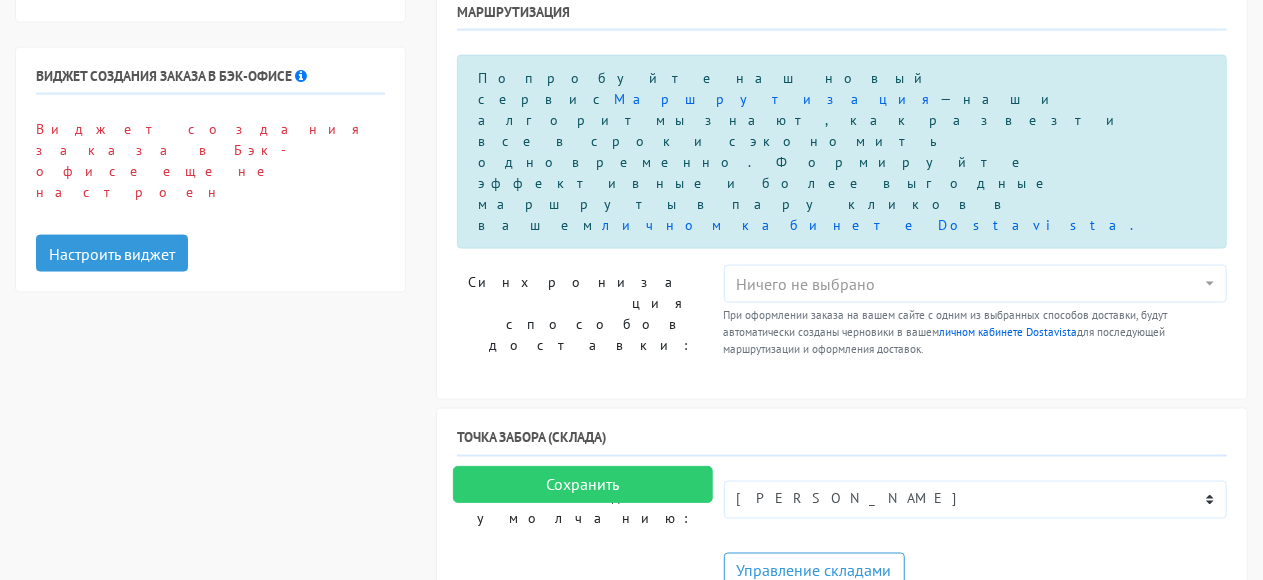 click on "Пеший курьер
Легковой автомобиль
Каблук (до 700 кг)
Микроавтобус / портер (до 1000 кг)
Газель (до 1500 кг)." at bounding box center (975, 734) 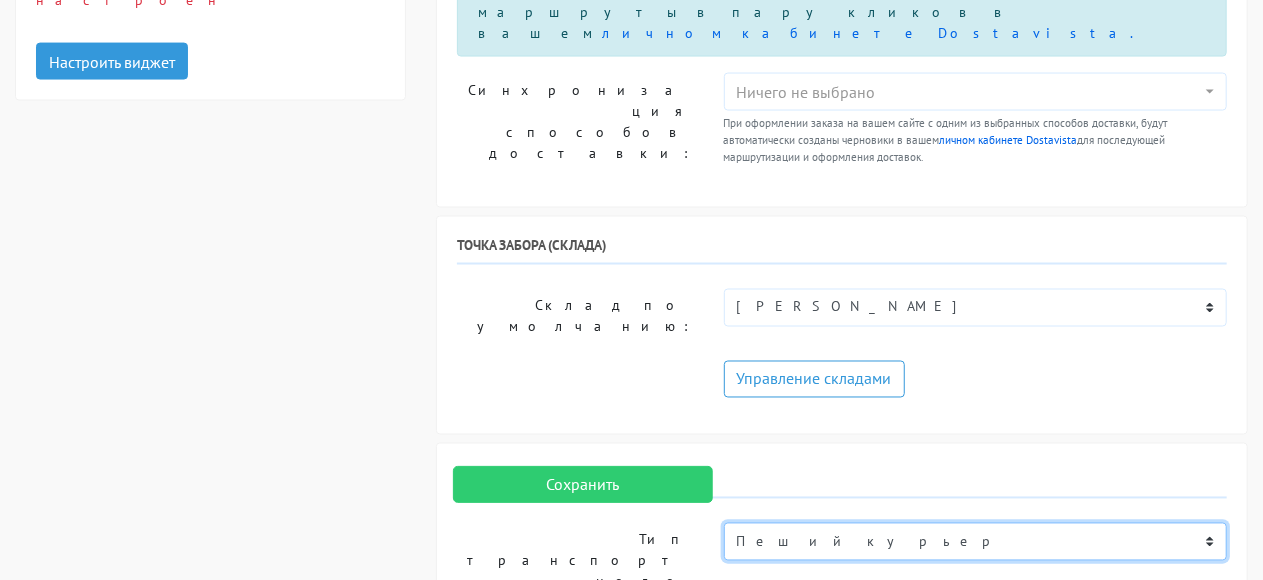 scroll, scrollTop: 1600, scrollLeft: 0, axis: vertical 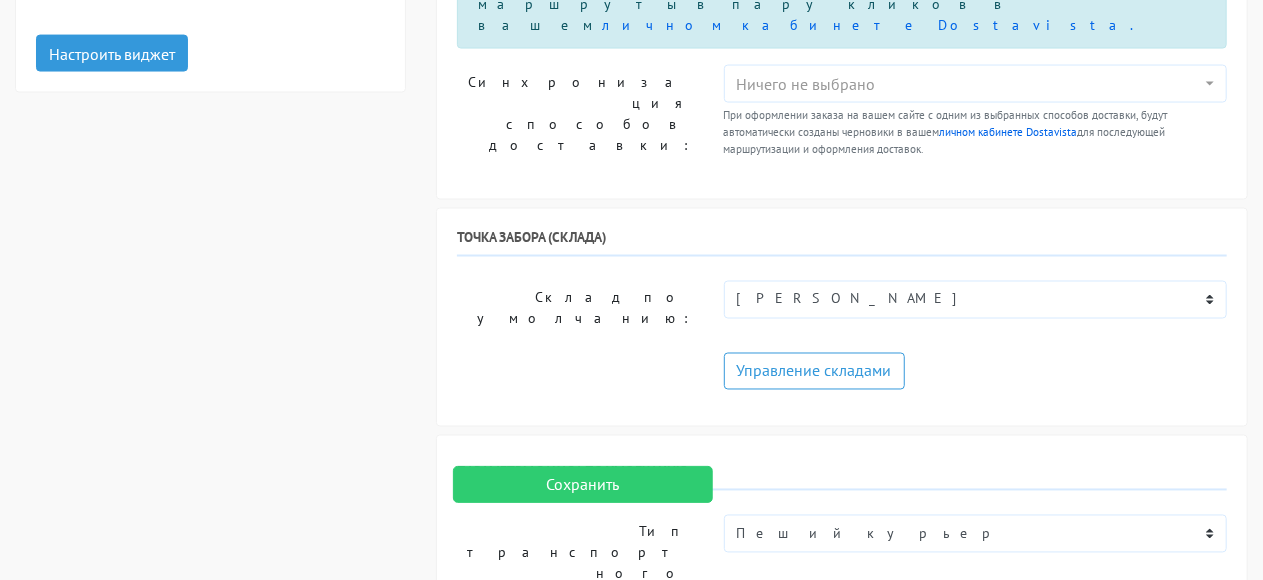 click on "1" at bounding box center (975, 897) 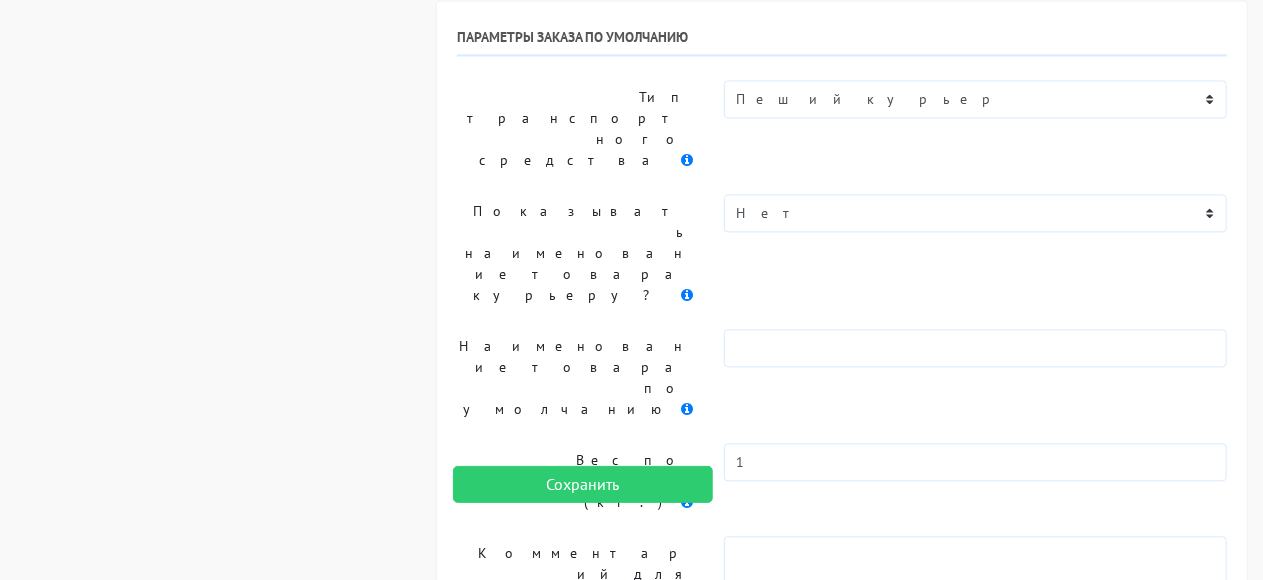 scroll, scrollTop: 1954, scrollLeft: 0, axis: vertical 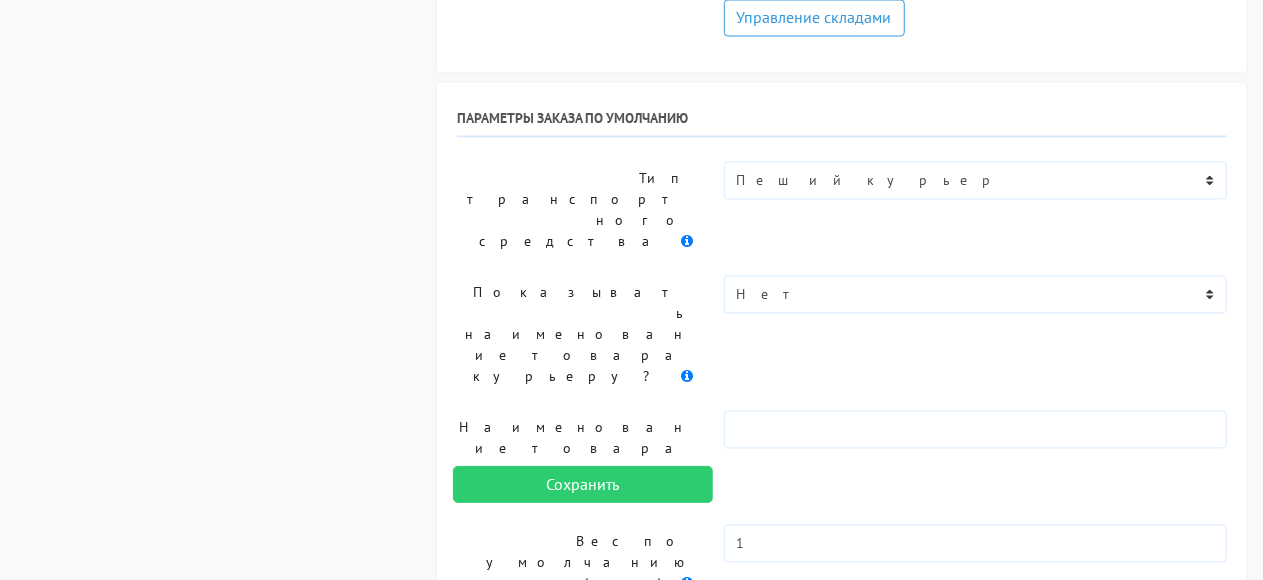 click on "Синхронизация статусов заказа
Нужно обновлять статус оплаты в вашей системе?
API Callback secret key:
F606B88154399E2DB272D93B579BCBD2FF5073A6
Получить callback secret key
API Callback URL:
https://insales.dostavista.work/api/business-app/dv-callback-handler/798203
Черновик
:
Не выбрано
Новый
В обработке
Согласован" at bounding box center [842, 1530] 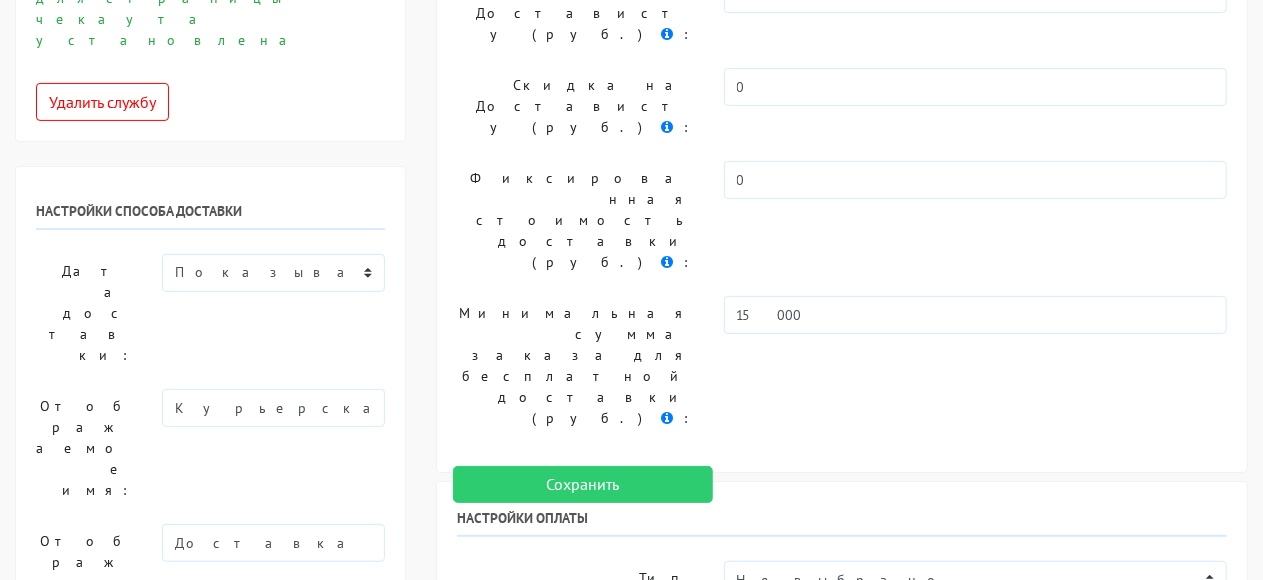 scroll, scrollTop: 300, scrollLeft: 0, axis: vertical 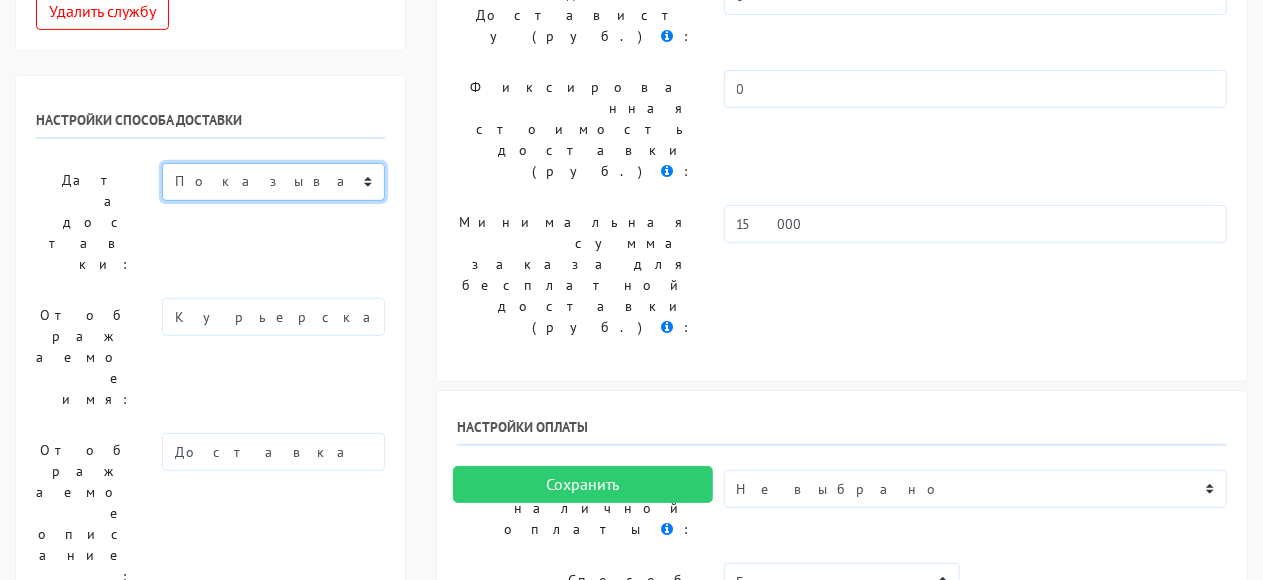 click on "Показывать доступную дату доставки
Убрать дату доставки
Показывать свой текст" at bounding box center (273, 182) 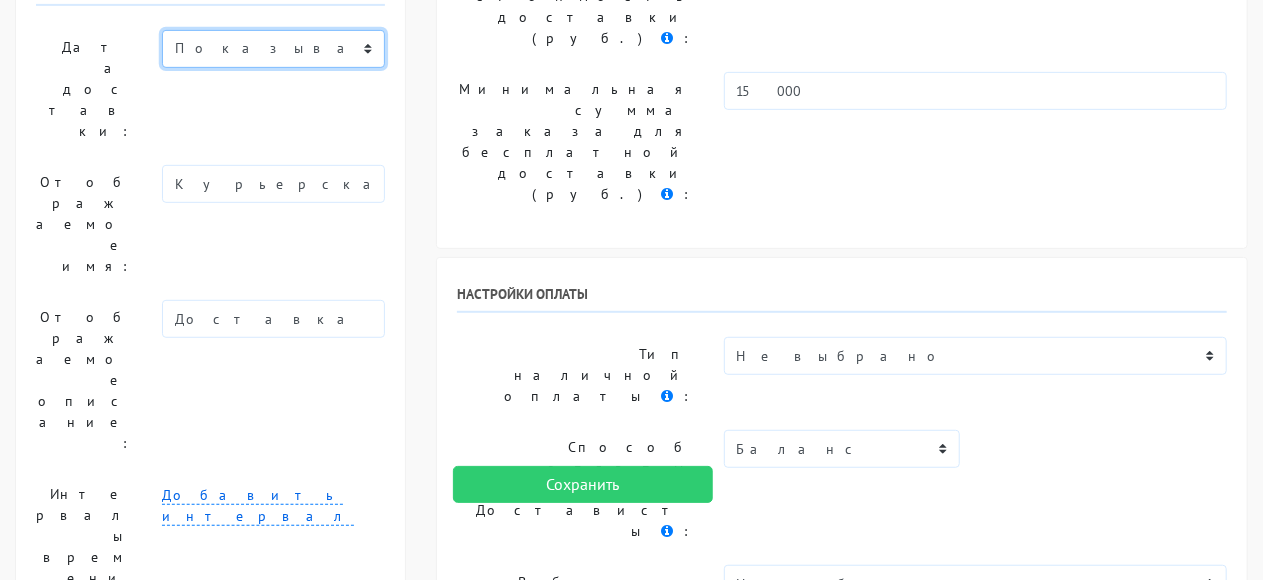 scroll, scrollTop: 400, scrollLeft: 0, axis: vertical 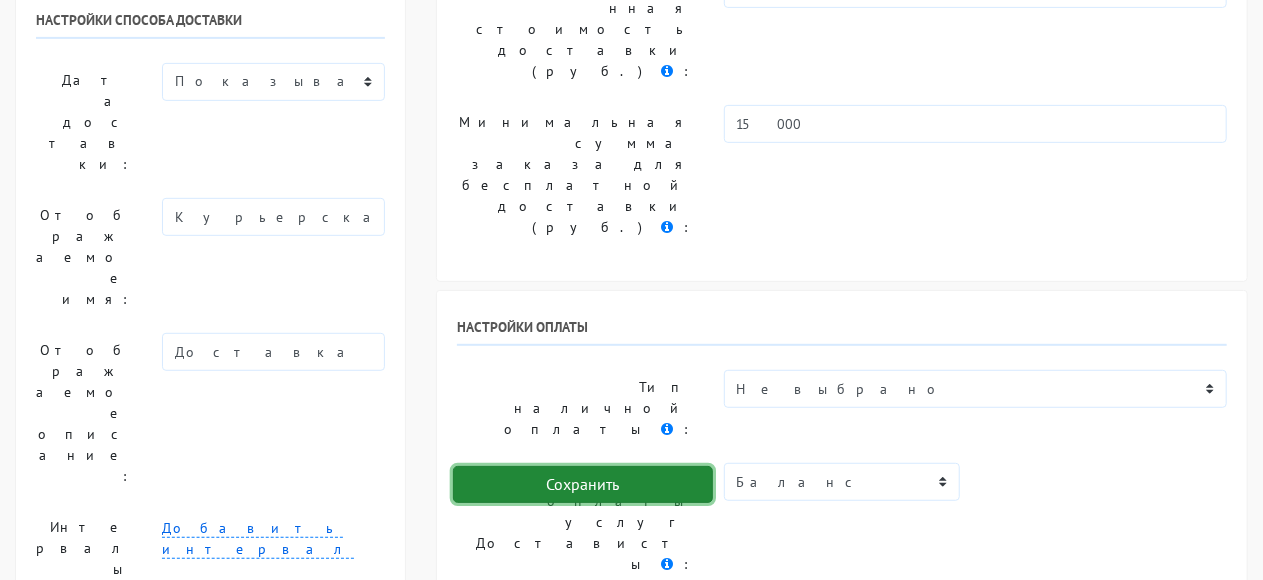 click on "Сохранить" at bounding box center [583, 485] 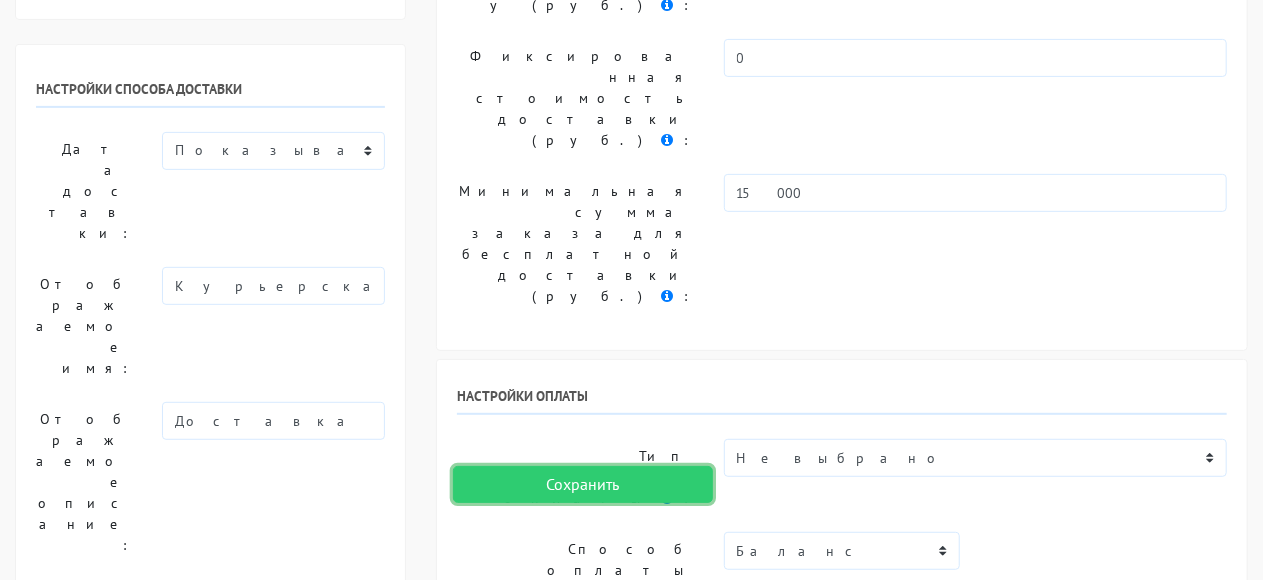 scroll, scrollTop: 300, scrollLeft: 0, axis: vertical 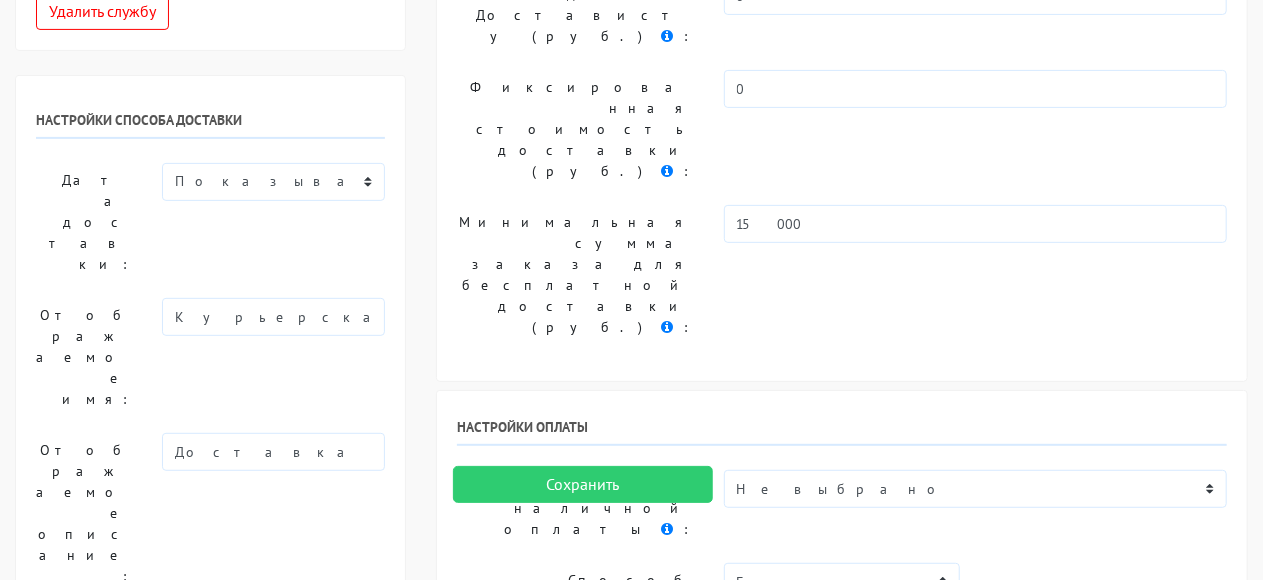 click on "Добавить интервал" at bounding box center (258, 639) 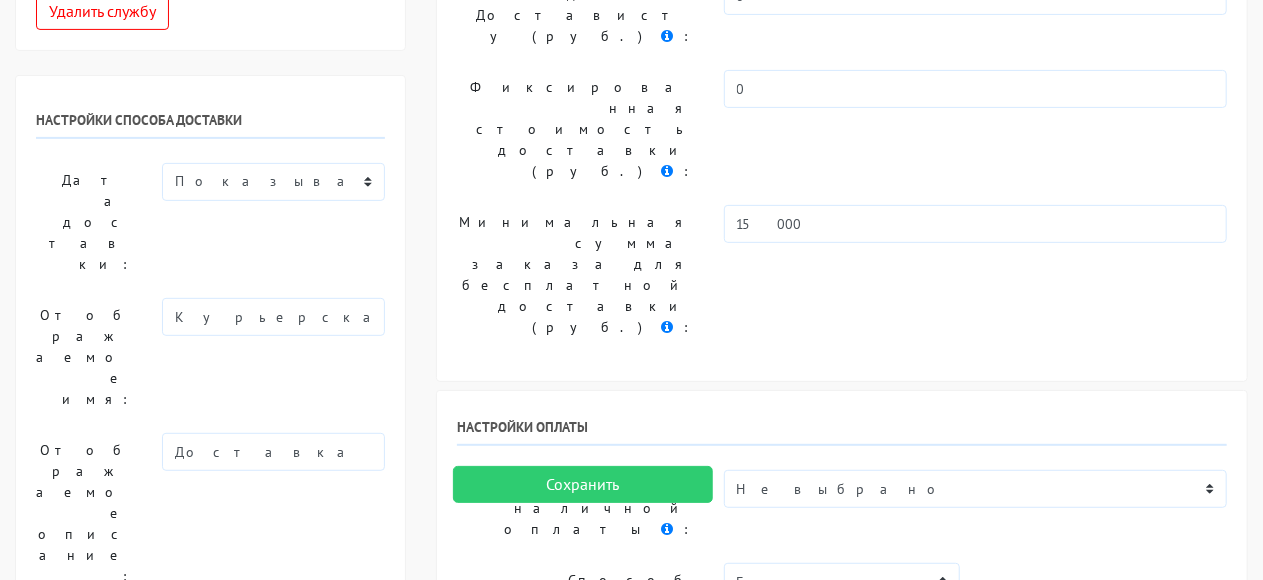 type on "10:00" 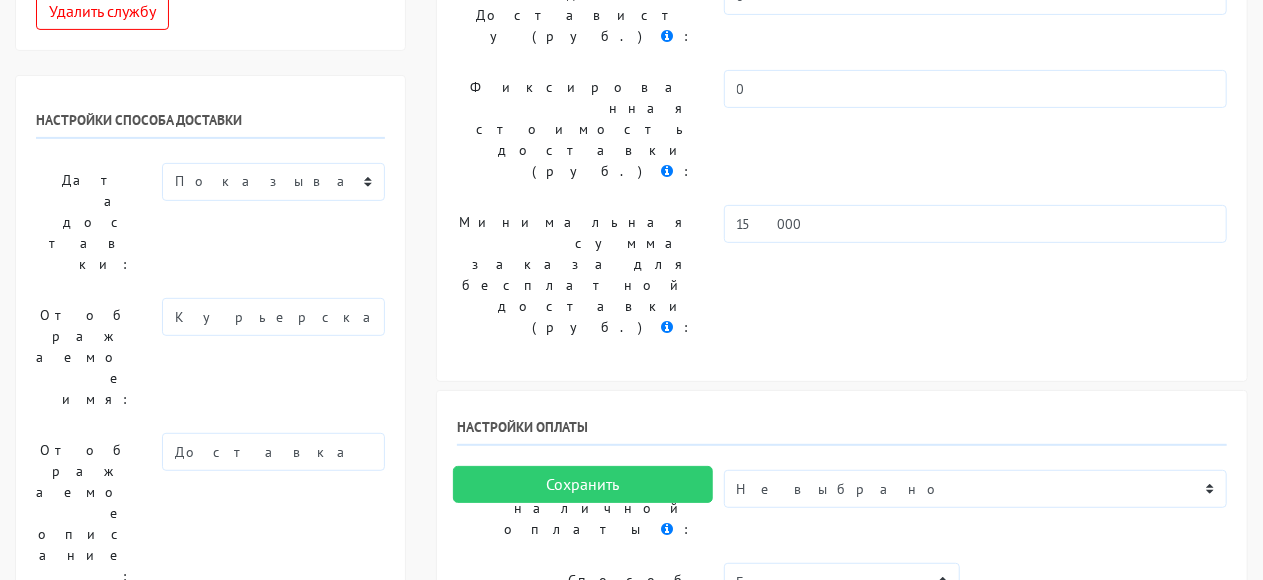 click on "Добавить интервал" at bounding box center (258, 777) 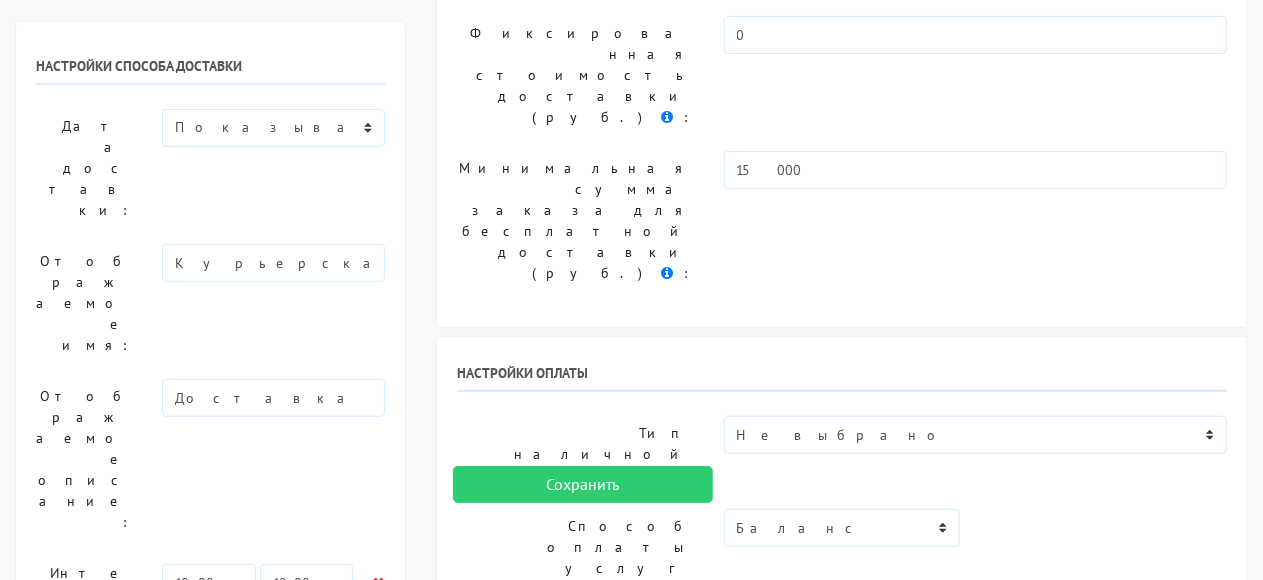 scroll, scrollTop: 400, scrollLeft: 0, axis: vertical 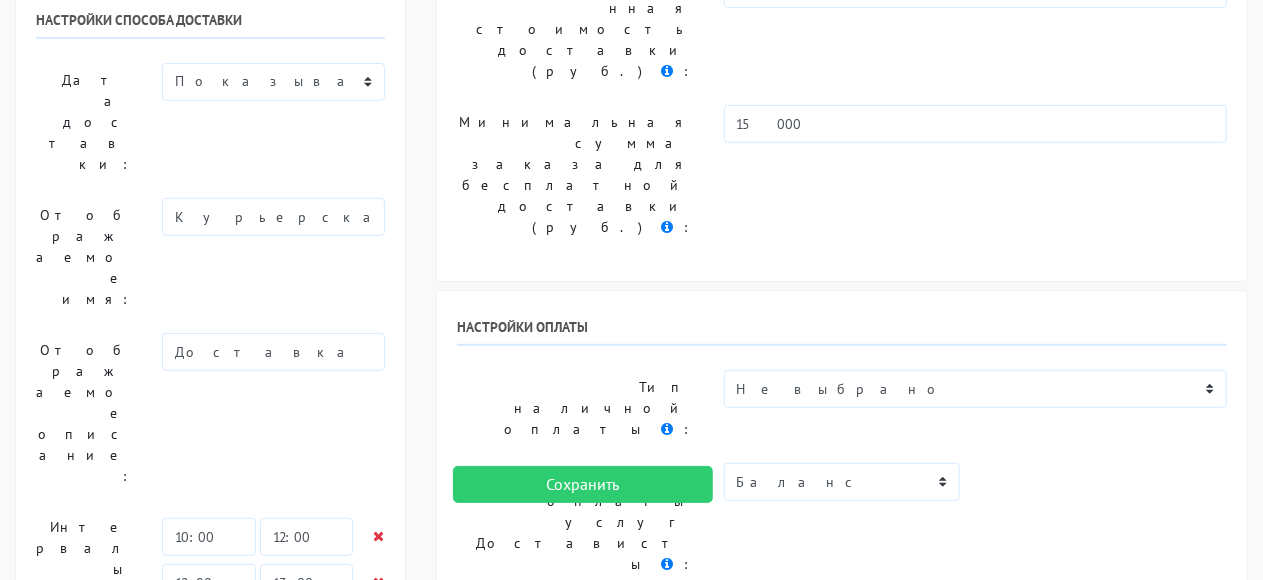 click on "Добавить интервал" at bounding box center (258, 723) 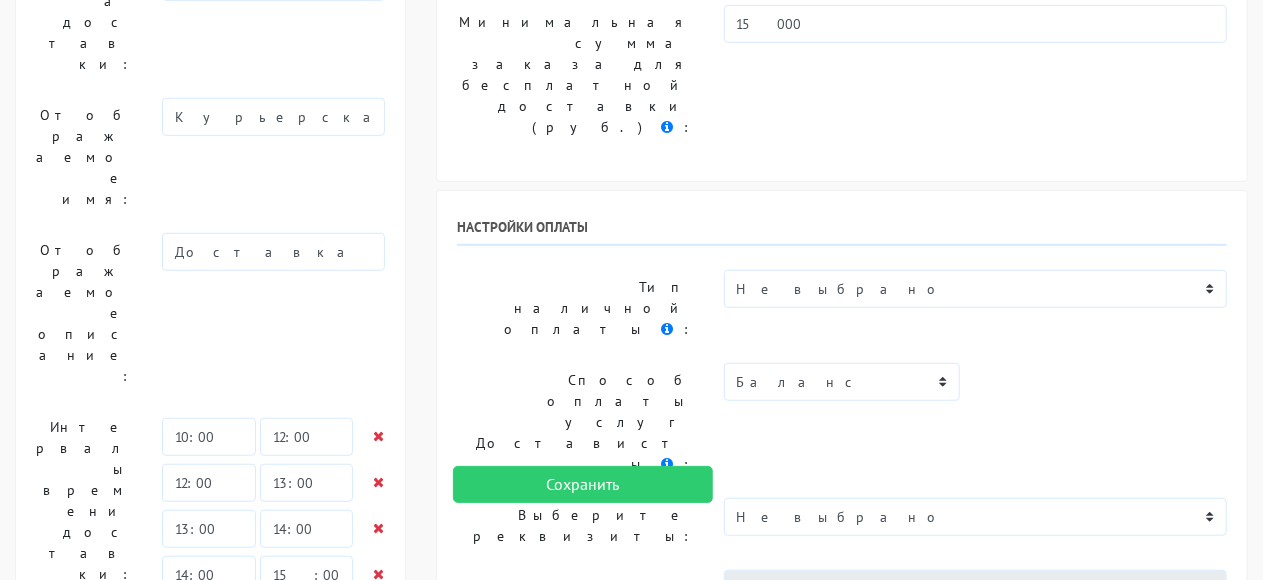 click on "Добавить интервал" at bounding box center (258, 761) 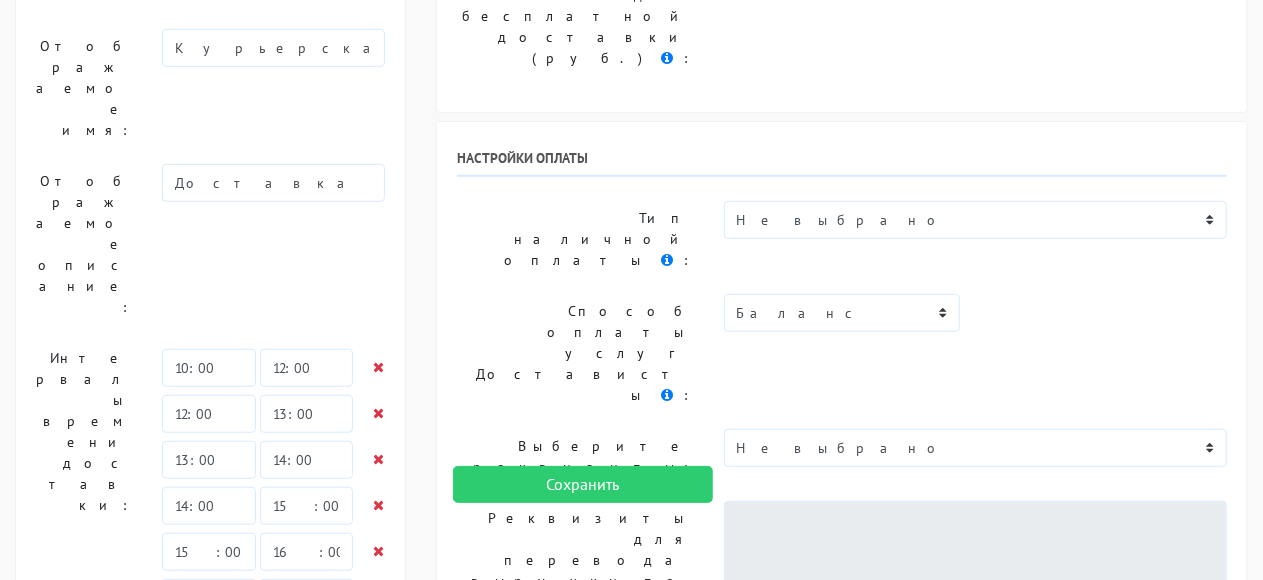 scroll, scrollTop: 600, scrollLeft: 0, axis: vertical 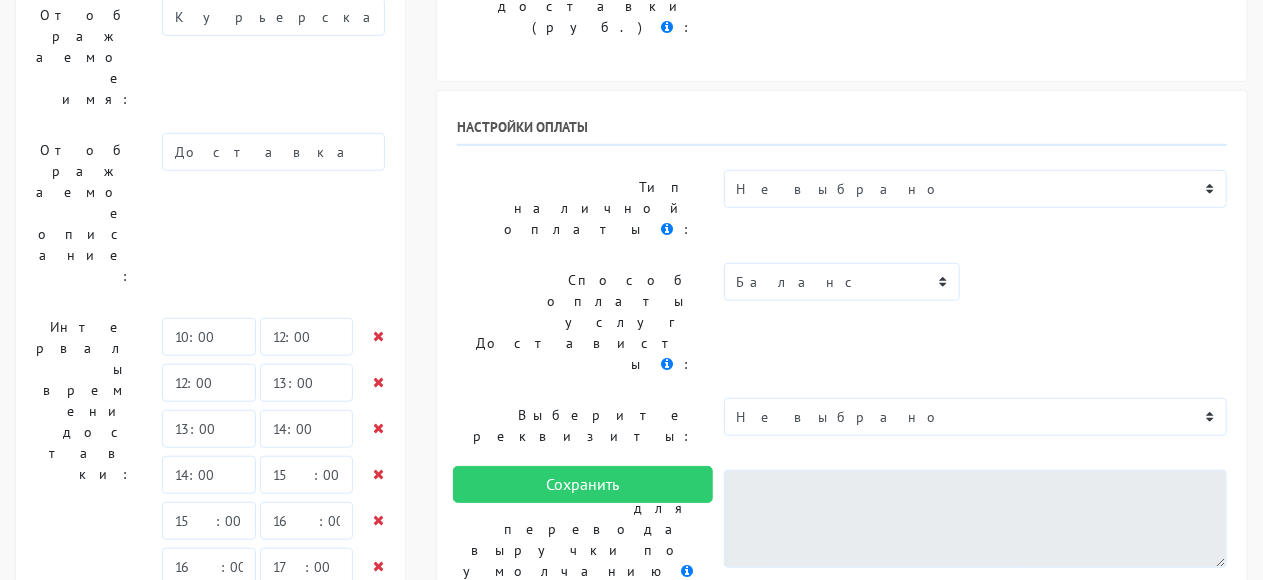click on "Добавить интервал" at bounding box center [258, 707] 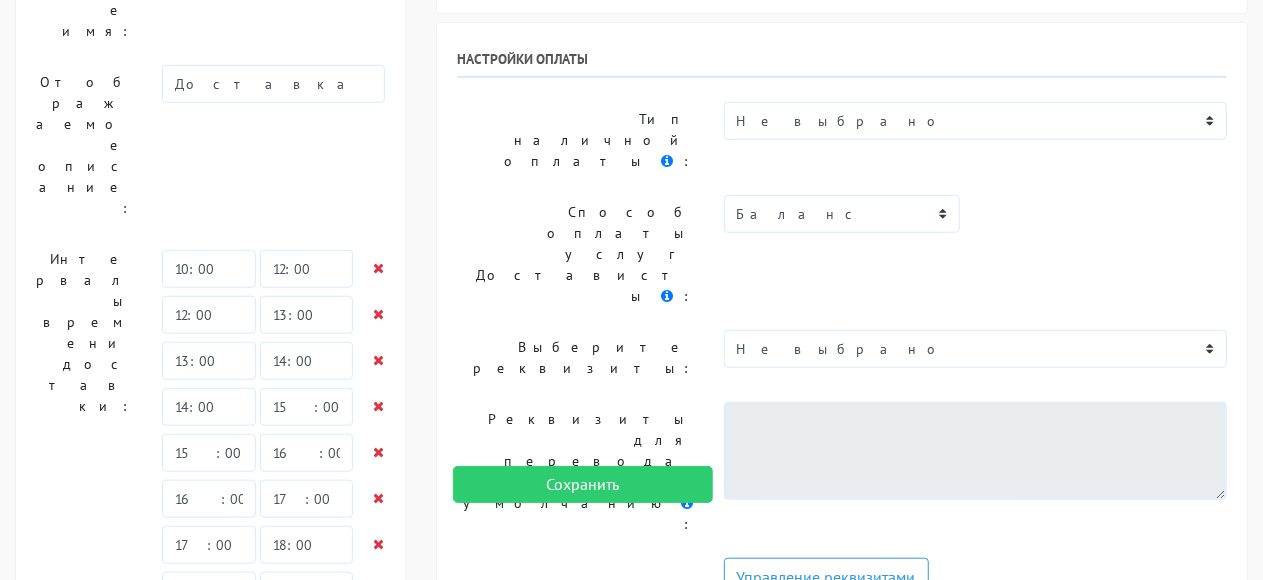 scroll, scrollTop: 700, scrollLeft: 0, axis: vertical 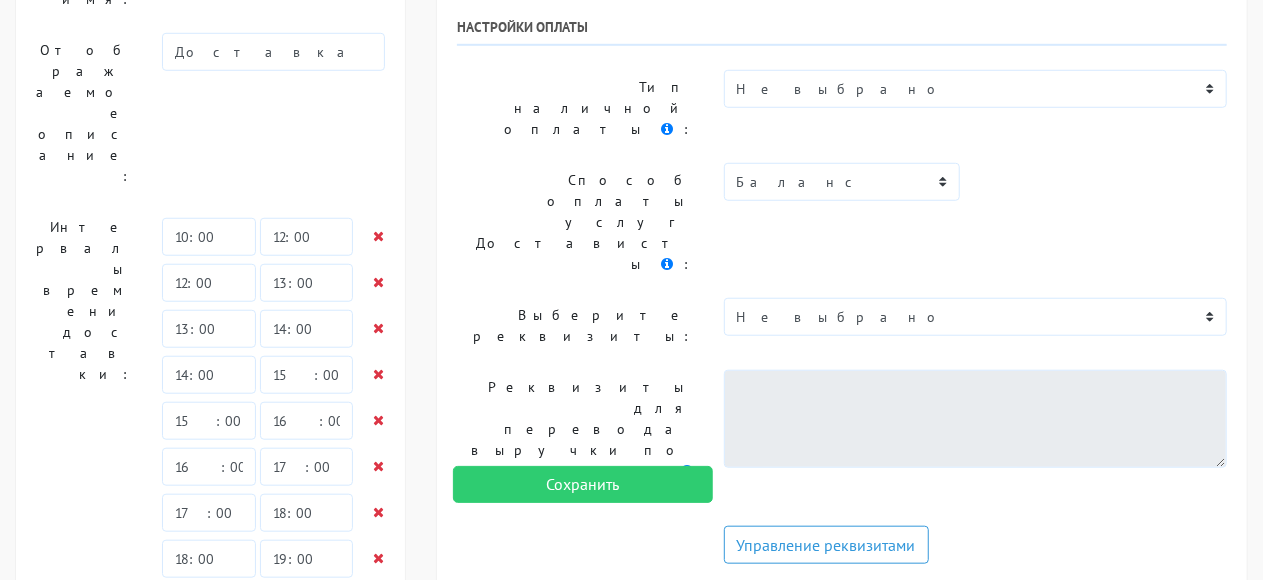 click on "Добавить интервал" at bounding box center [258, 699] 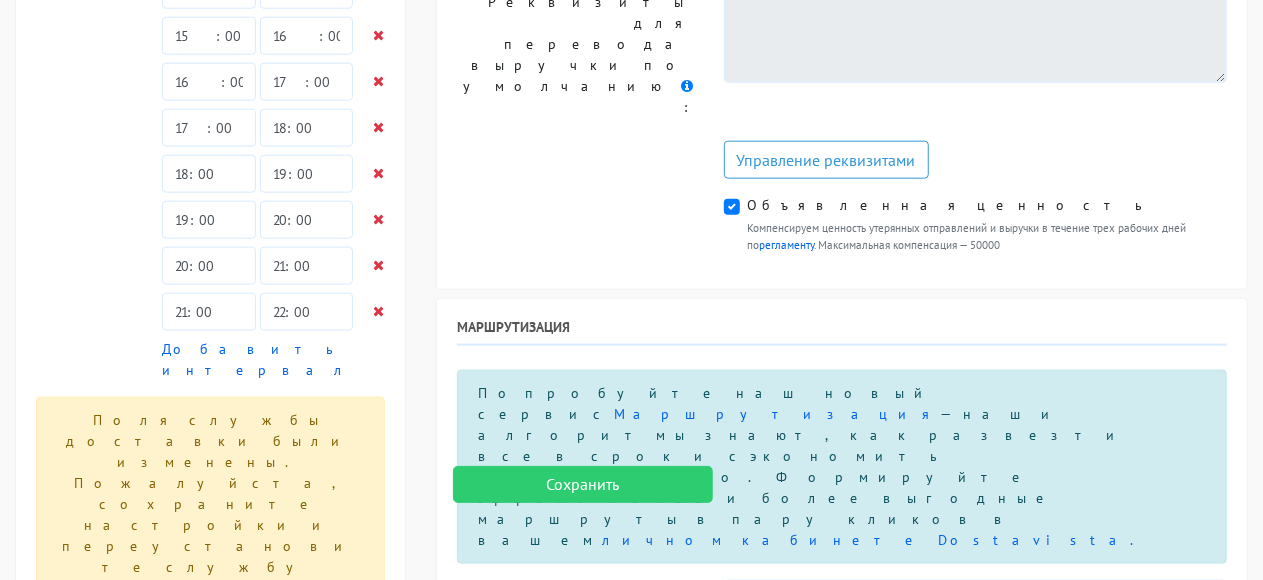 scroll, scrollTop: 900, scrollLeft: 0, axis: vertical 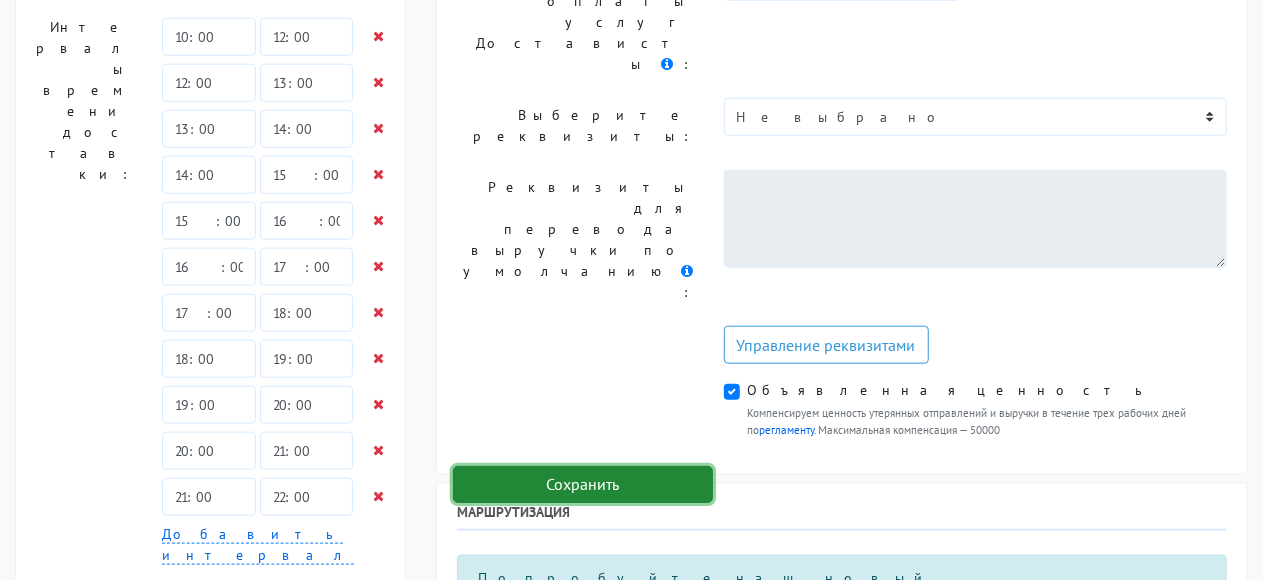 click on "Сохранить" at bounding box center [583, 485] 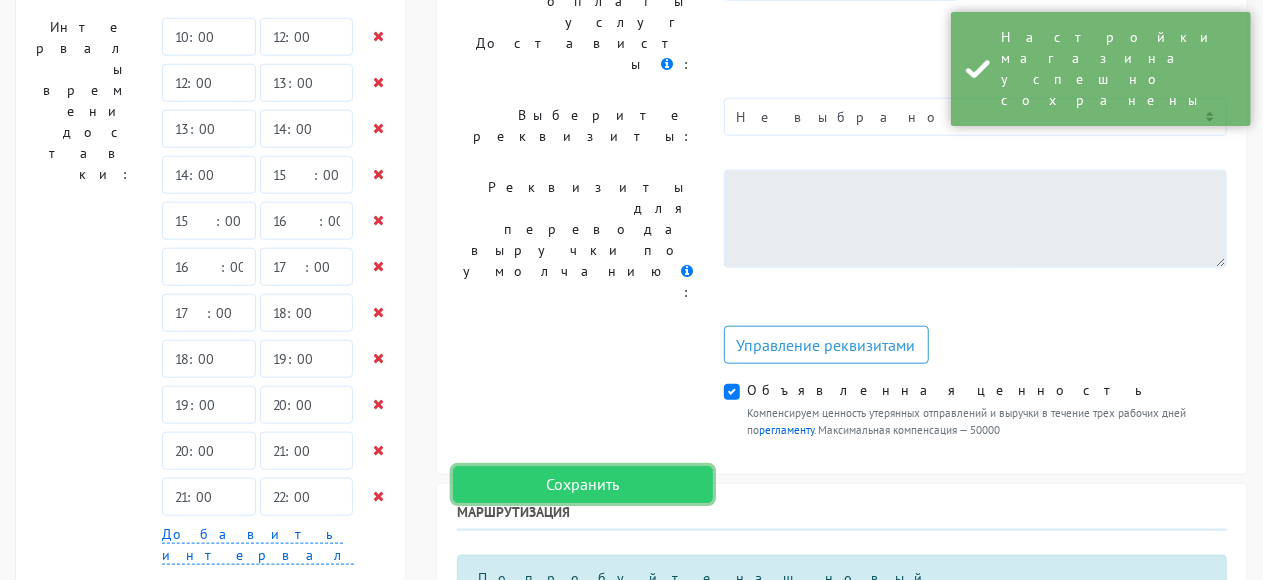 scroll, scrollTop: 1600, scrollLeft: 0, axis: vertical 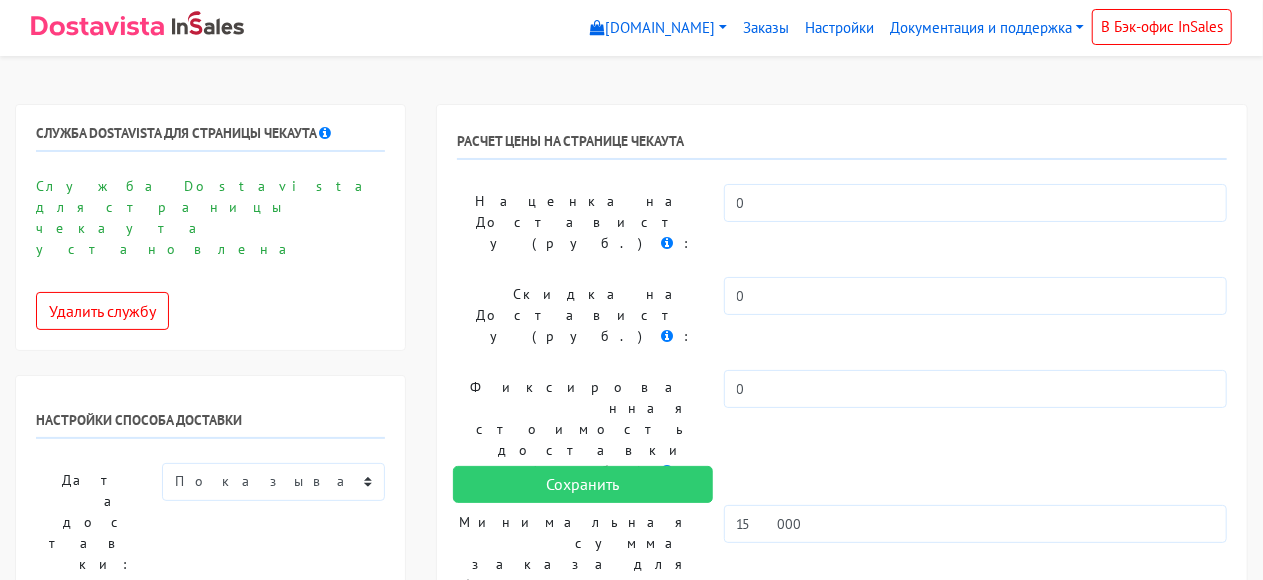 click on "myshop-bbf240.myinsales.ru
myshop-bbf240.myinsales.ru
Выйти
Заказы
Настройки" at bounding box center (631, 28) 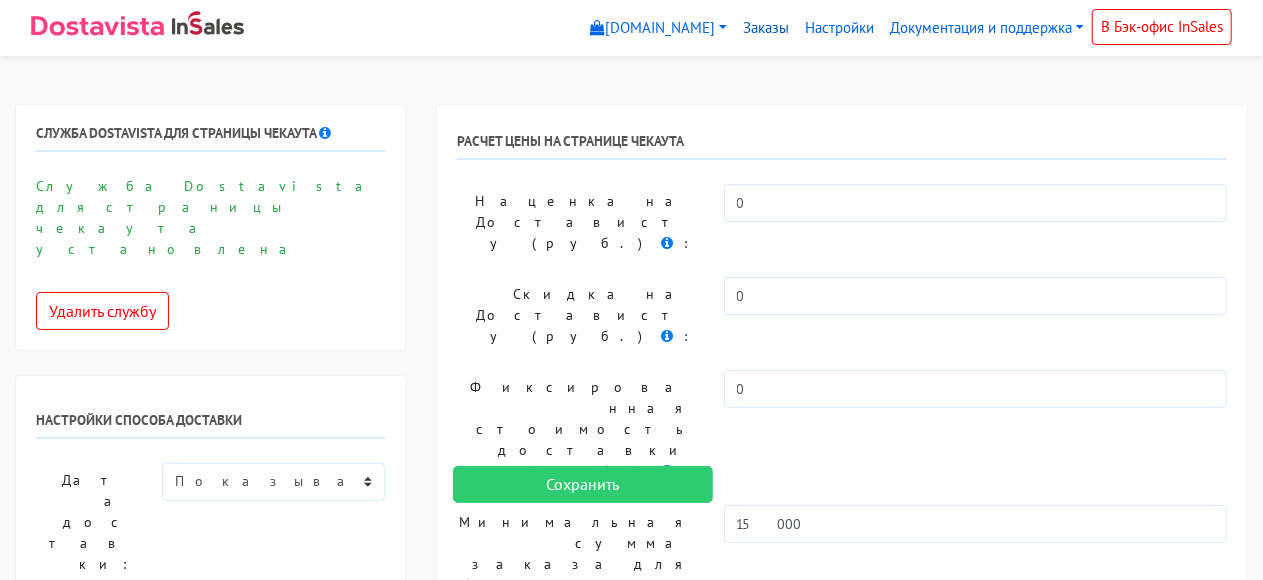 click on "Заказы" at bounding box center (766, 28) 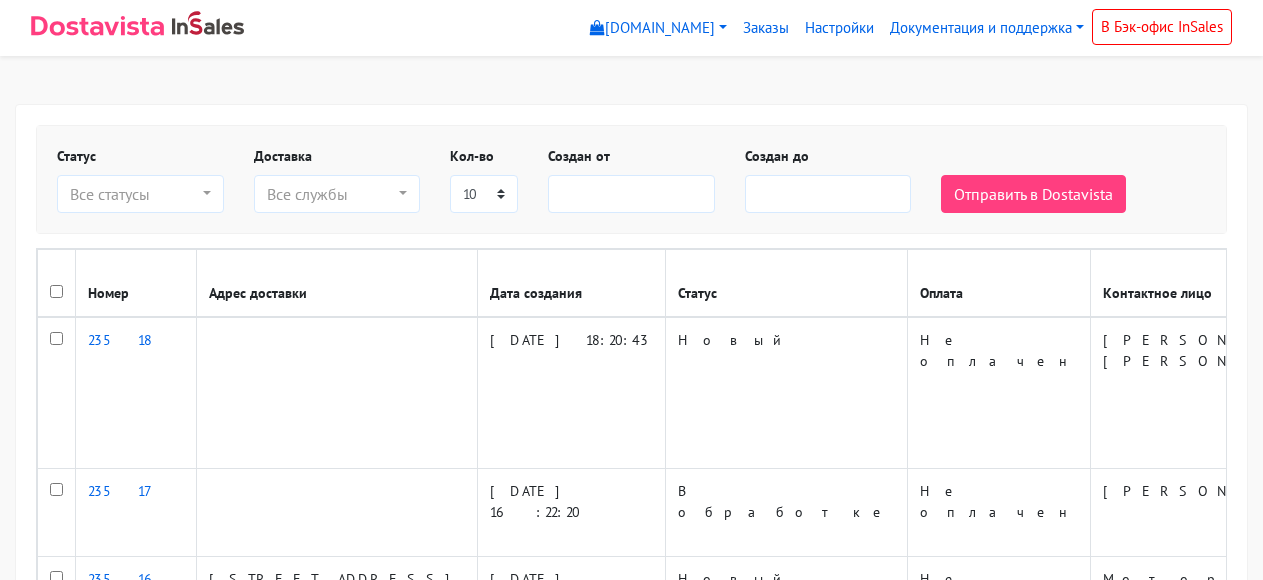 select 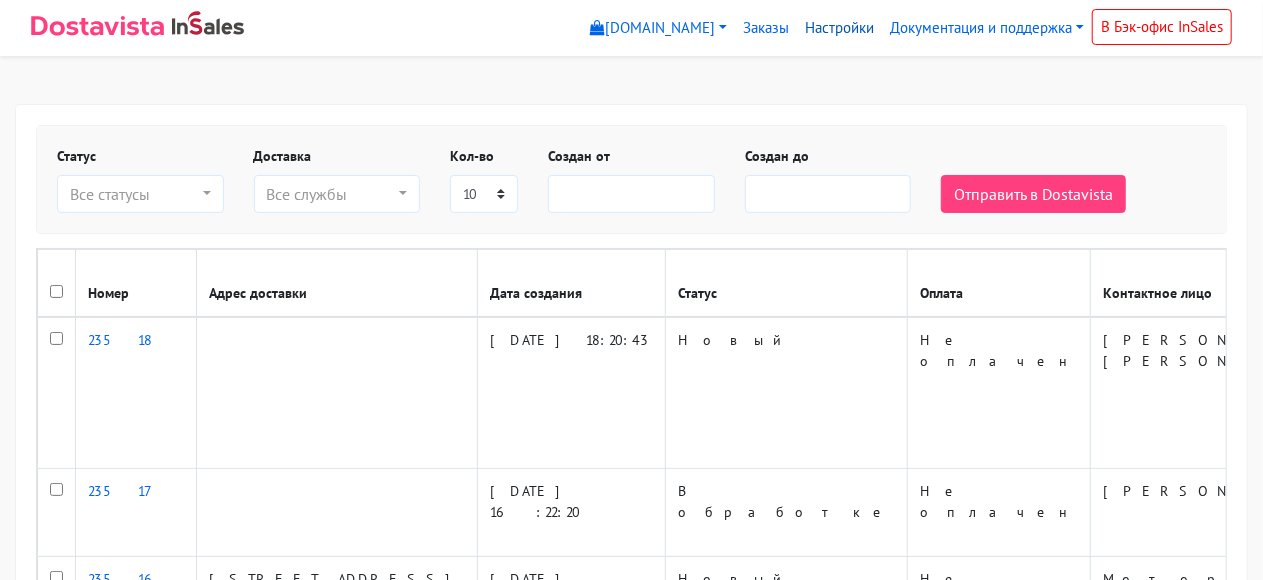 click on "Настройки" at bounding box center [839, 28] 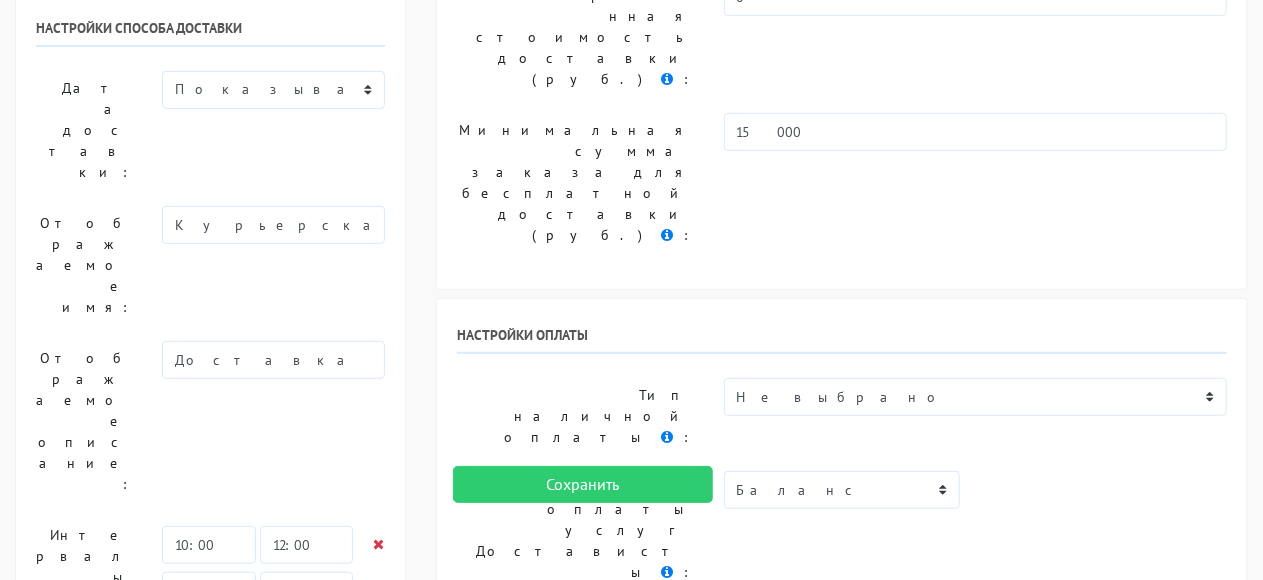 scroll, scrollTop: 400, scrollLeft: 0, axis: vertical 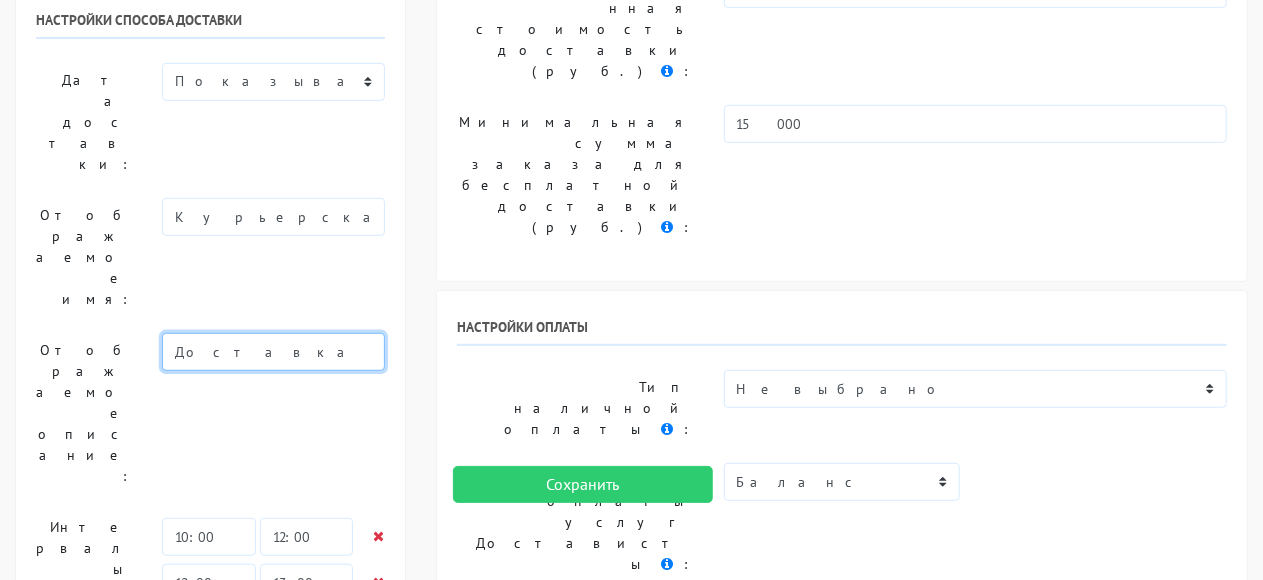 click on "Доставка до двери в день заказа" at bounding box center (273, 352) 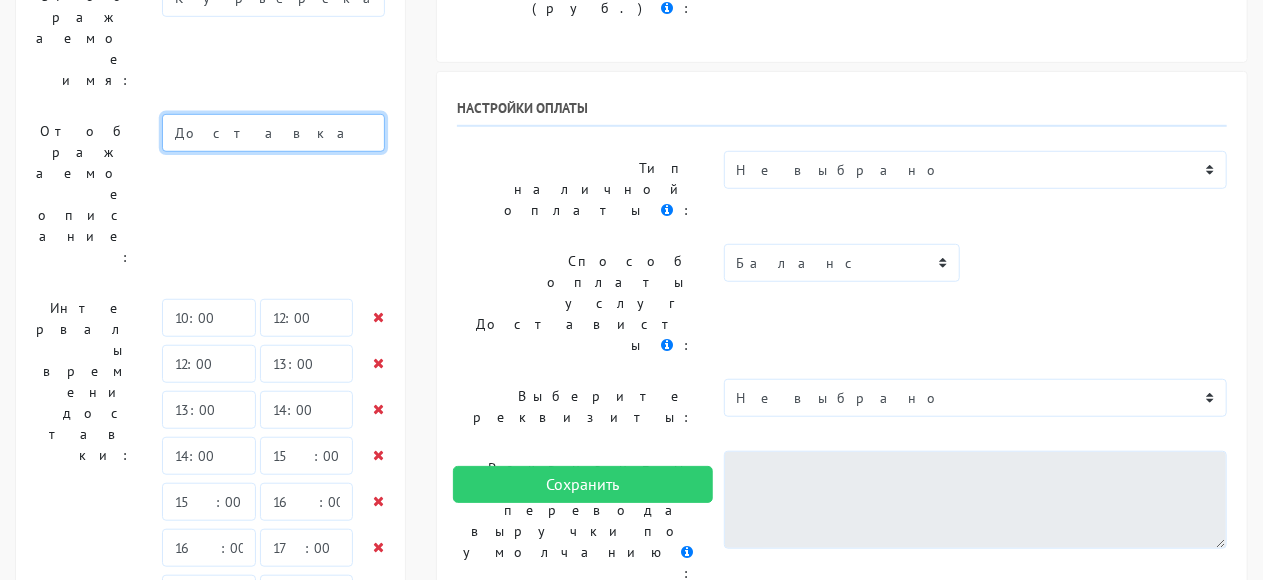 scroll, scrollTop: 1000, scrollLeft: 0, axis: vertical 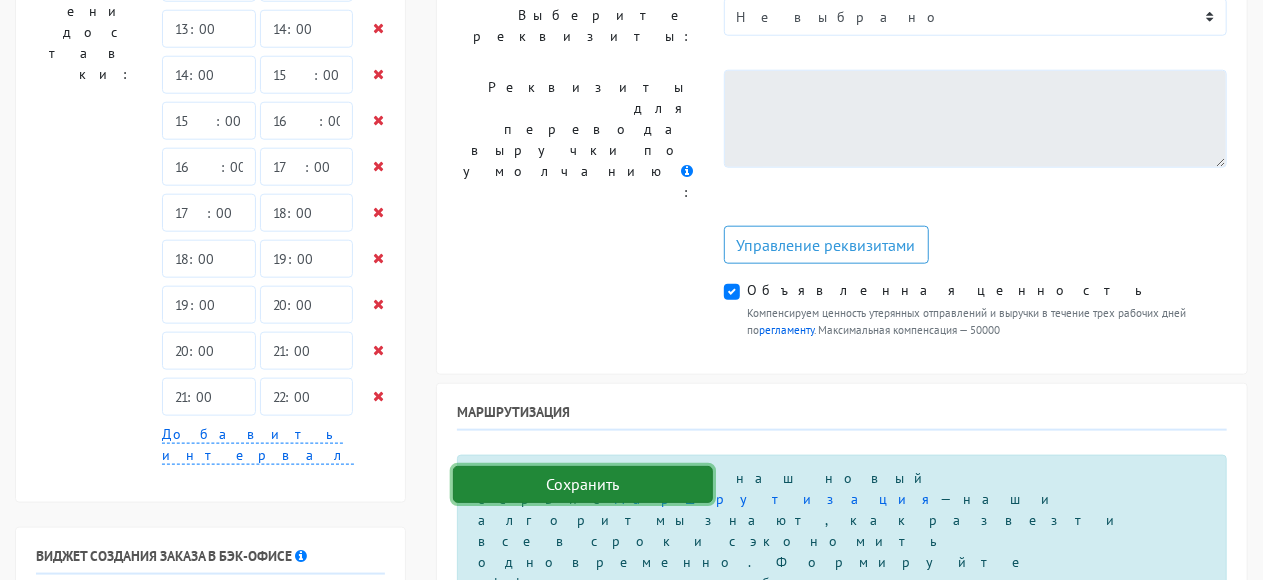 click on "Сохранить" at bounding box center [583, 485] 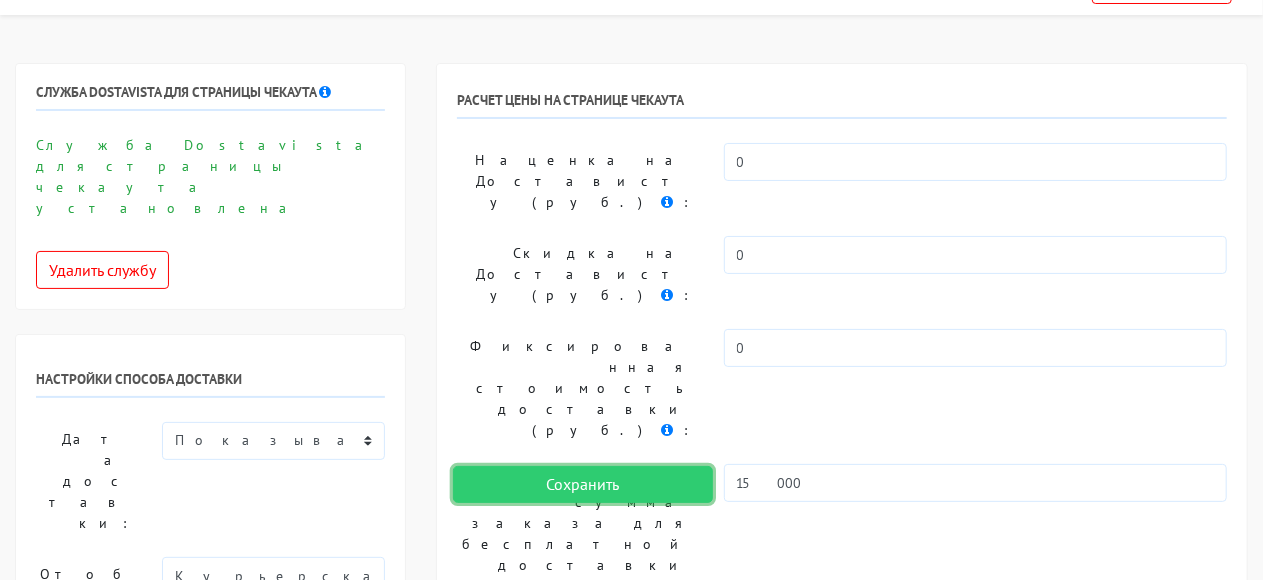 scroll, scrollTop: 0, scrollLeft: 0, axis: both 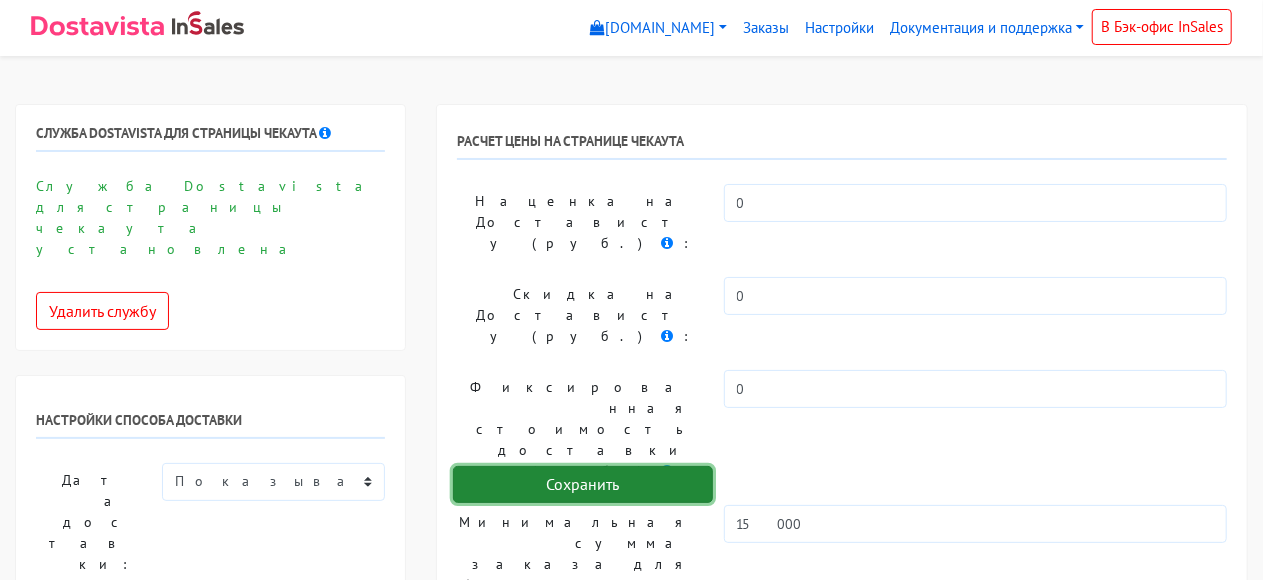 click on "Сохранить" at bounding box center (583, 485) 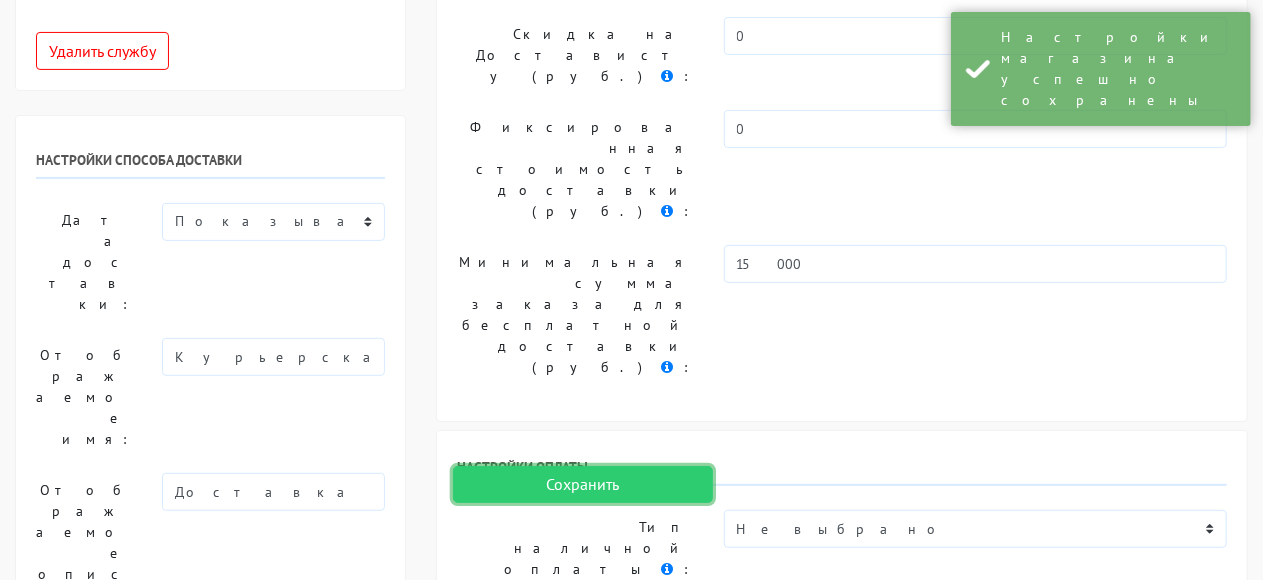 scroll, scrollTop: 400, scrollLeft: 0, axis: vertical 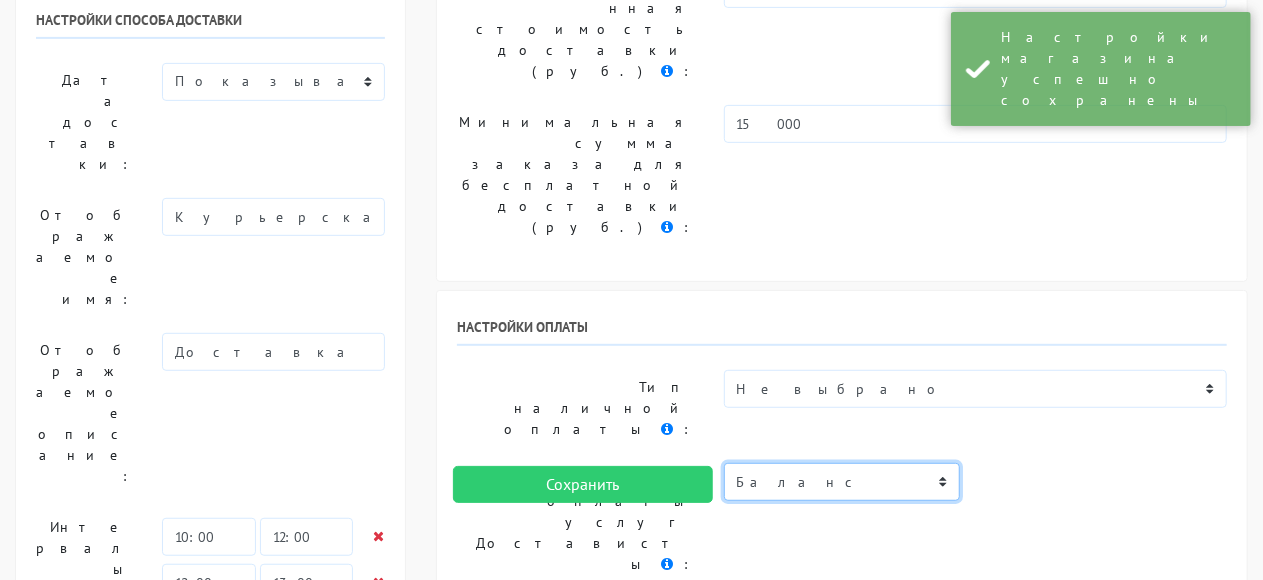 click on "Баланс" at bounding box center (842, 482) 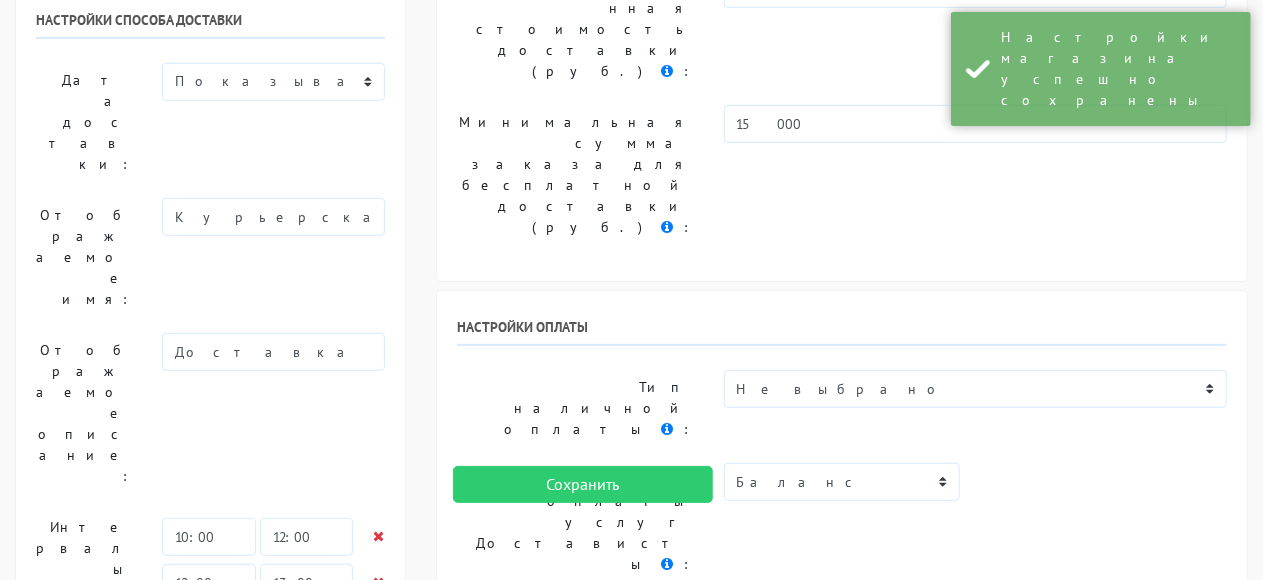 click on "Не выбрано" at bounding box center [975, 617] 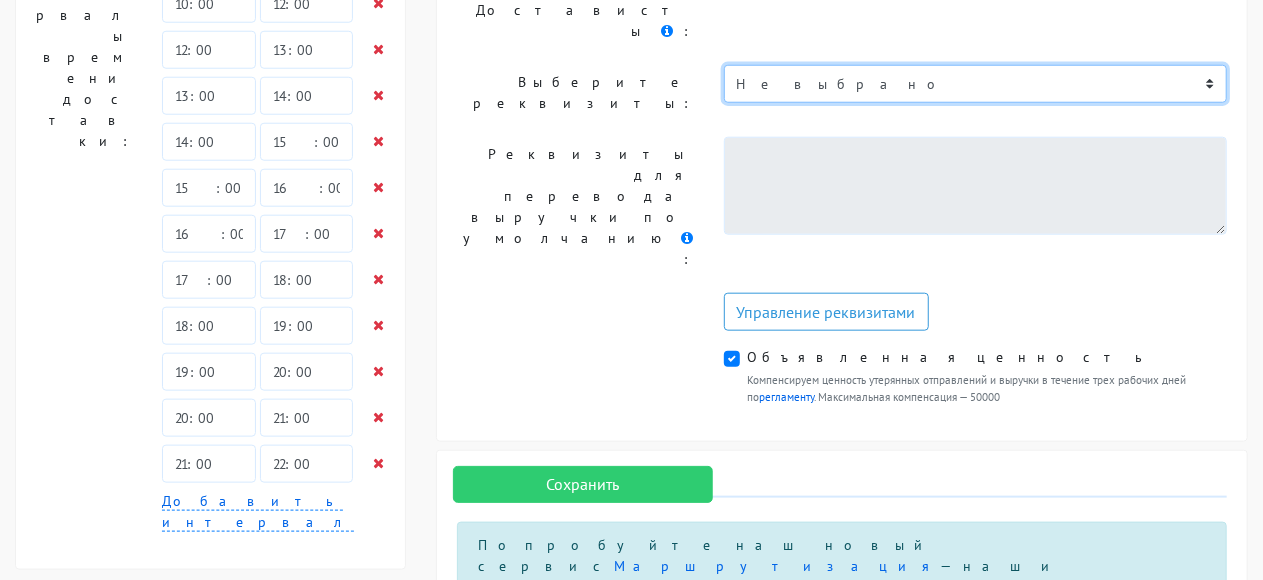 scroll, scrollTop: 1100, scrollLeft: 0, axis: vertical 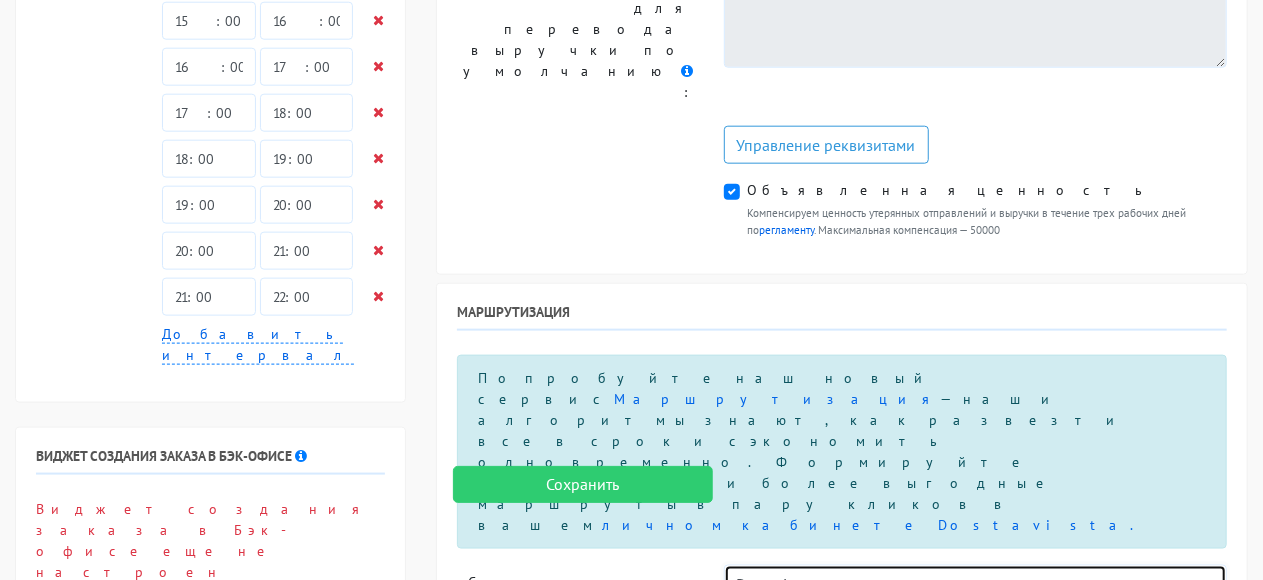 click on "Dostavista" at bounding box center [969, 584] 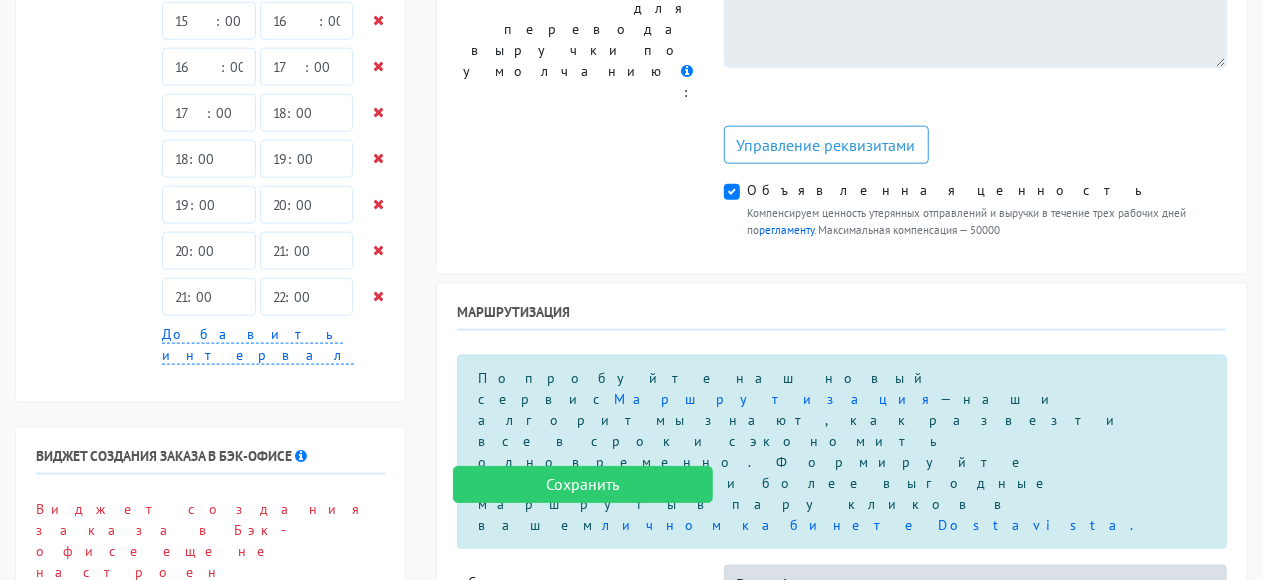 click on "Dostavista" at bounding box center (991, 629) 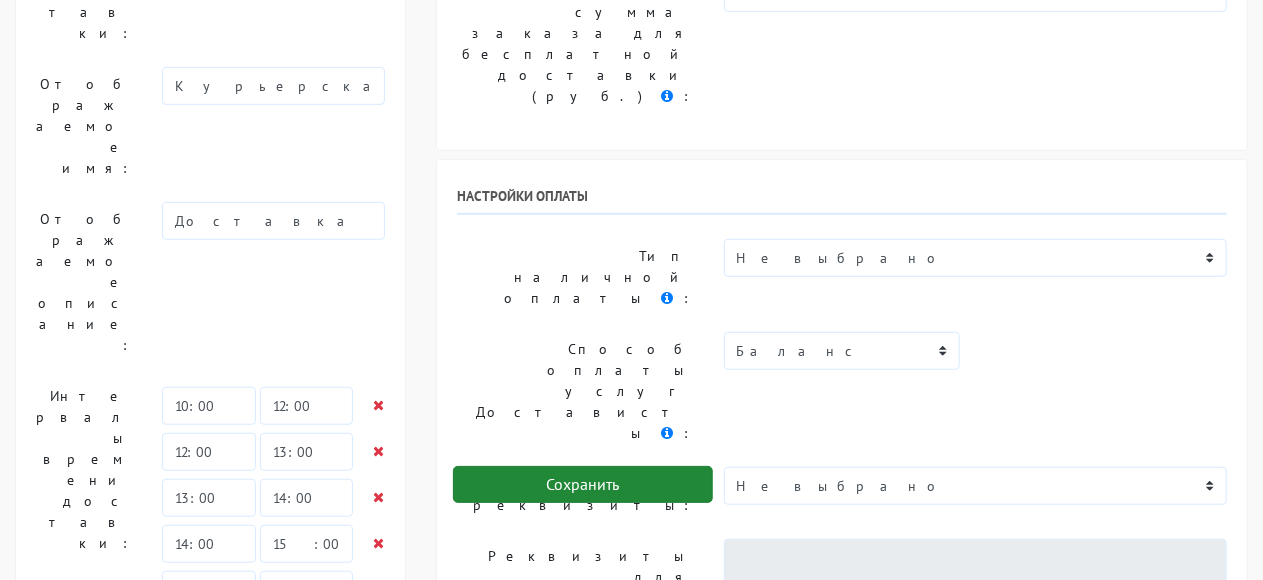 scroll, scrollTop: 500, scrollLeft: 0, axis: vertical 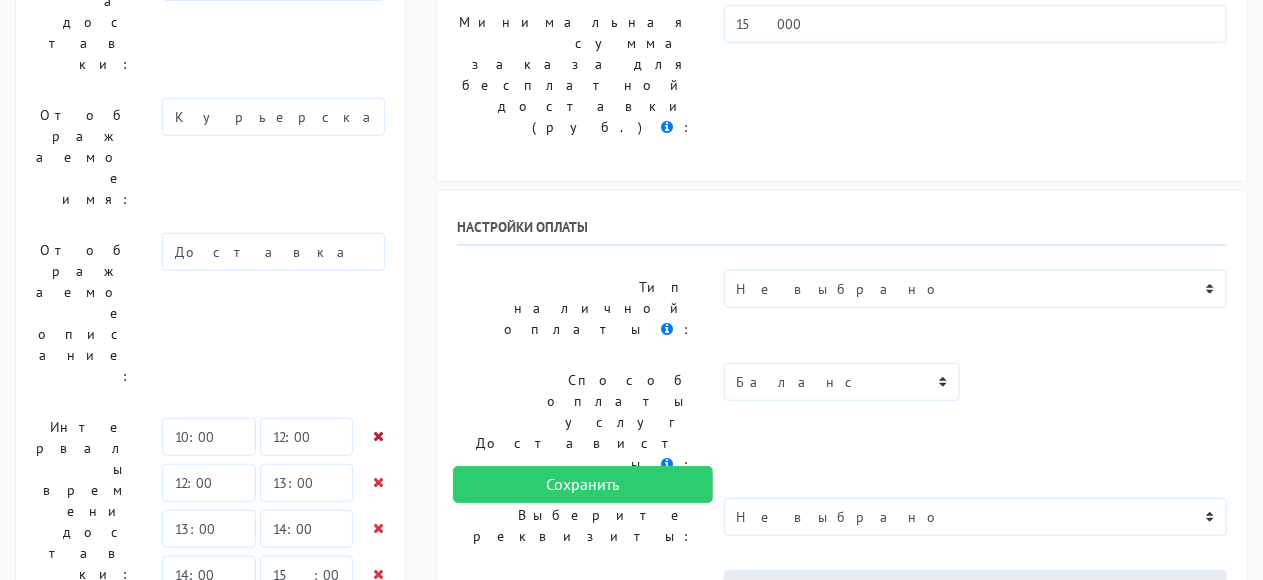 click at bounding box center [378, 436] 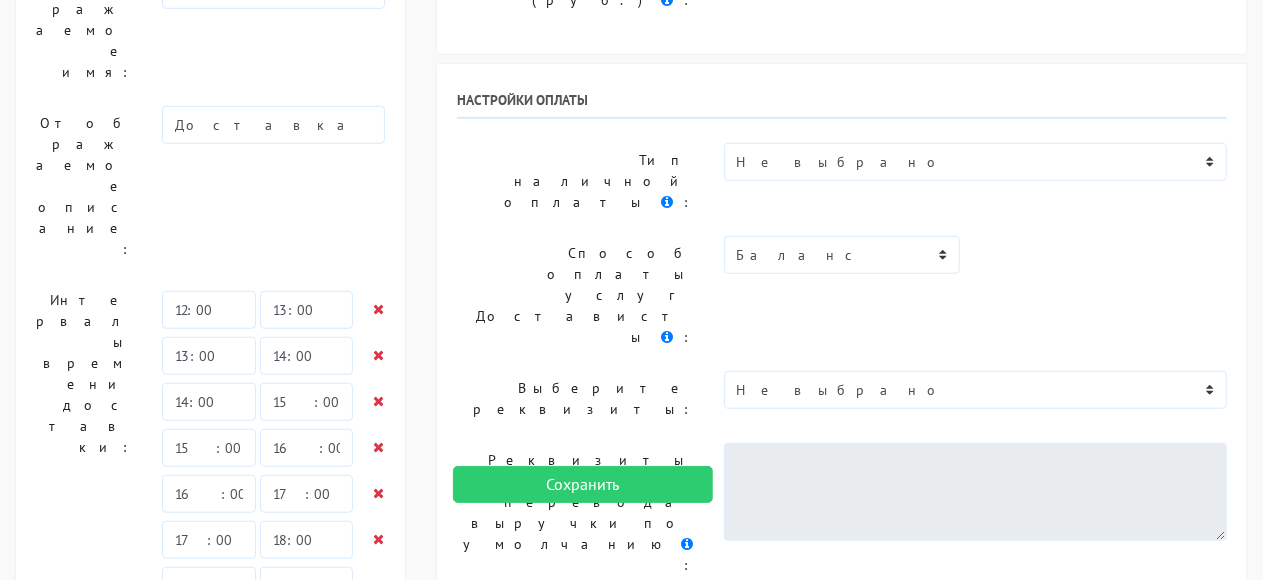 scroll, scrollTop: 700, scrollLeft: 0, axis: vertical 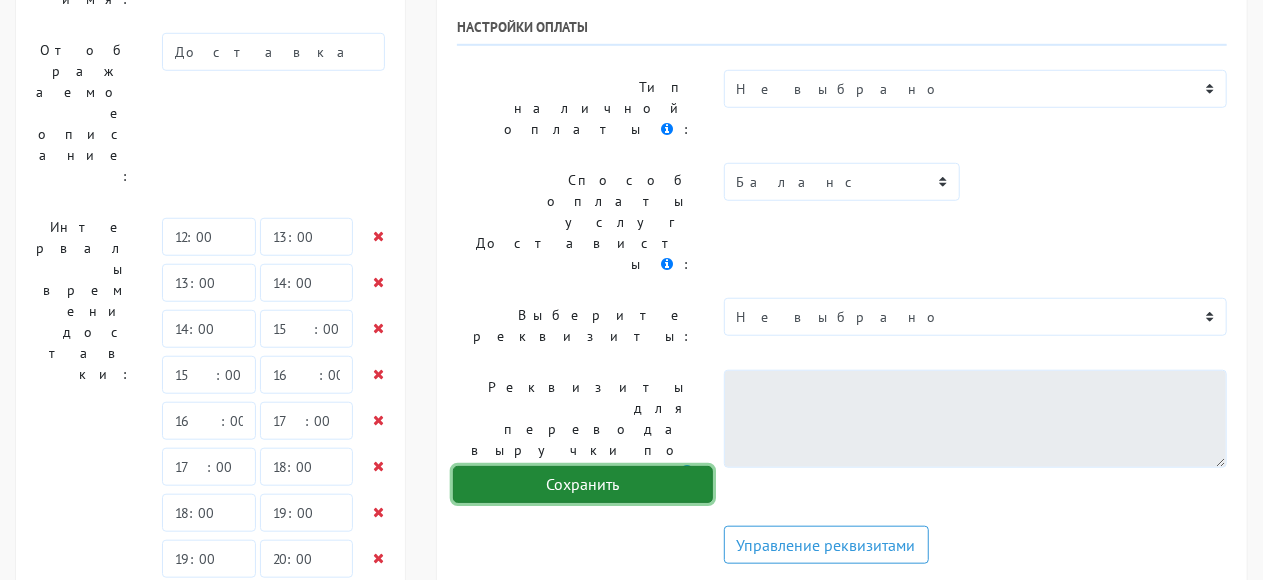 click on "Сохранить" at bounding box center (583, 485) 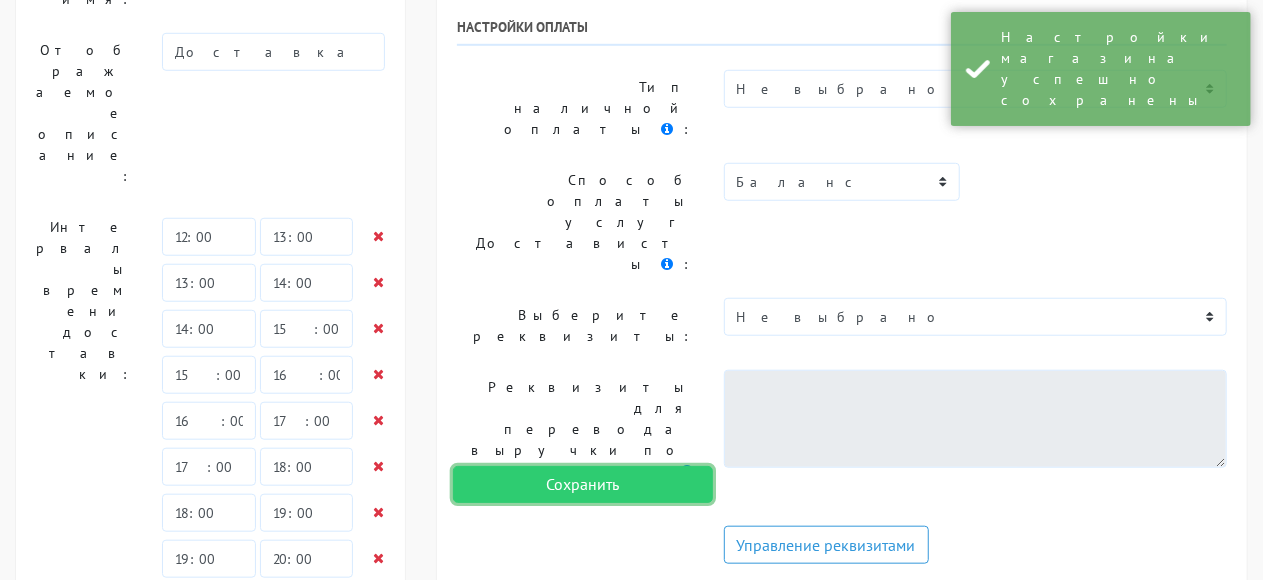 scroll, scrollTop: 1400, scrollLeft: 0, axis: vertical 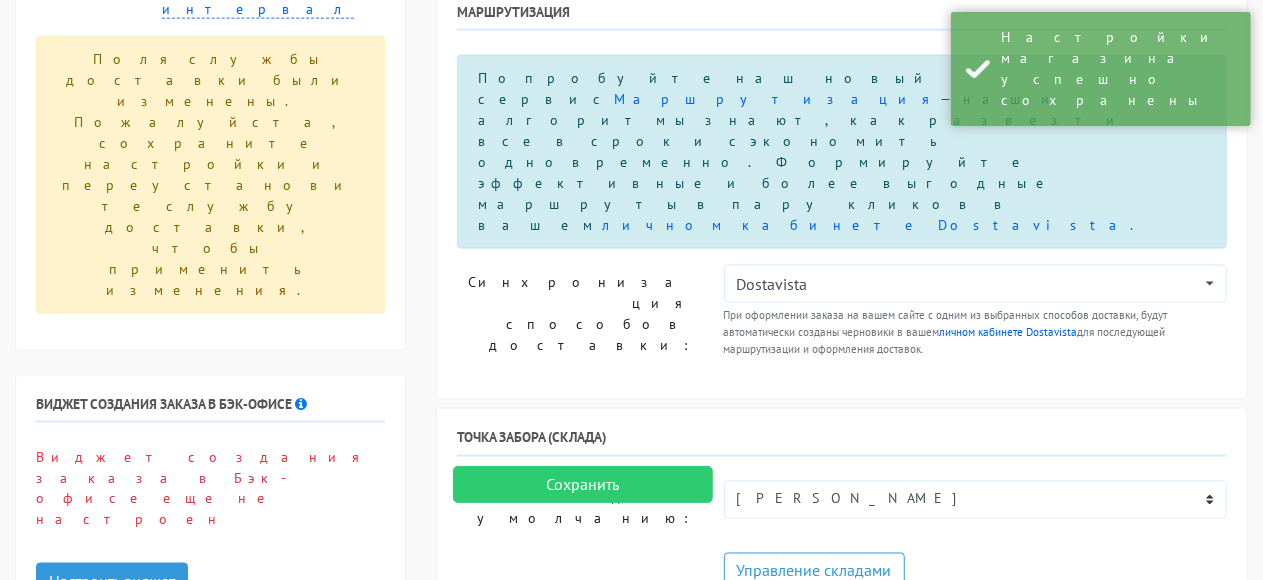 click on "Пеший курьер
Легковой автомобиль
Каблук (до 700 кг)
Микроавтобус / портер (до 1000 кг)
Газель (до 1500 кг)." at bounding box center [975, 734] 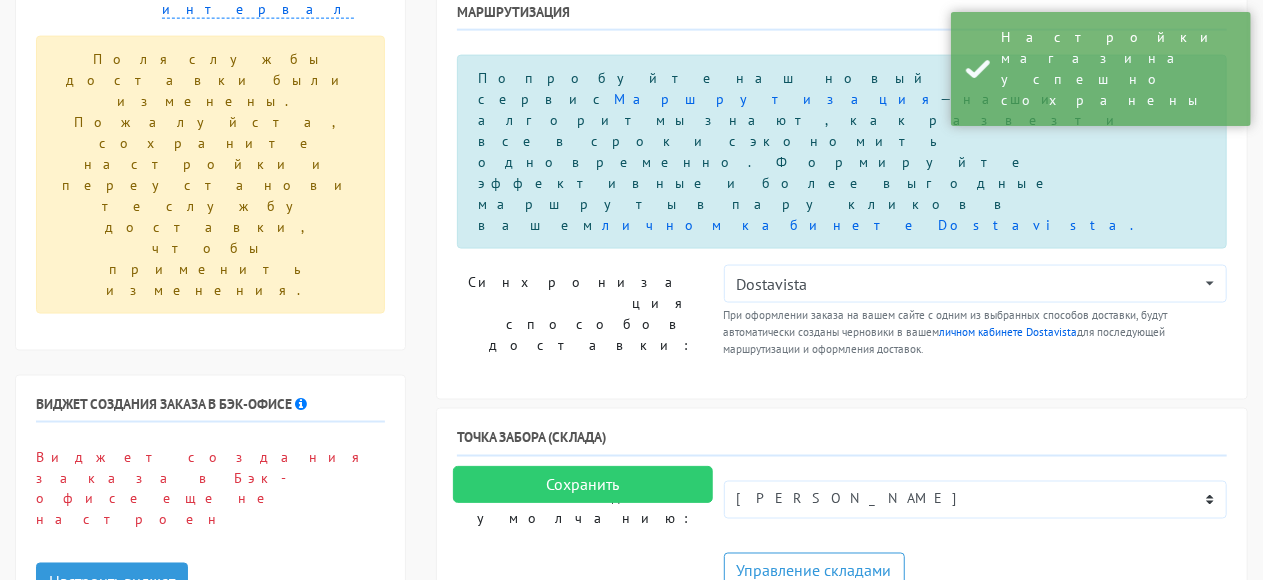 click on "Нет
Да" at bounding box center [975, 848] 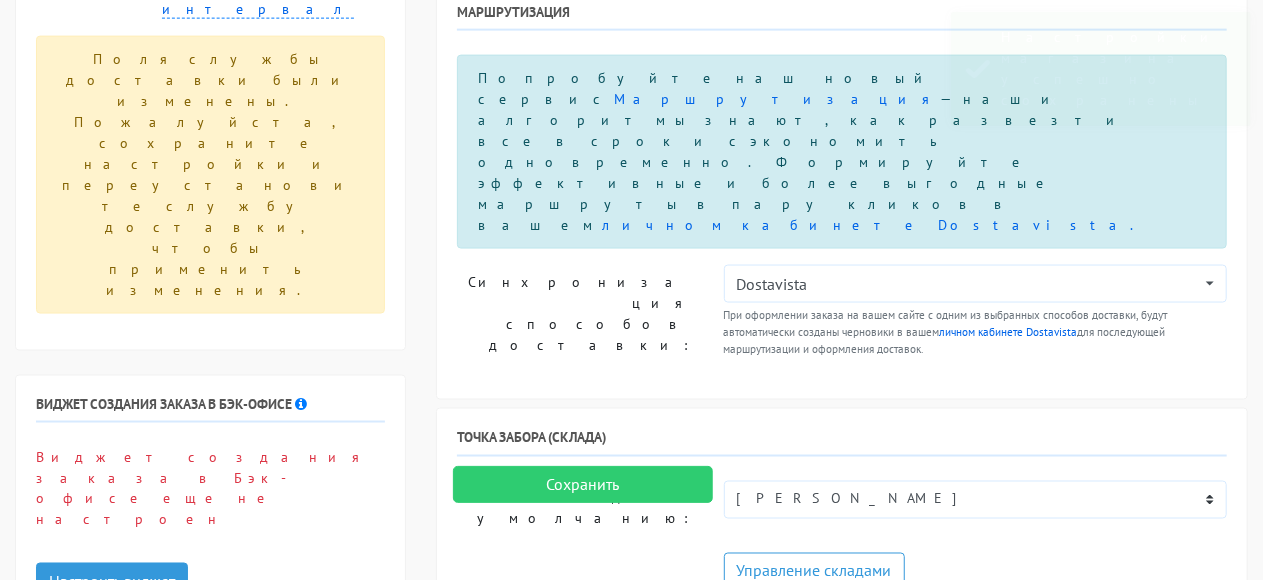 click at bounding box center [975, 983] 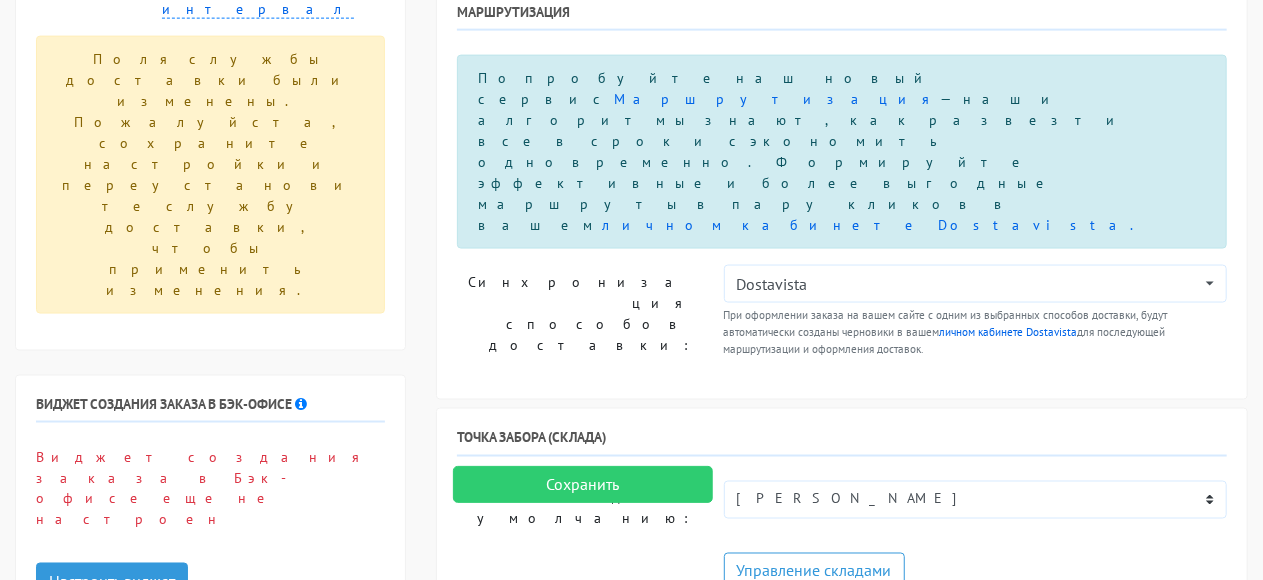 click on "Служба Dostavista для страницы чекаута
Служба Dostavista для страницы чекаута установлена
Удалить службу
Служба Dostavista для страницы чекаута еще не настроена
Установить службу
Для расчета стоимости и вывода ближайшей доступной даты доставки для вашего клиента, вам необходимо установить службу доставки.
Настройки способа доставки
Дата доставки:" at bounding box center [210, 693] 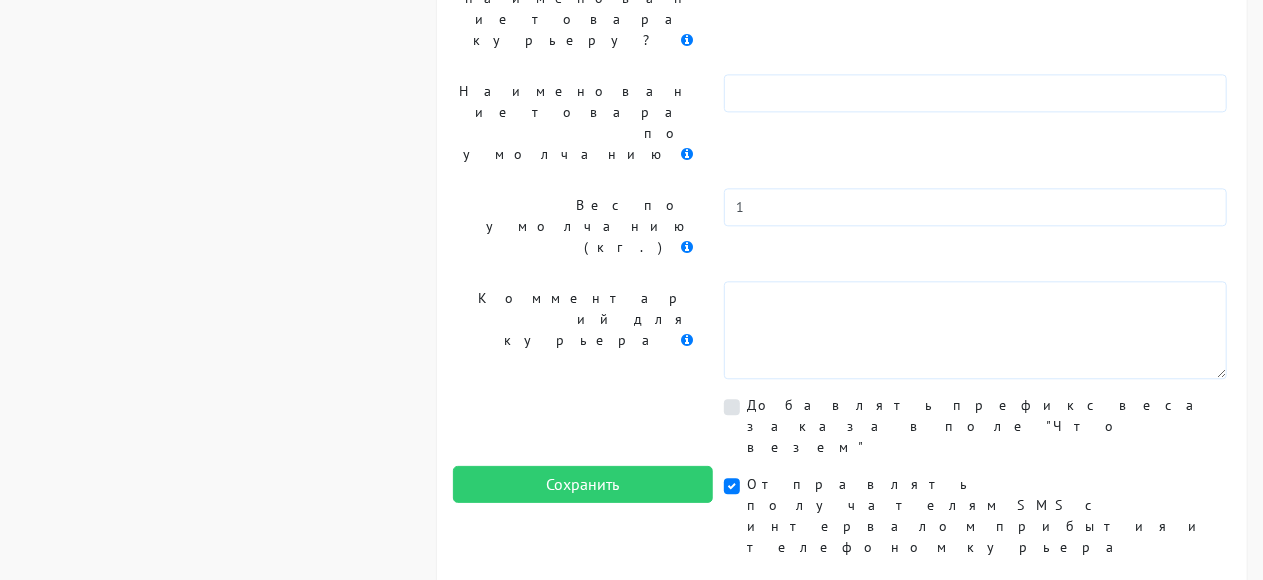scroll, scrollTop: 2354, scrollLeft: 0, axis: vertical 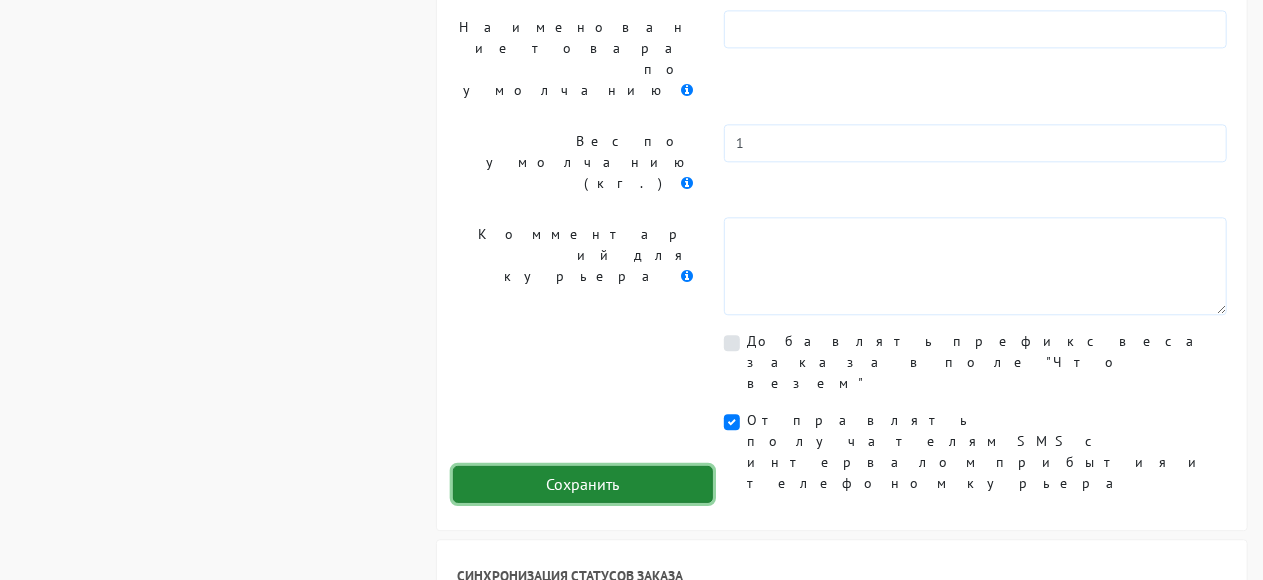 click on "Сохранить" at bounding box center (583, 485) 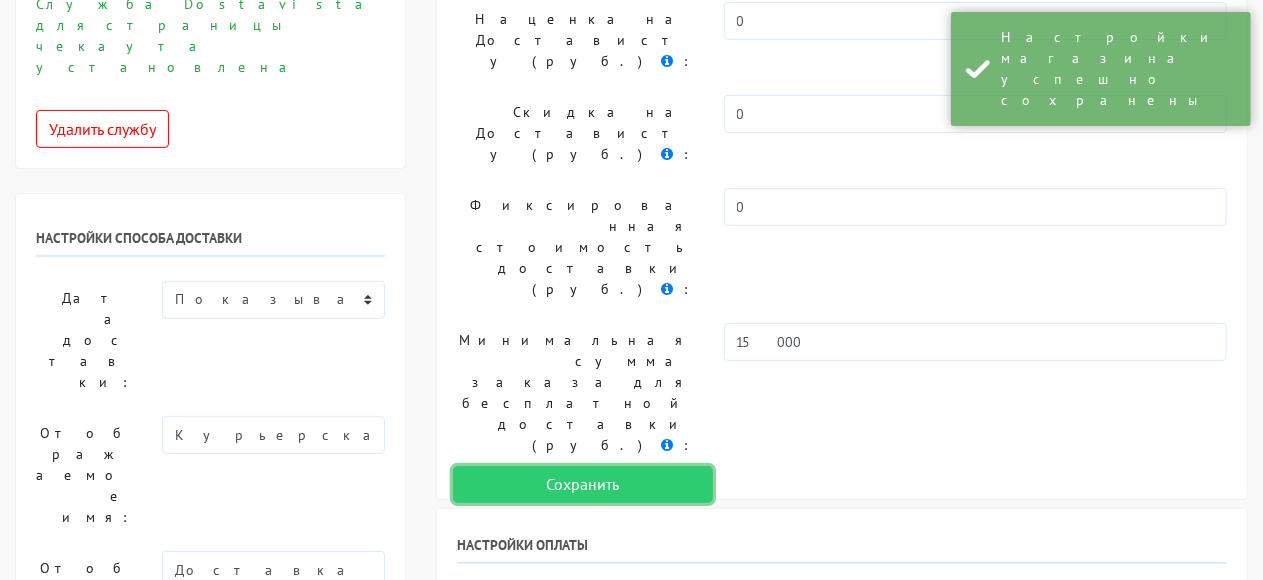 scroll, scrollTop: 0, scrollLeft: 0, axis: both 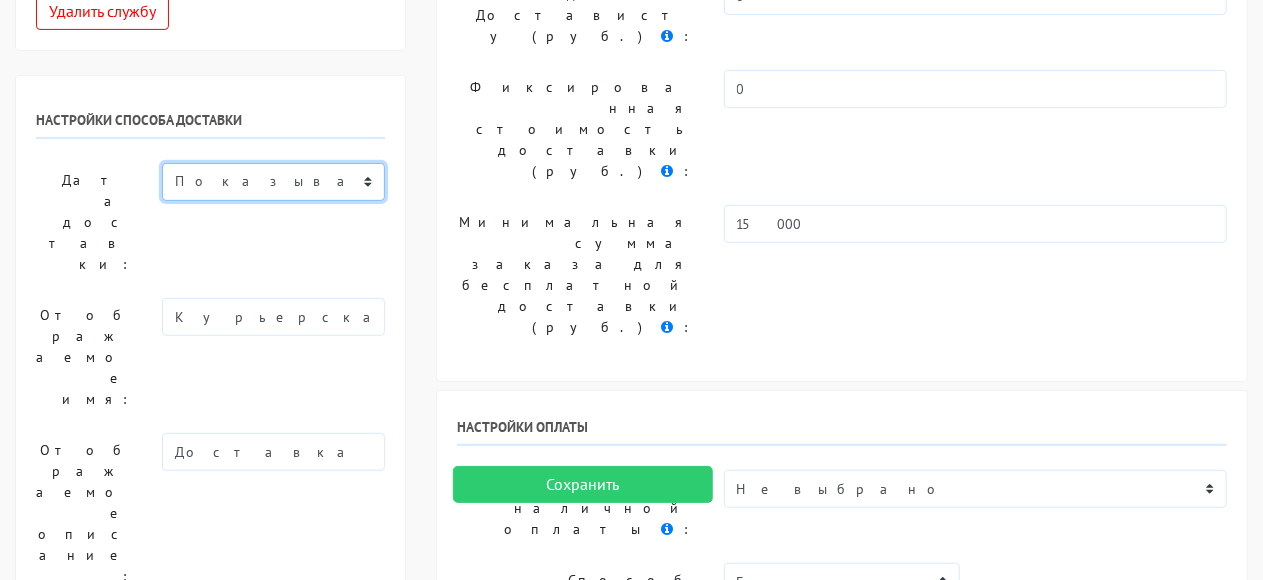 click on "Показывать доступную дату доставки
Убрать дату доставки
Показывать свой текст" at bounding box center (273, 182) 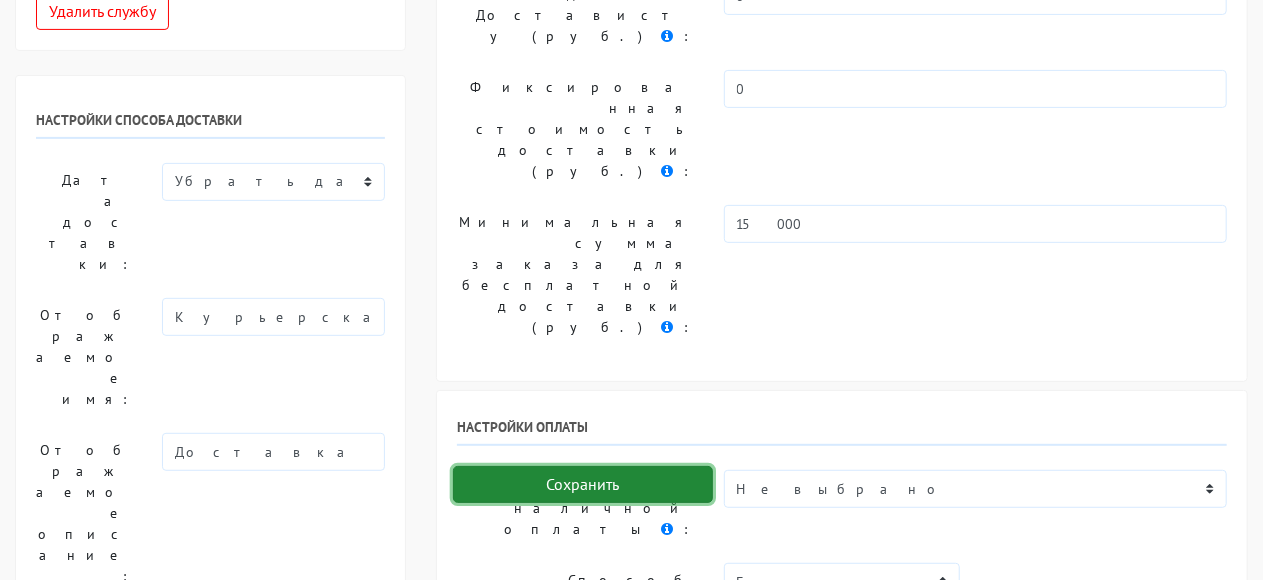 click on "Сохранить" at bounding box center (583, 485) 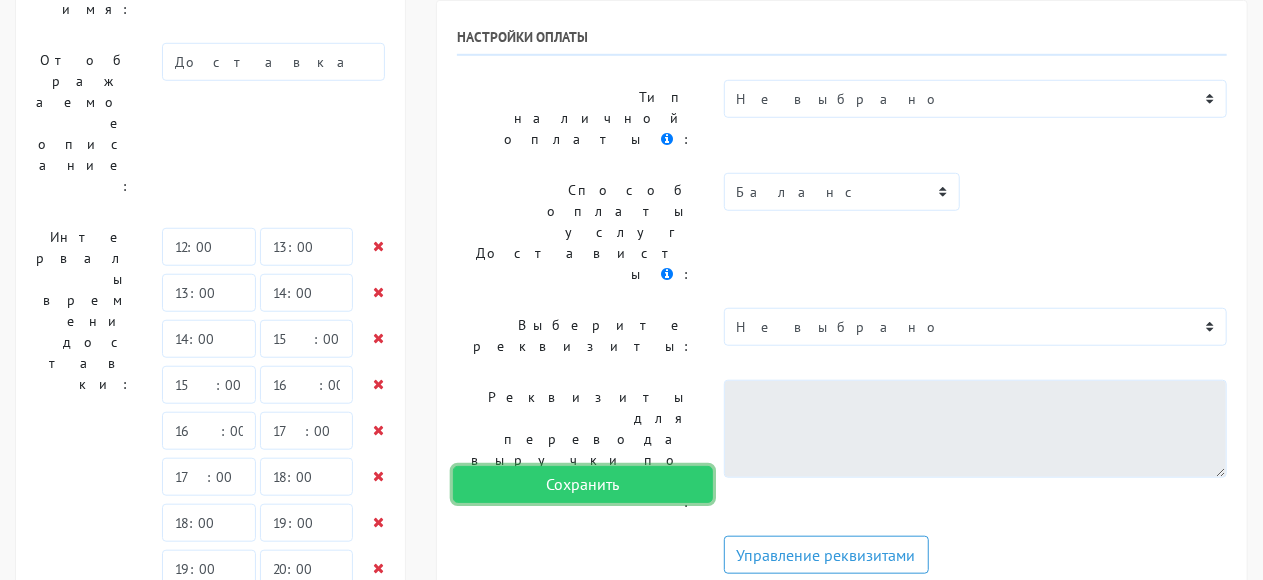 scroll, scrollTop: 1000, scrollLeft: 0, axis: vertical 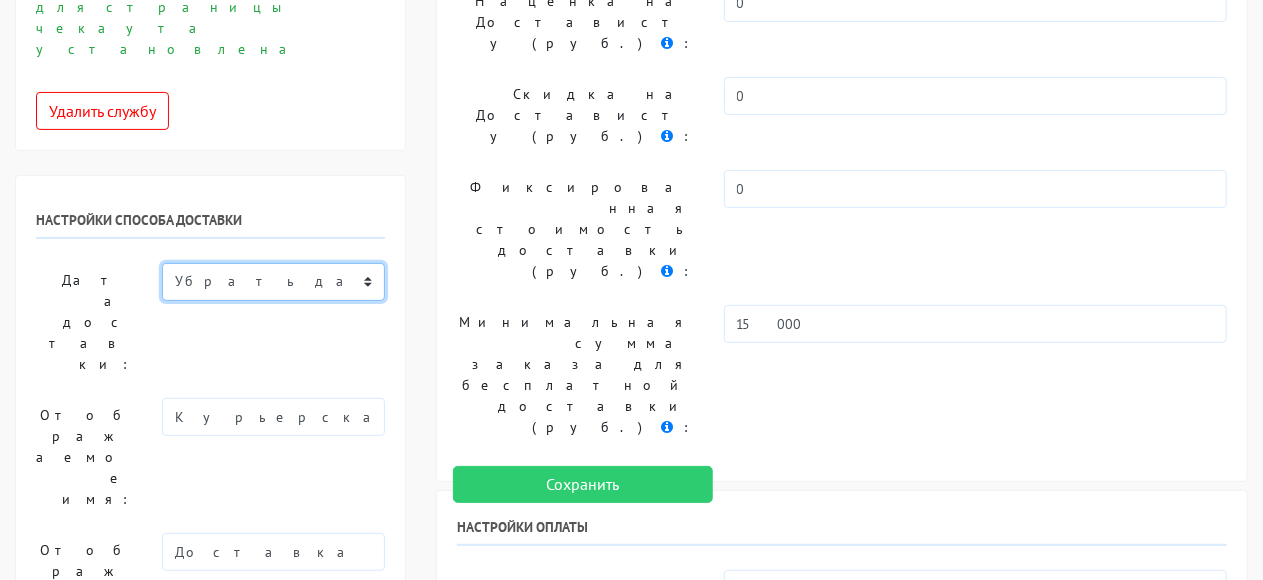 click on "Показывать доступную дату доставки
Убрать дату доставки
Показывать свой текст" at bounding box center [273, 282] 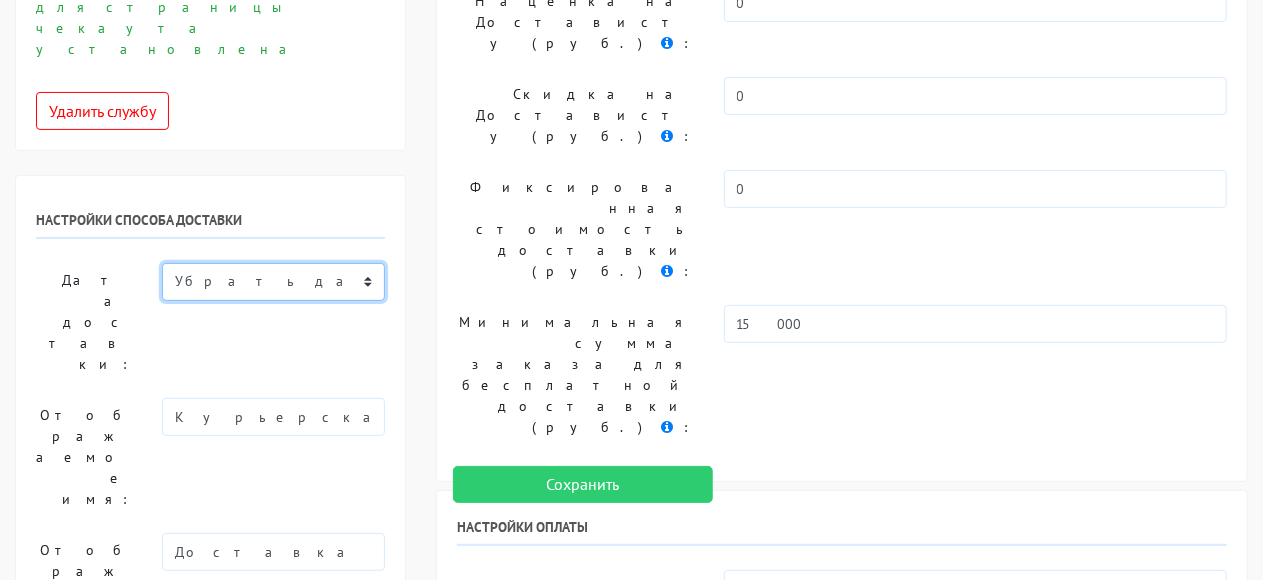 click on "Показывать доступную дату доставки
Убрать дату доставки
Показывать свой текст" at bounding box center (273, 282) 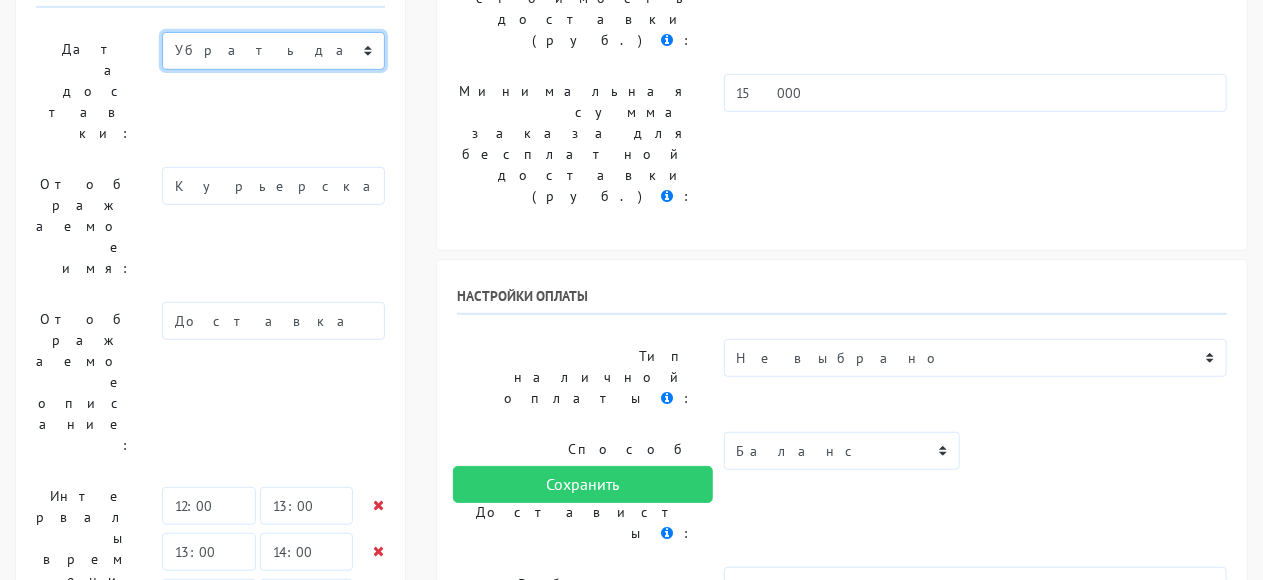 scroll, scrollTop: 400, scrollLeft: 0, axis: vertical 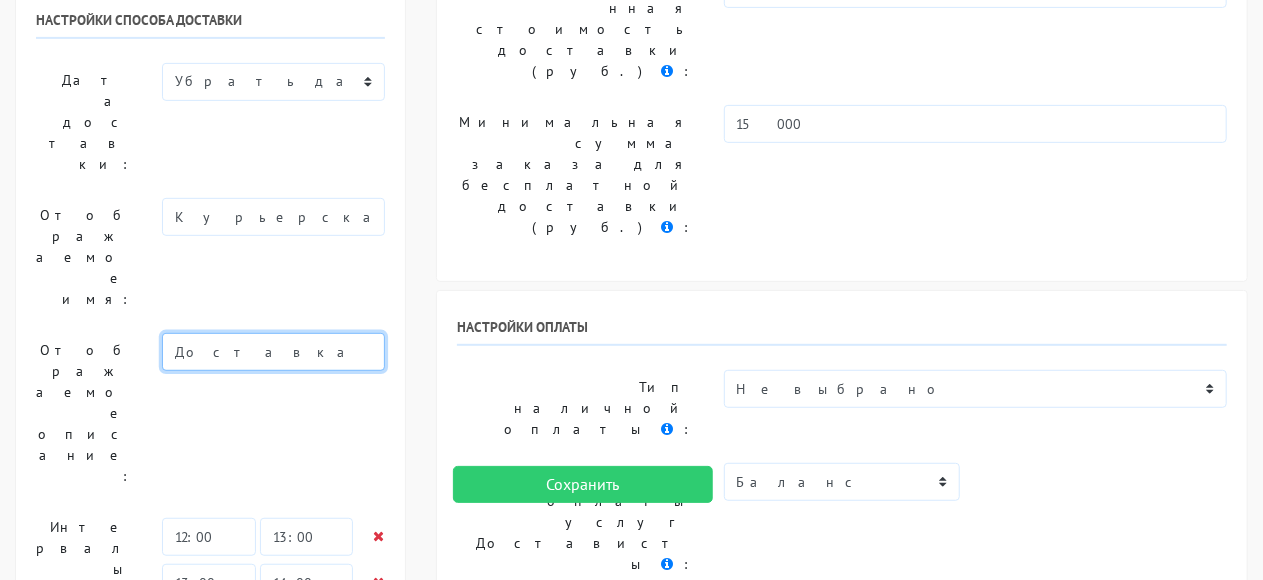 click on "Доставка до двери в день заказа" at bounding box center [273, 352] 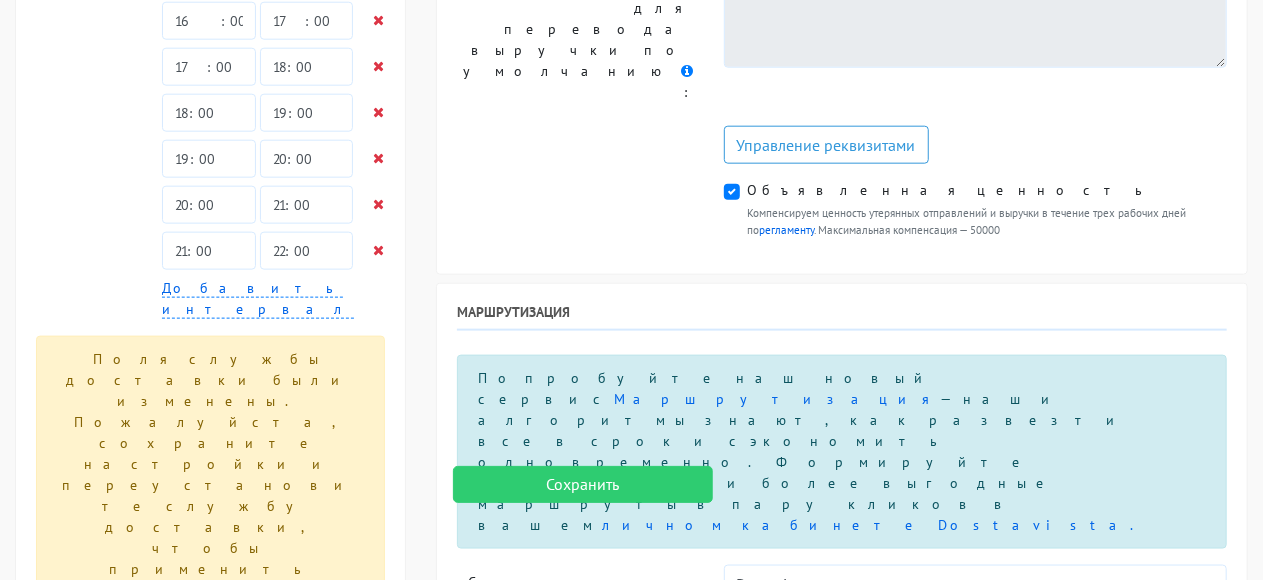 scroll, scrollTop: 600, scrollLeft: 0, axis: vertical 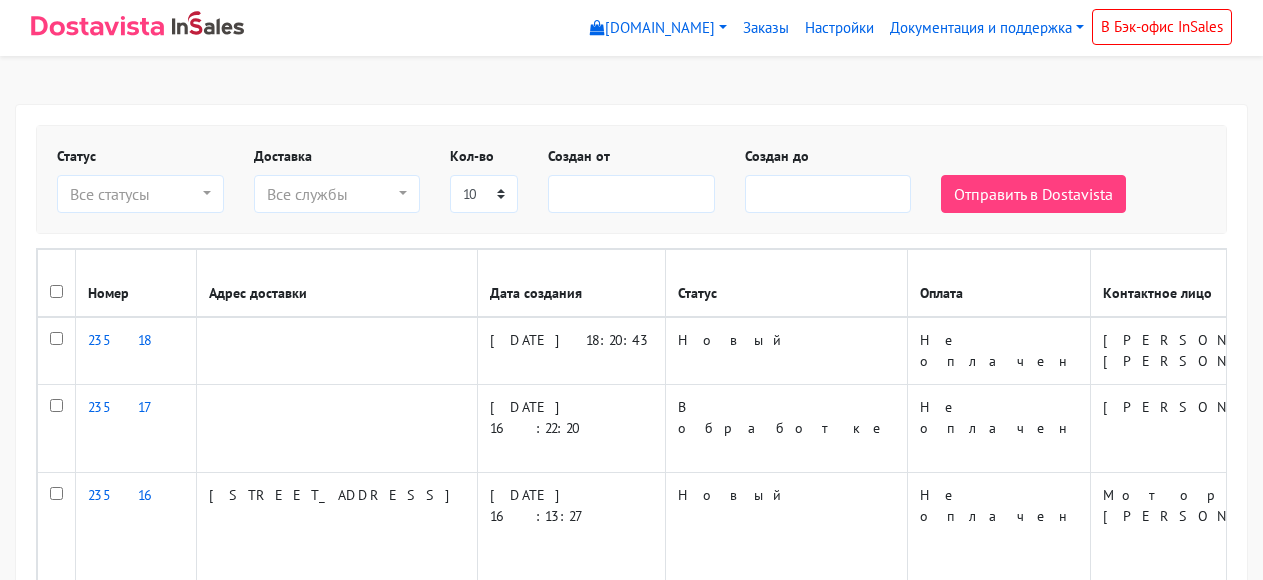 select 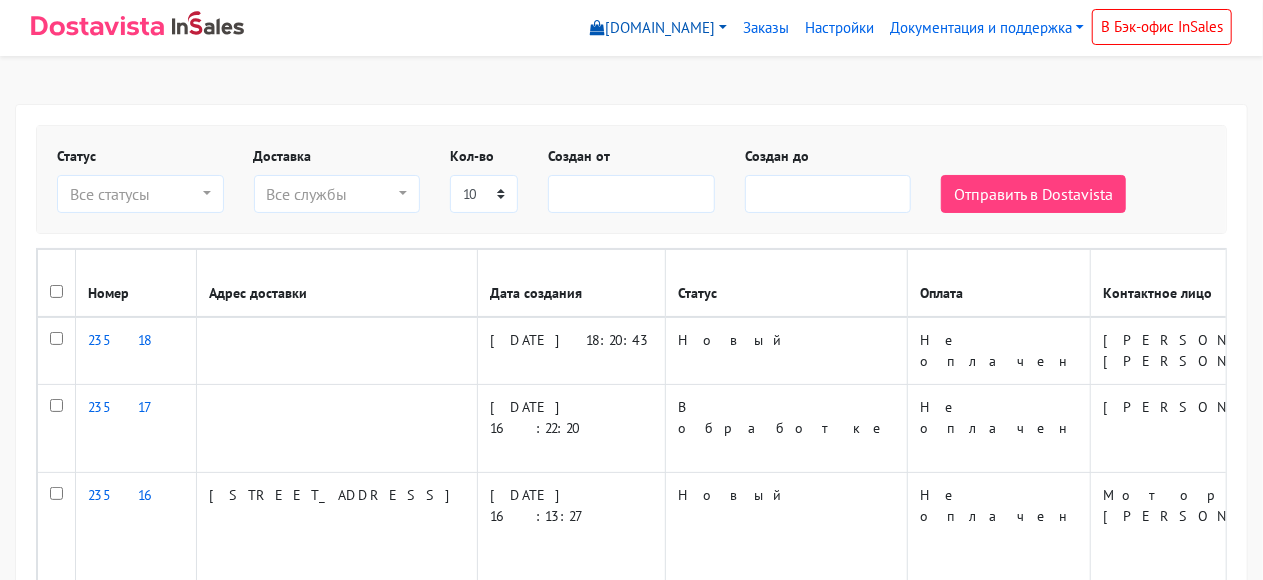 click on "[DOMAIN_NAME]" at bounding box center [658, 28] 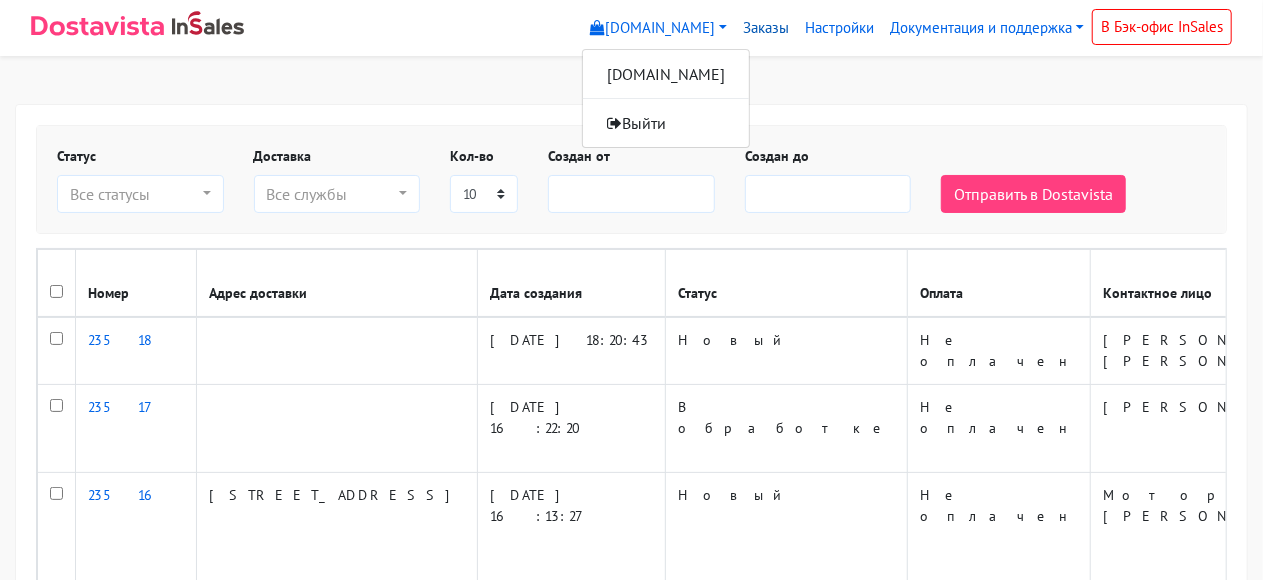 click on "Заказы" at bounding box center (766, 28) 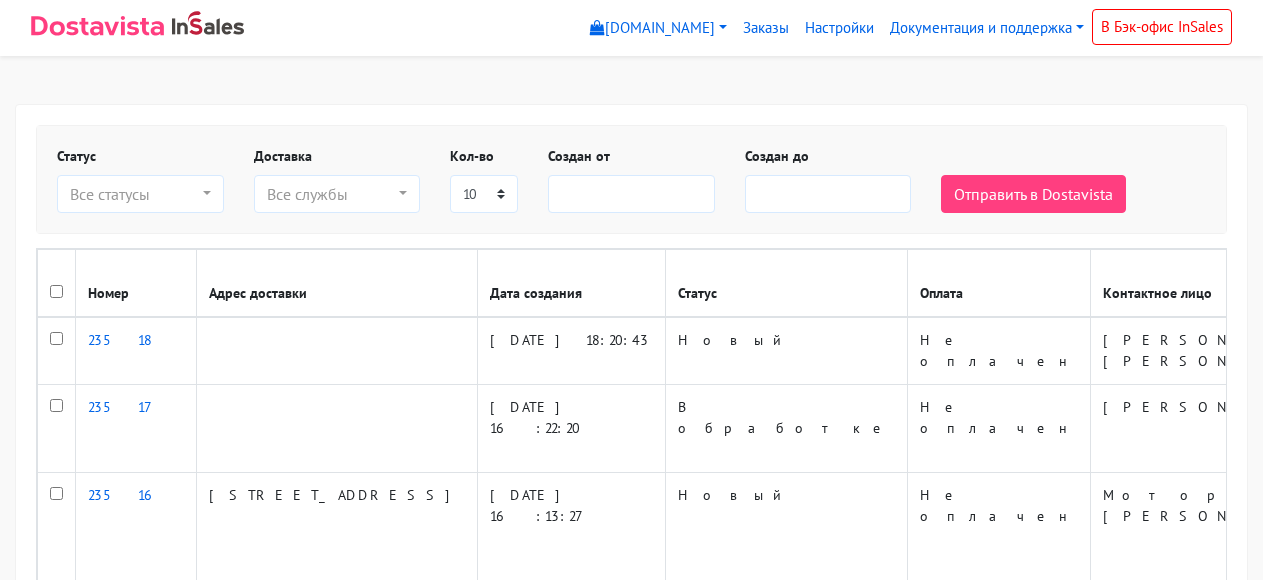 select 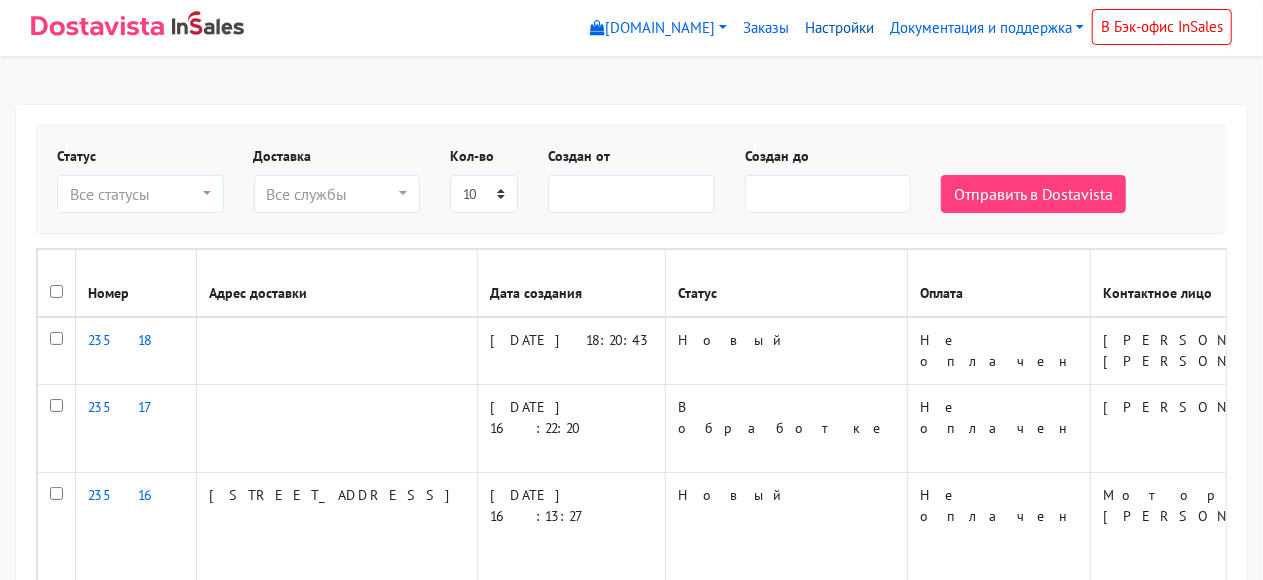 click on "Настройки" at bounding box center (839, 28) 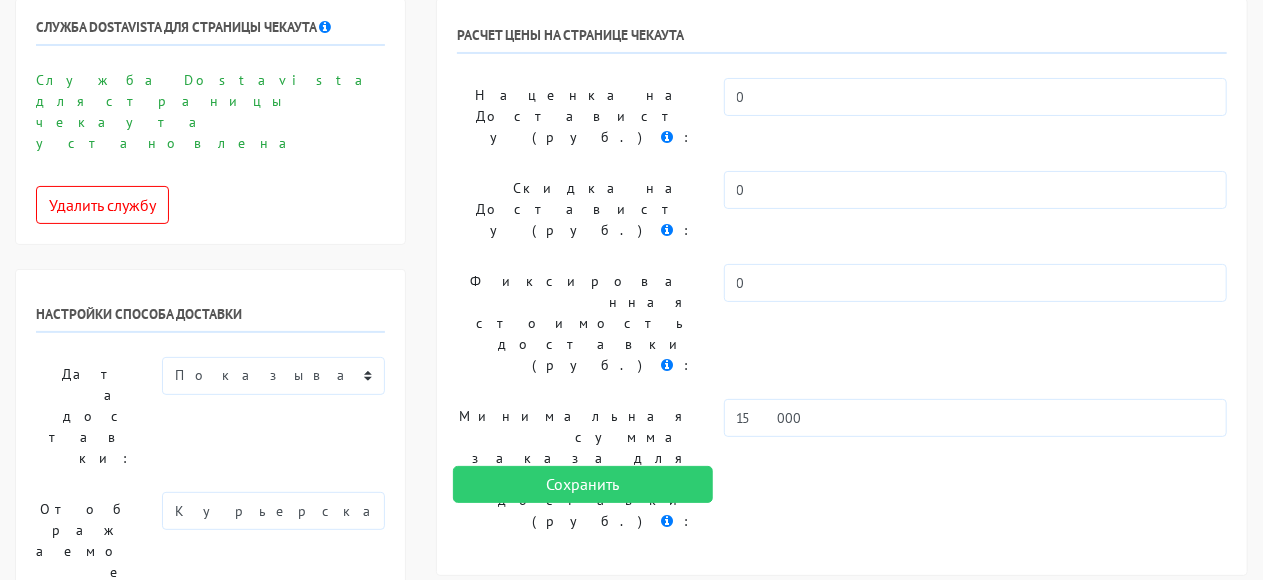 scroll, scrollTop: 400, scrollLeft: 0, axis: vertical 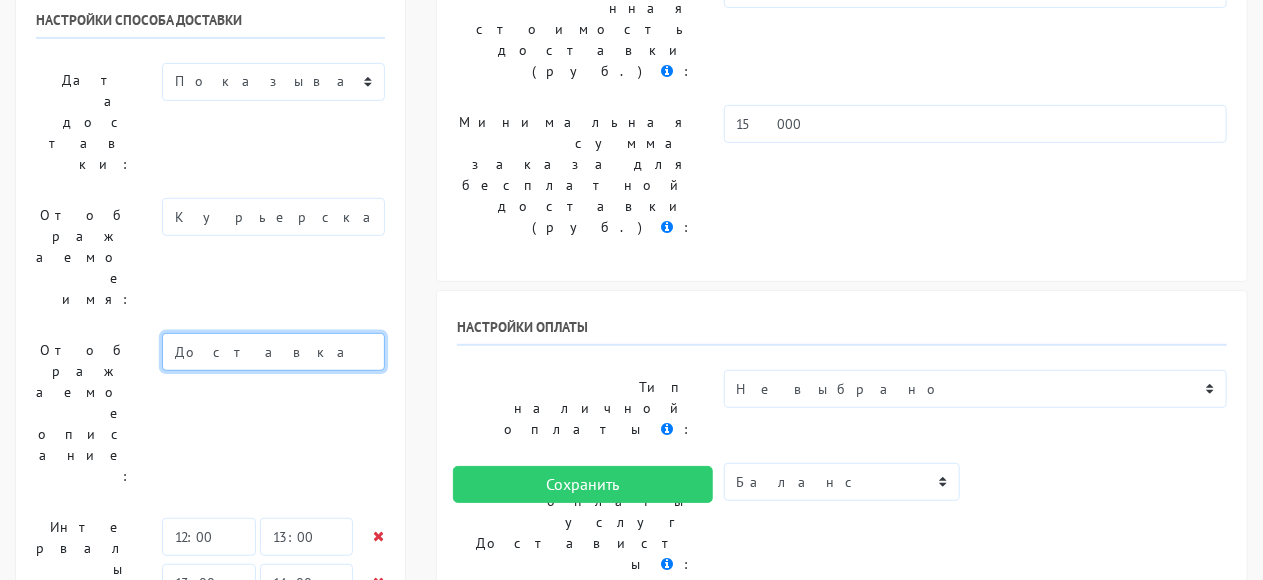 click on "Доставка до двери в день заказа" at bounding box center [273, 352] 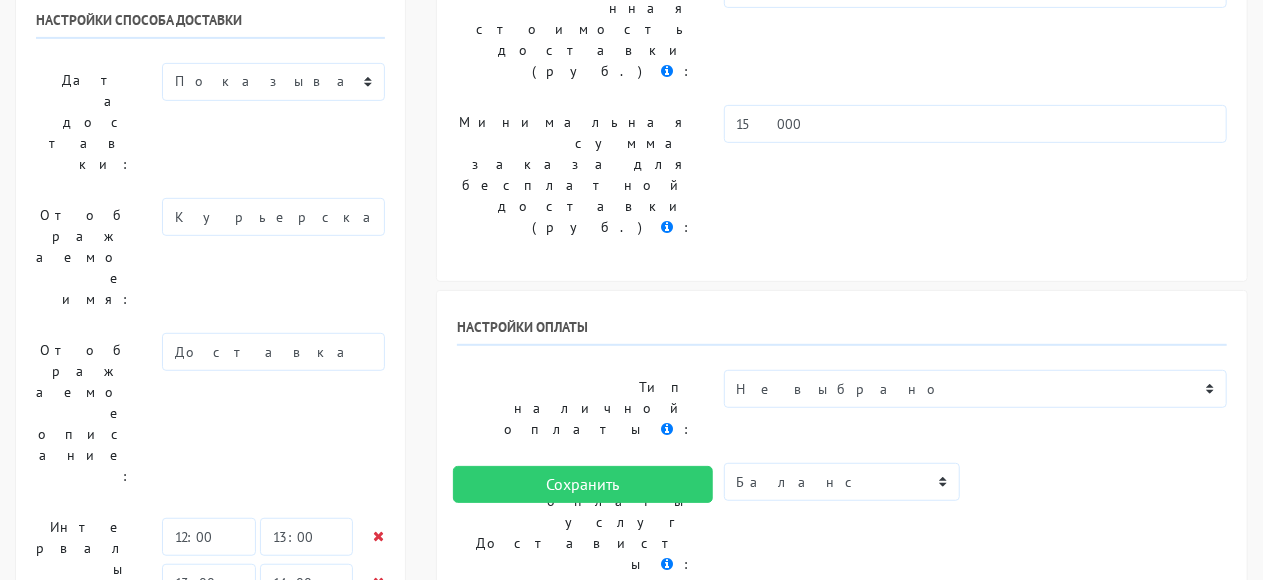 click on "Доставка до двери в день заказа" at bounding box center [273, 413] 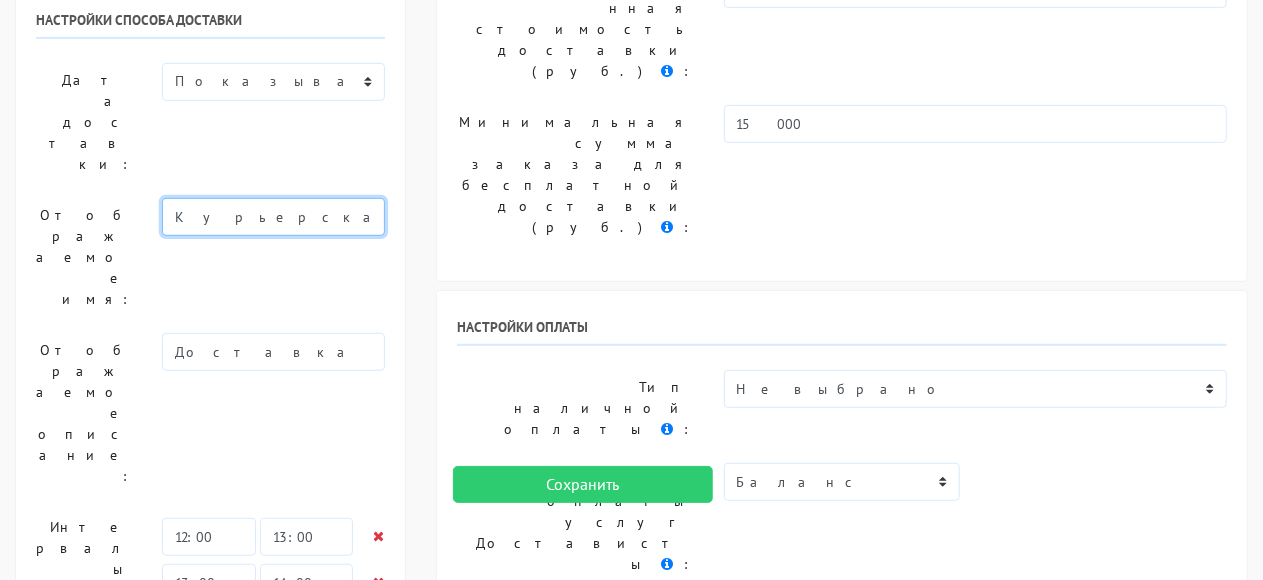 click on "Курьерская доставка Dostavista" at bounding box center (273, 217) 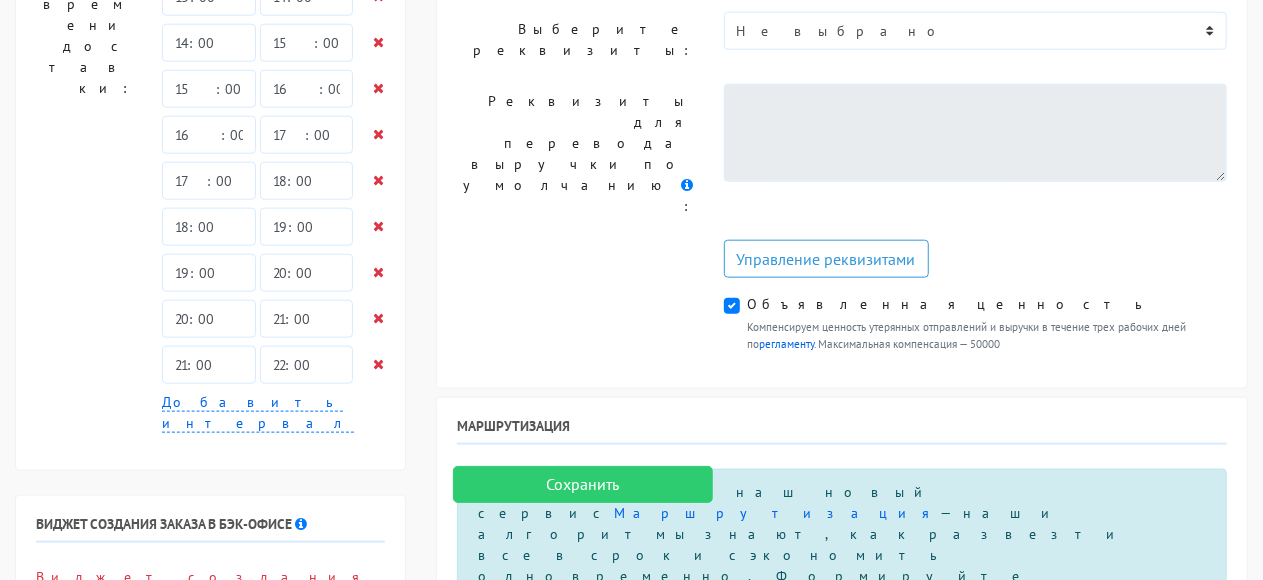 scroll, scrollTop: 1200, scrollLeft: 0, axis: vertical 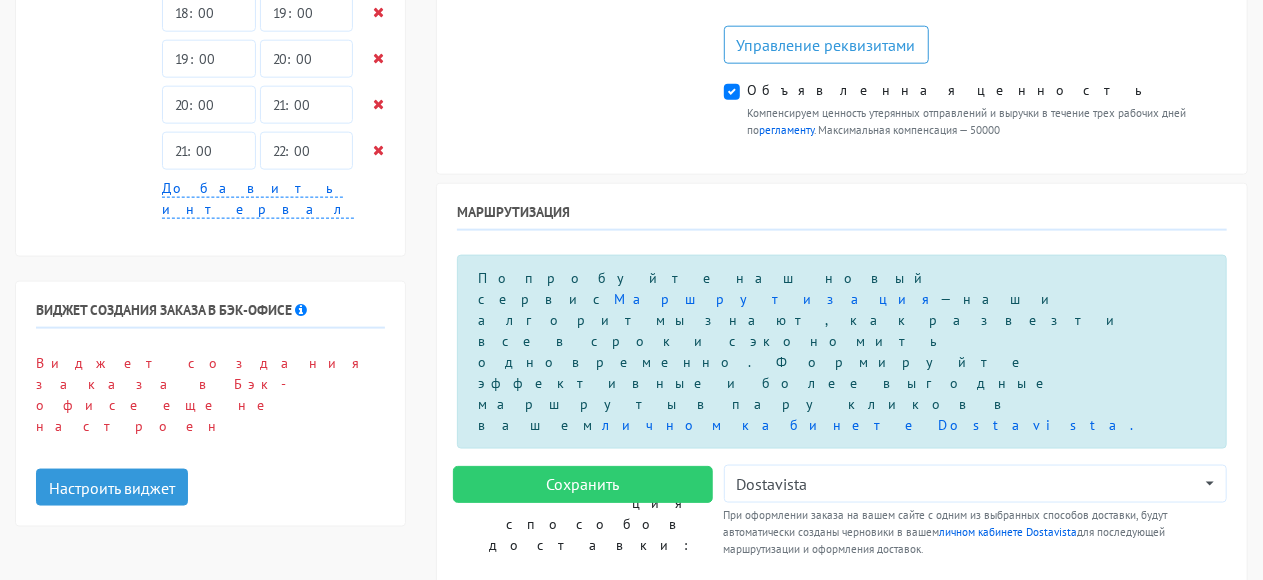 click on "Не выбрано
[PERSON_NAME]" at bounding box center (975, 700) 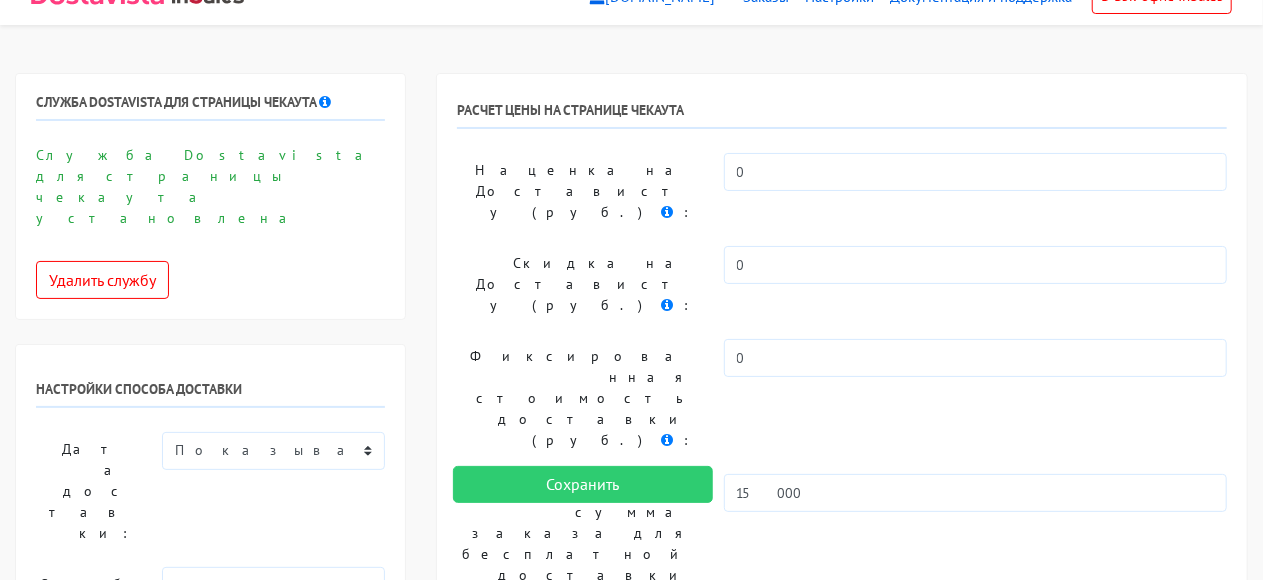 scroll, scrollTop: 0, scrollLeft: 0, axis: both 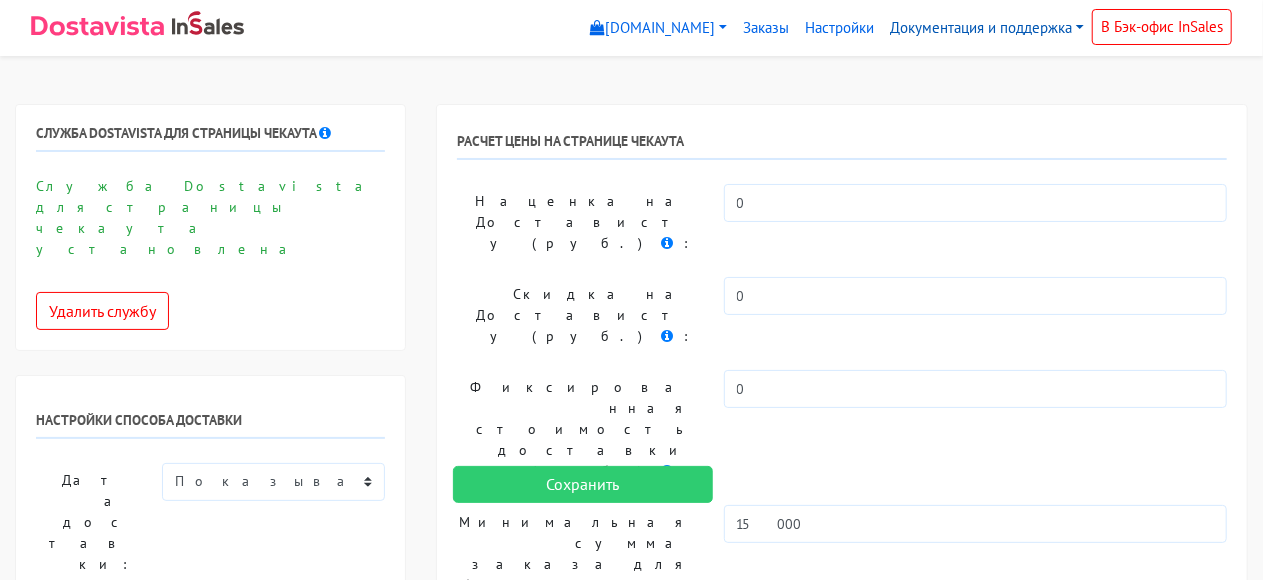 click on "Документация и поддержка" at bounding box center [987, 28] 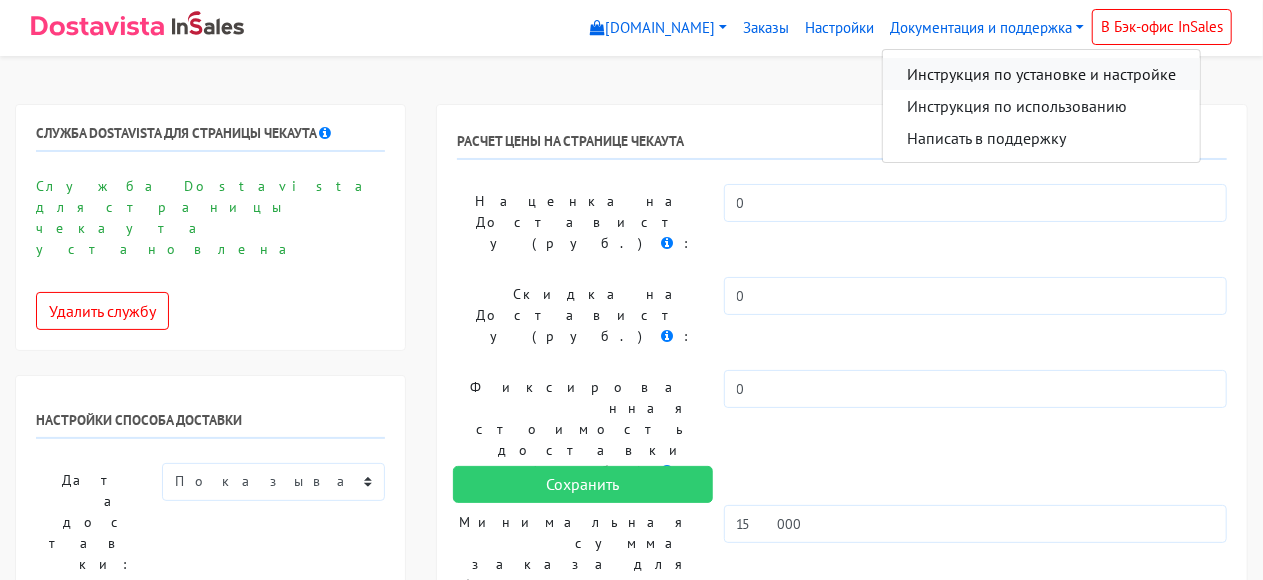 click on "Инструкция по установке и настройке" at bounding box center [1041, 74] 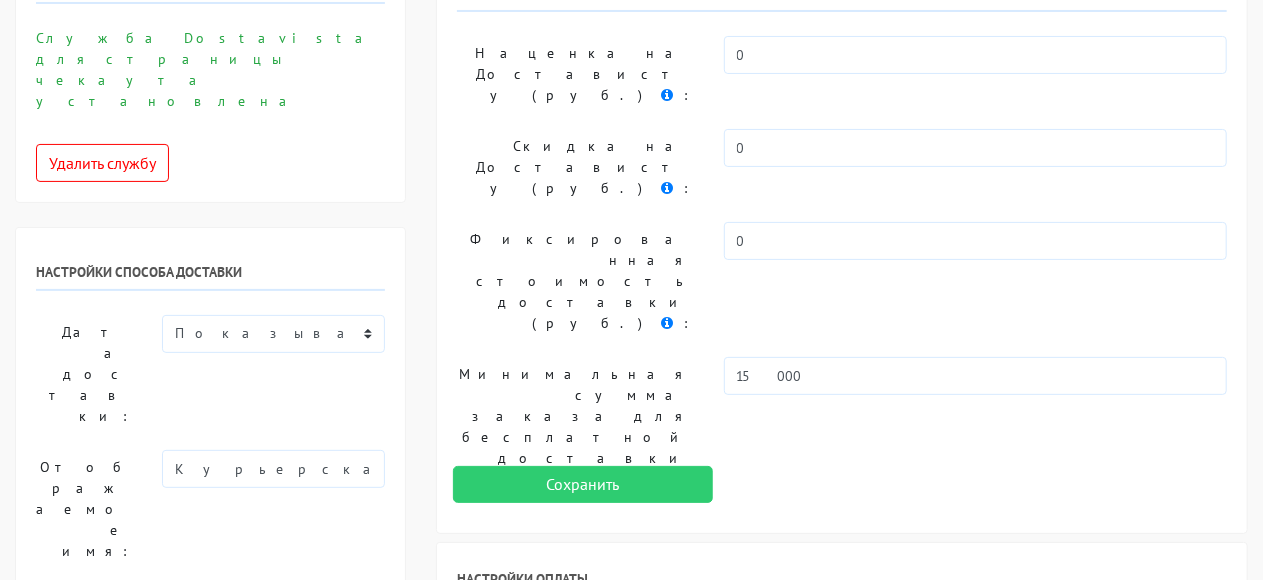 scroll, scrollTop: 0, scrollLeft: 0, axis: both 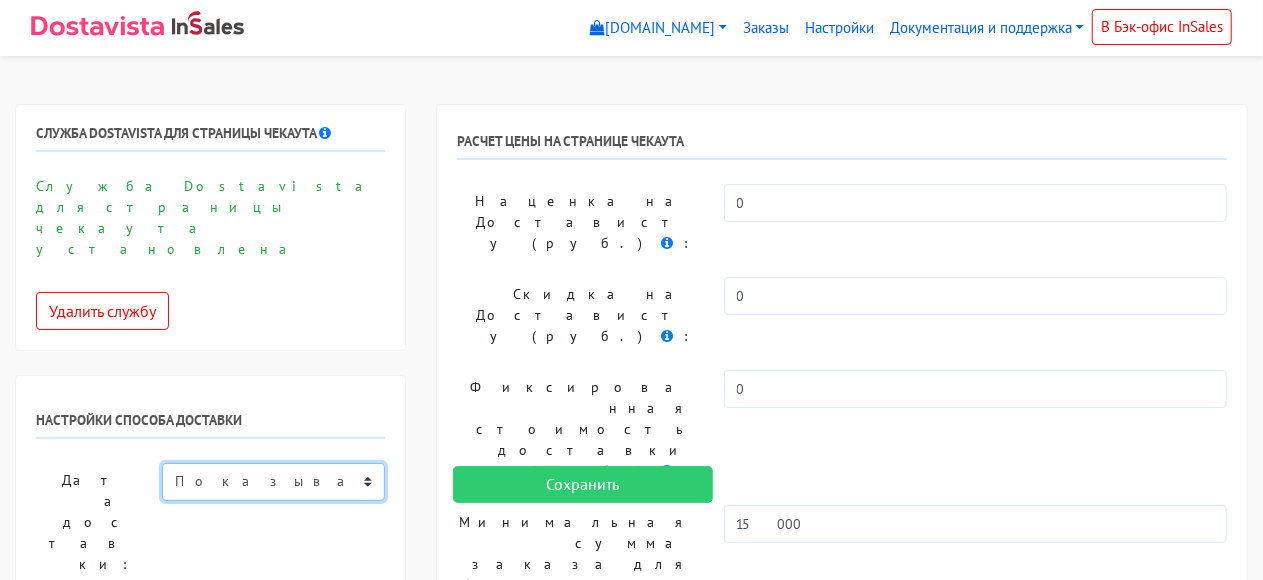 click on "Показывать доступную дату доставки
Убрать дату доставки
Показывать свой текст" at bounding box center (273, 482) 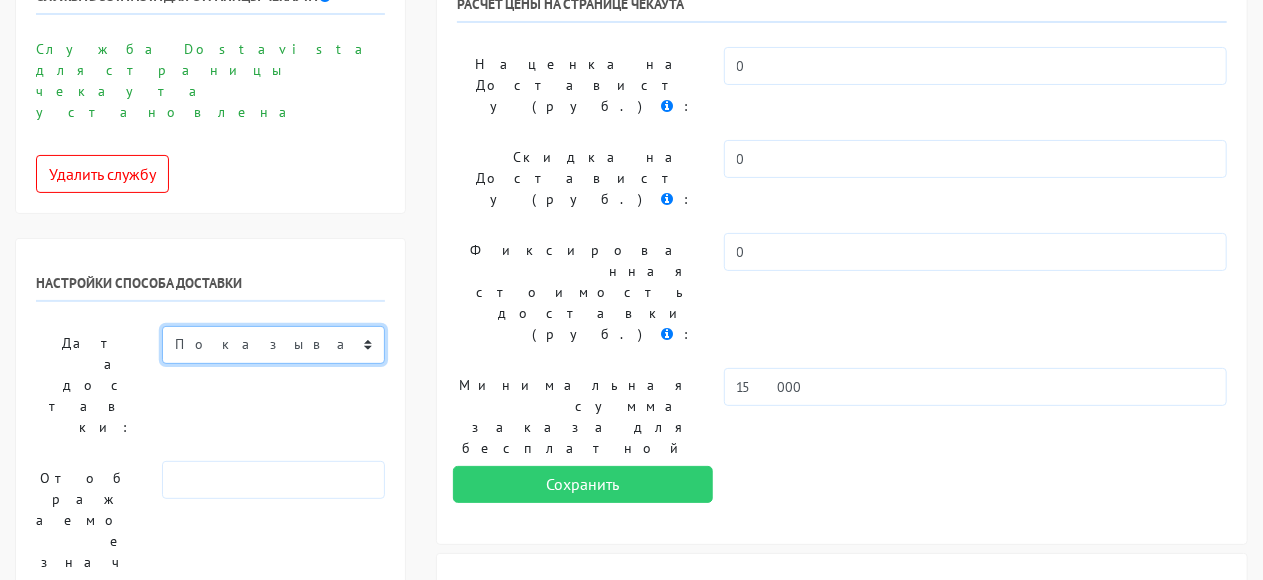 scroll, scrollTop: 200, scrollLeft: 0, axis: vertical 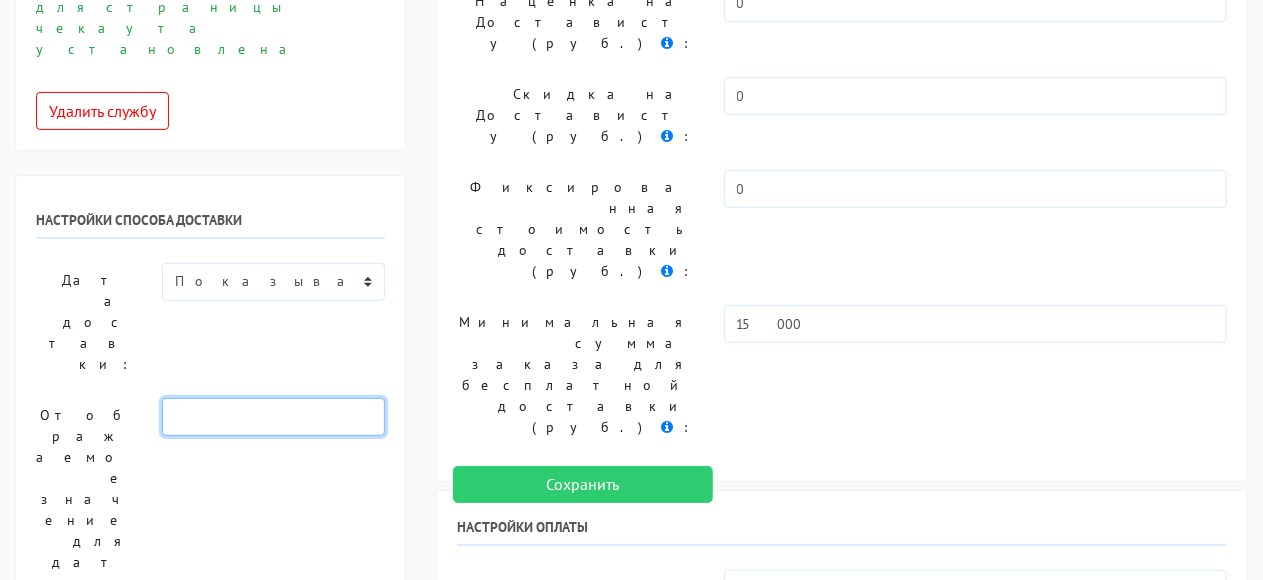 click at bounding box center (273, 417) 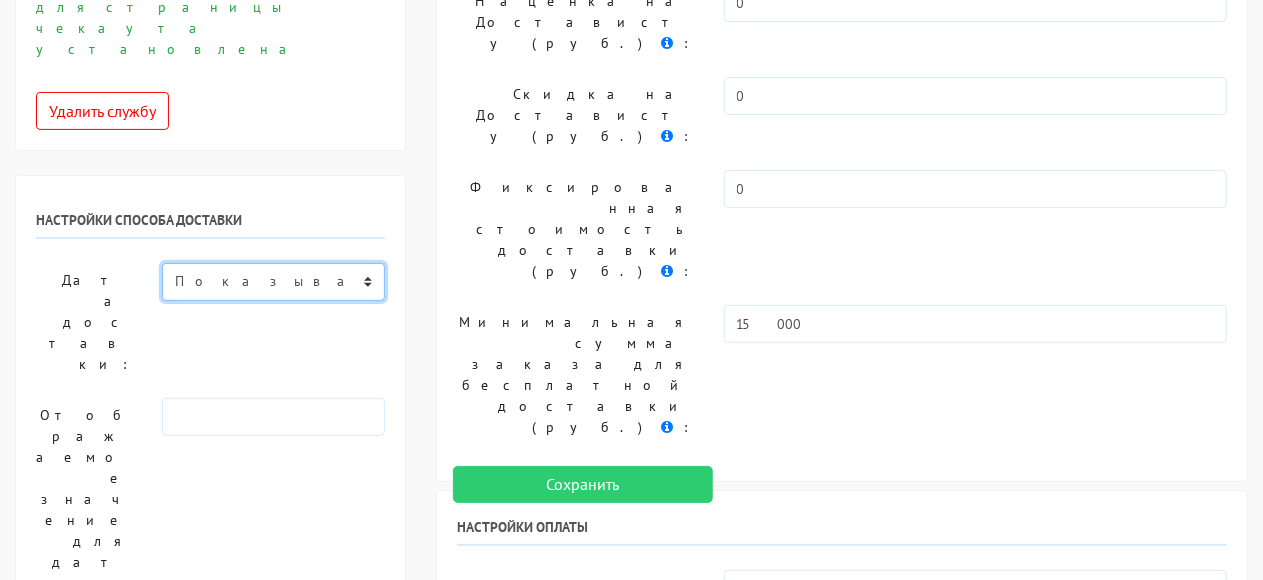 click on "Показывать доступную дату доставки
Убрать дату доставки
Показывать свой текст" at bounding box center [273, 282] 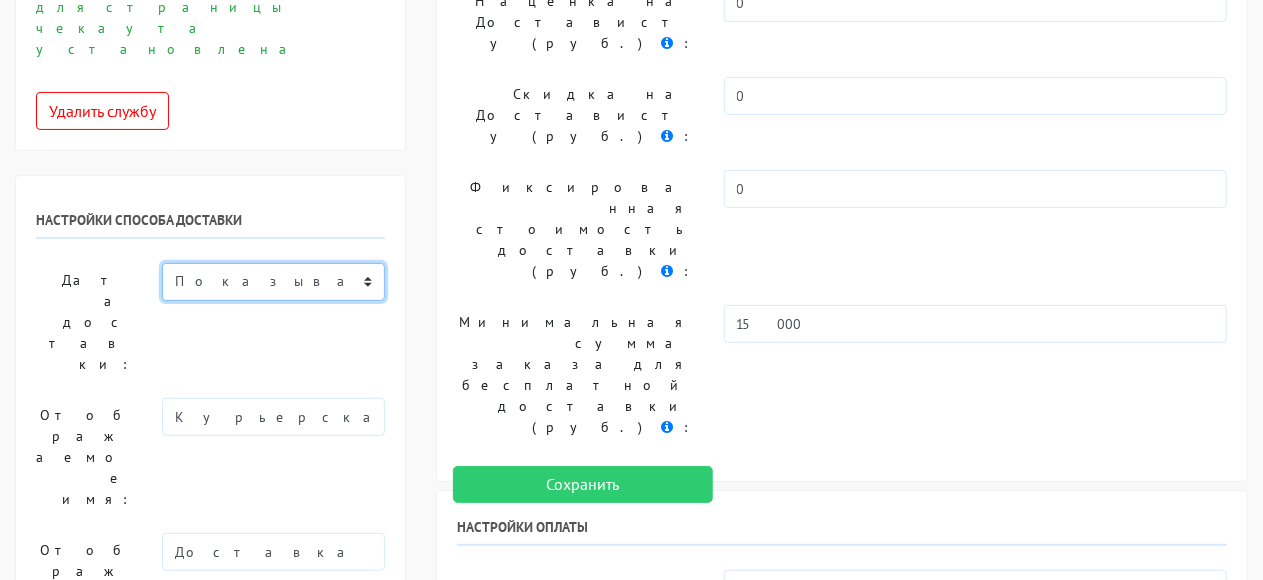 click on "Показывать доступную дату доставки
Убрать дату доставки
Показывать свой текст" at bounding box center [273, 282] 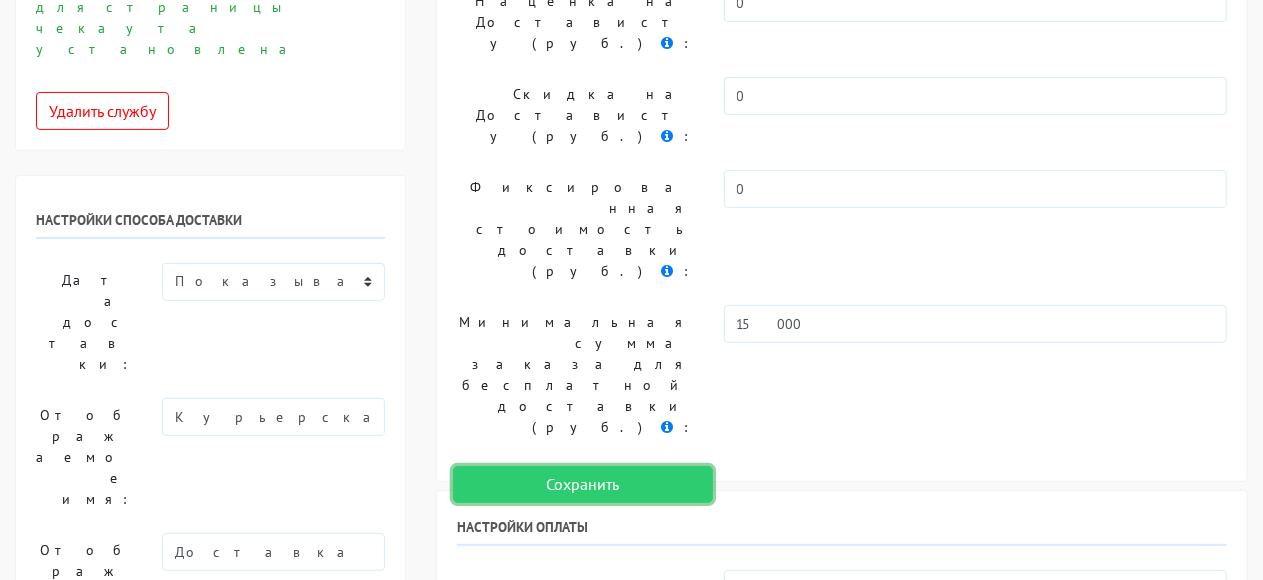 drag, startPoint x: 555, startPoint y: 478, endPoint x: 469, endPoint y: 262, distance: 232.49086 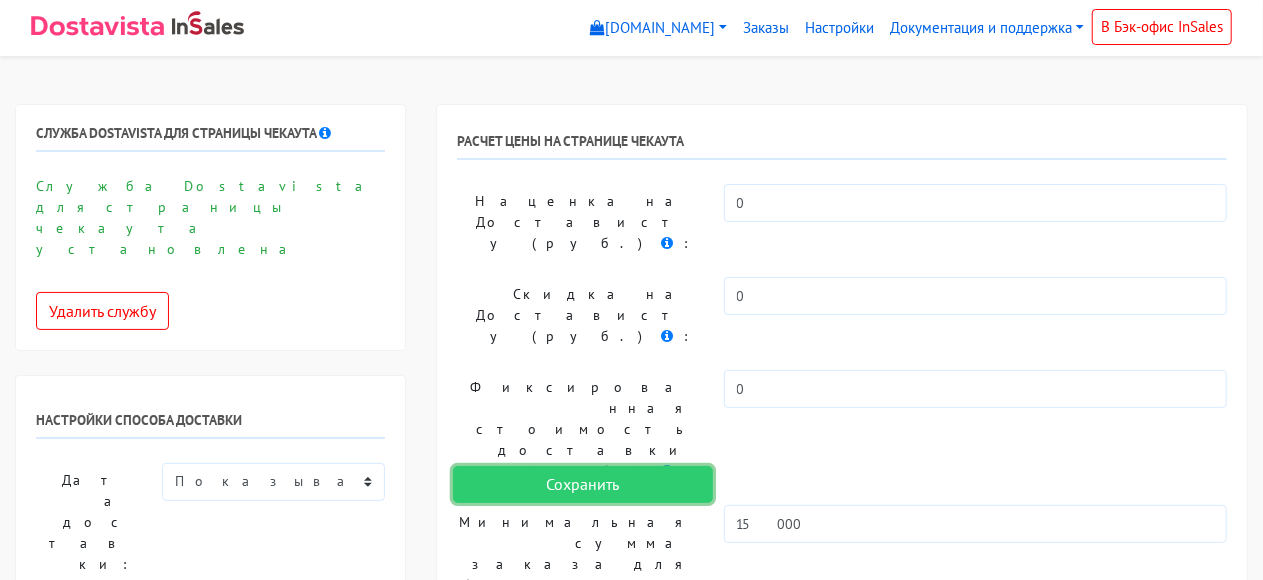 scroll, scrollTop: 100, scrollLeft: 0, axis: vertical 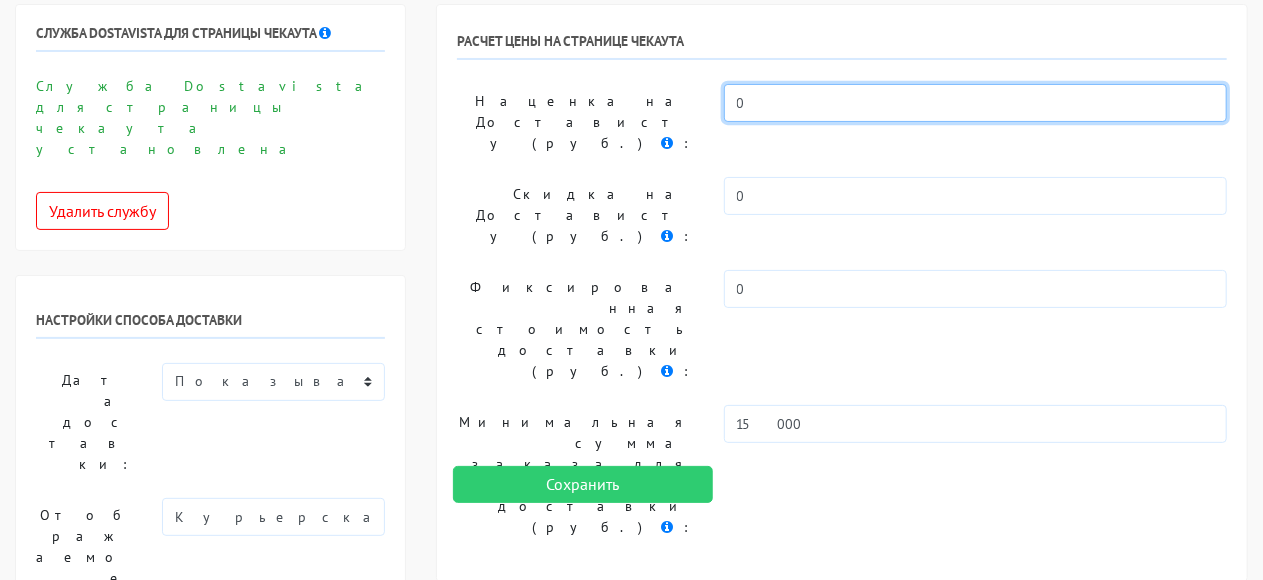click on "0" at bounding box center [975, 103] 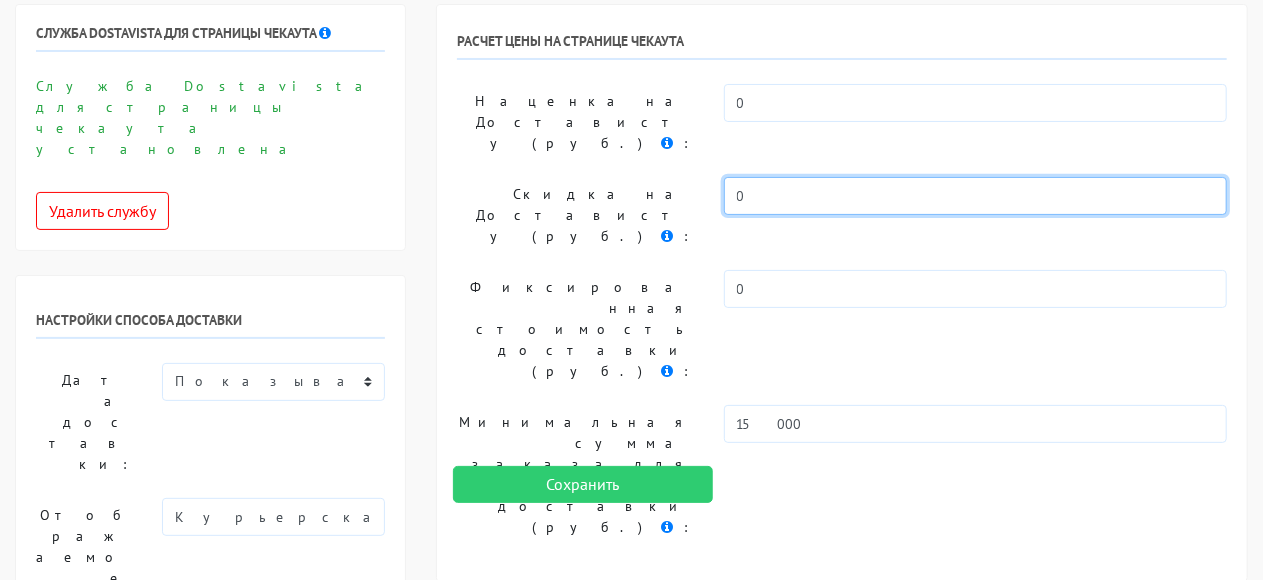click on "0" at bounding box center [975, 196] 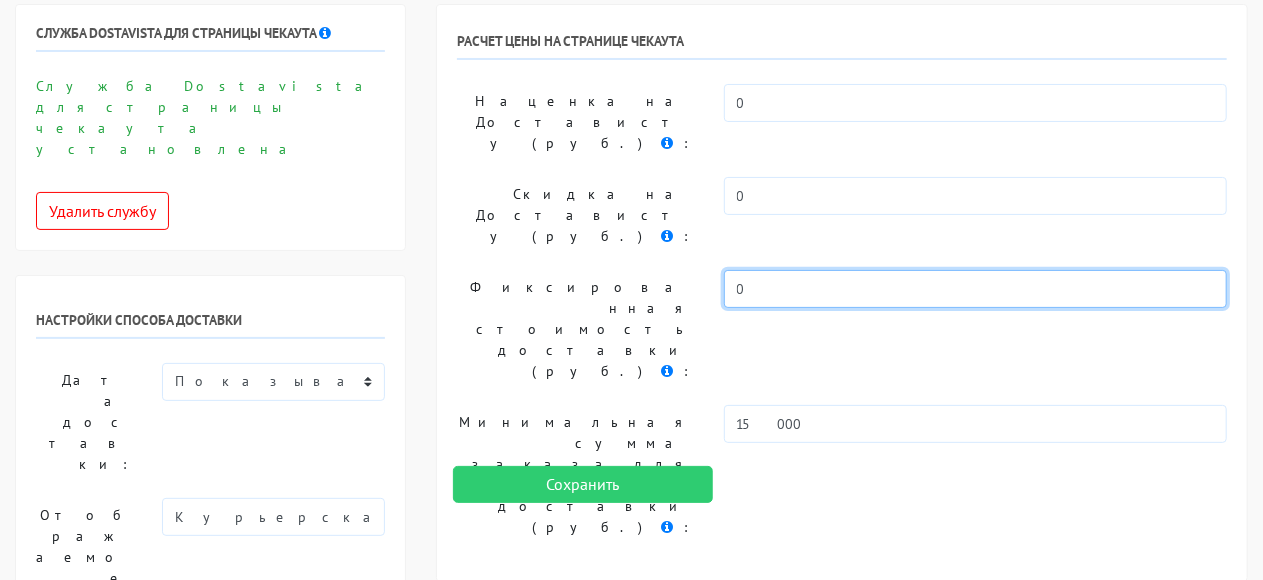click on "0" at bounding box center [975, 289] 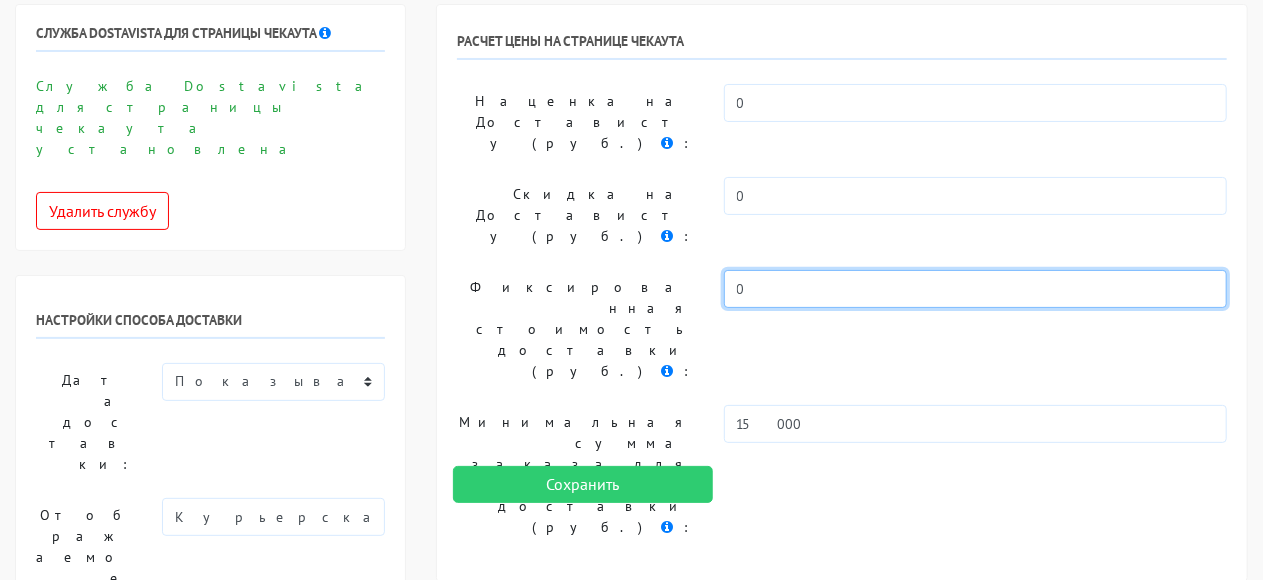 scroll, scrollTop: 300, scrollLeft: 0, axis: vertical 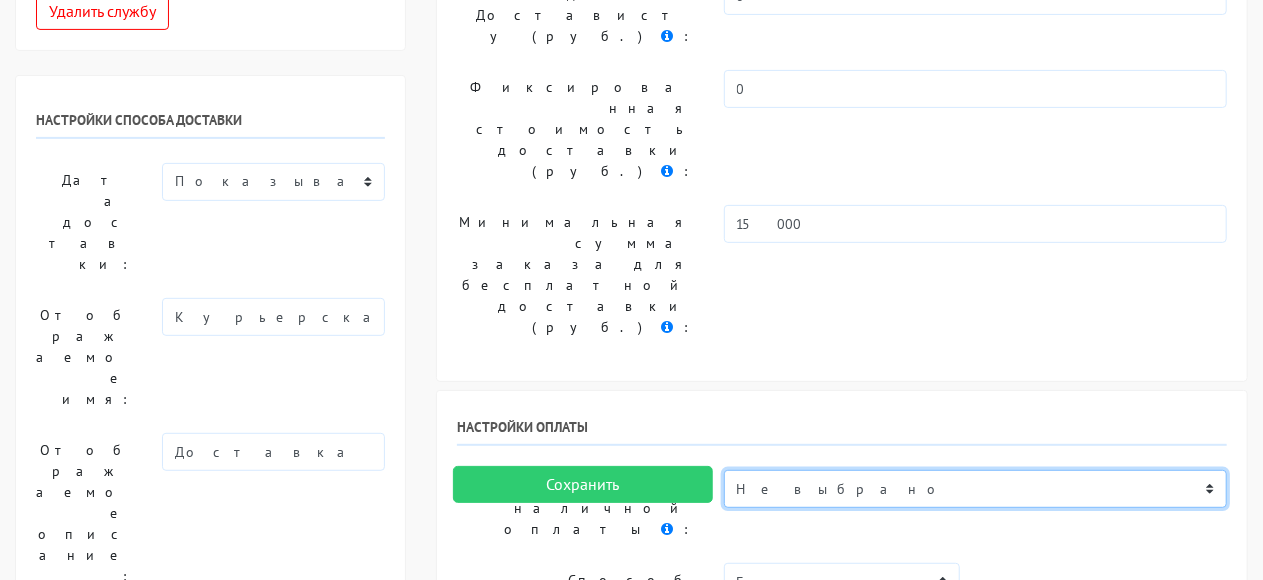 click on "Не выбрано
Банковской картой на сайте
При получении
Долями
Яндекс Пэй и Сплит
В рассрочку на 3 месяца
В рассрочку на 6 месяцев
Купить в кредит
Банковской картой при получении
Сбербанк
По QR-коду при получении
Оплата в точке самовывоза
Картой курьеру[URL][DOMAIN_NAME]
В рассрочку на 4 месяца" at bounding box center [975, 489] 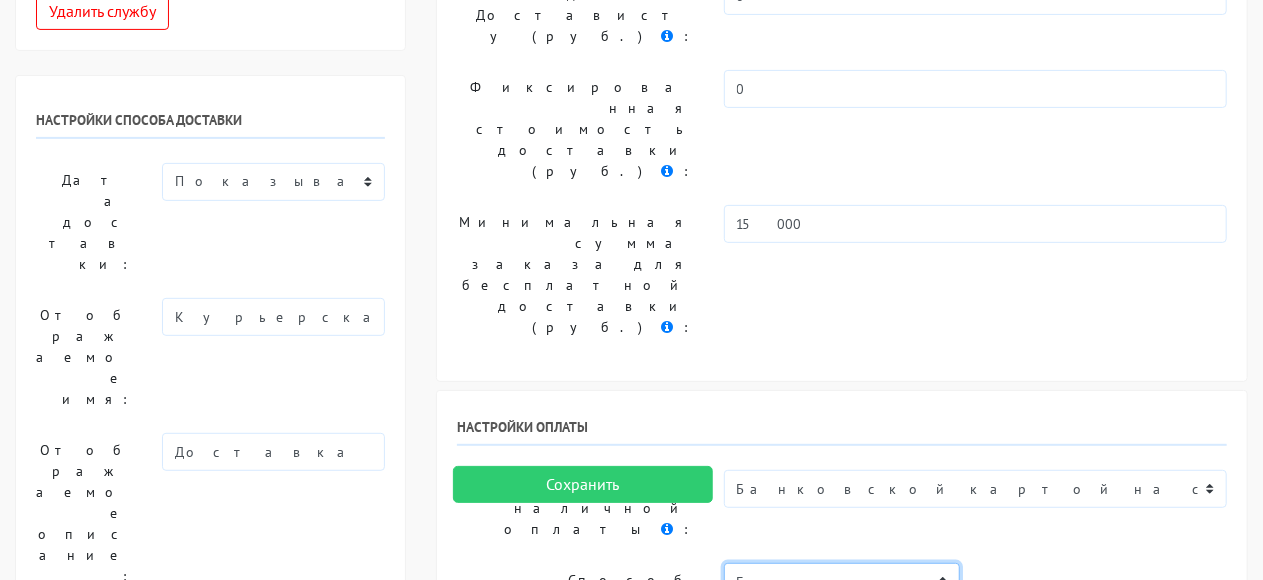 click on "Баланс" at bounding box center (842, 582) 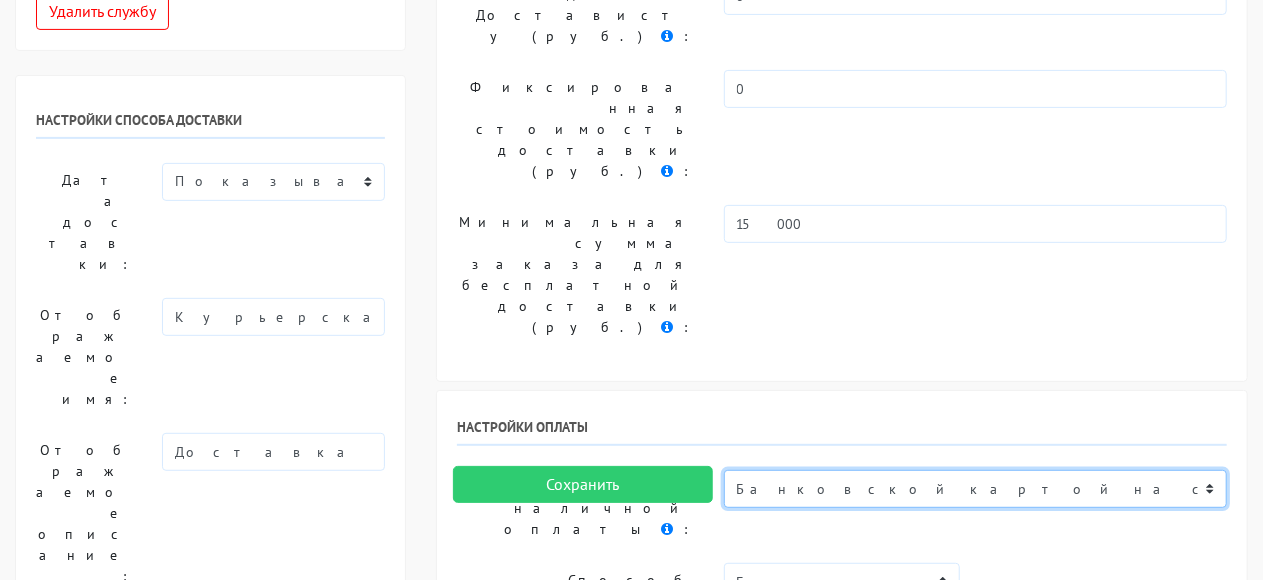 click on "Не выбрано
Банковской картой на сайте
При получении
Долями
Яндекс Пэй и Сплит
В рассрочку на 3 месяца
В рассрочку на 6 месяцев
Купить в кредит
Банковской картой при получении
Сбербанк
По QR-коду при получении
Оплата в точке самовывоза
Картой курьеру[URL][DOMAIN_NAME]
В рассрочку на 4 месяца" at bounding box center (975, 489) 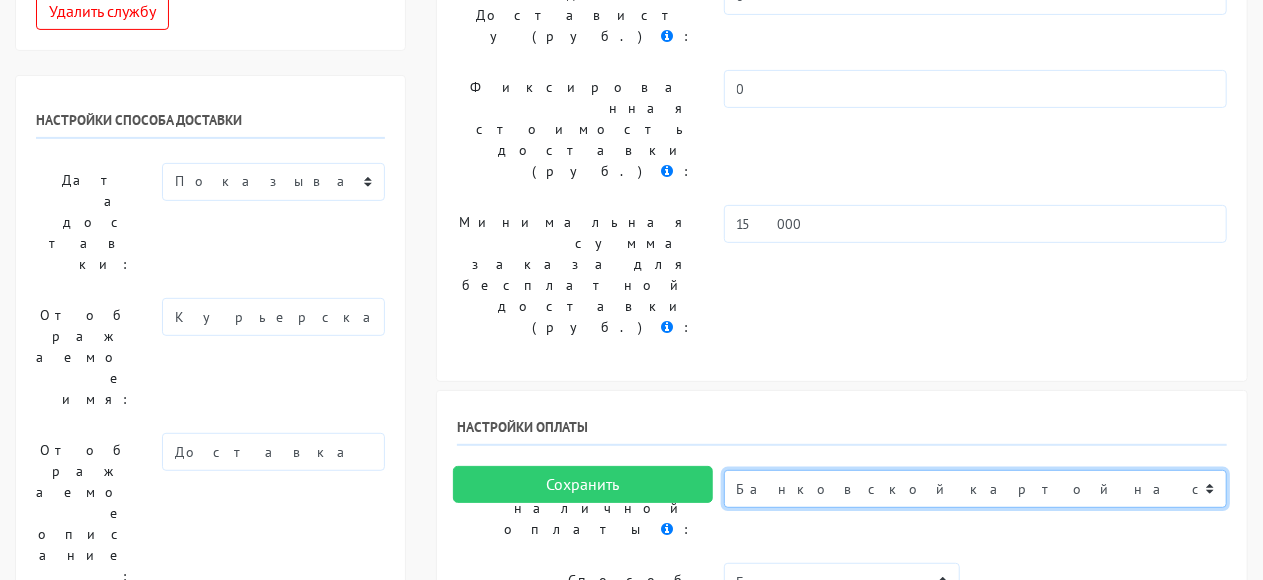 select 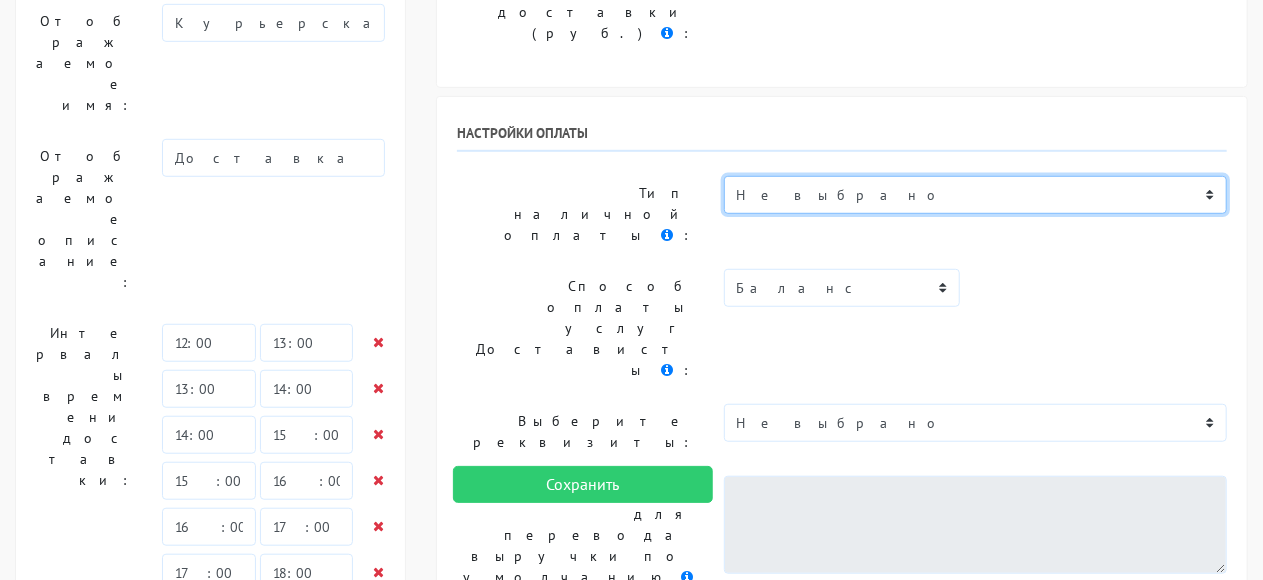 scroll, scrollTop: 800, scrollLeft: 0, axis: vertical 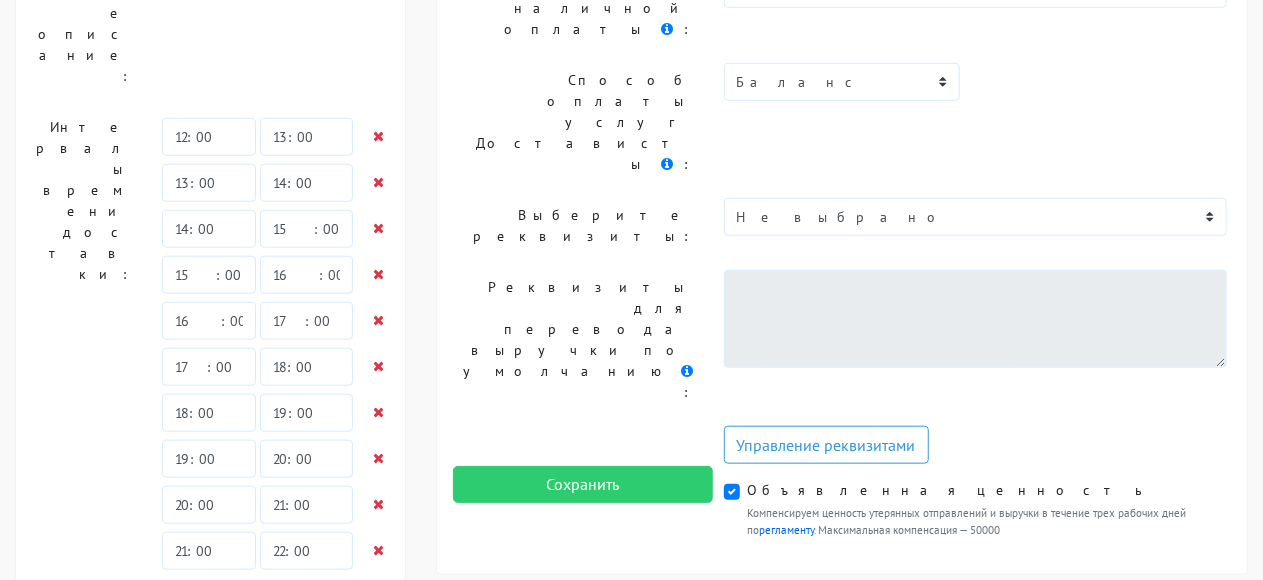click on "Dostavista" at bounding box center (969, 884) 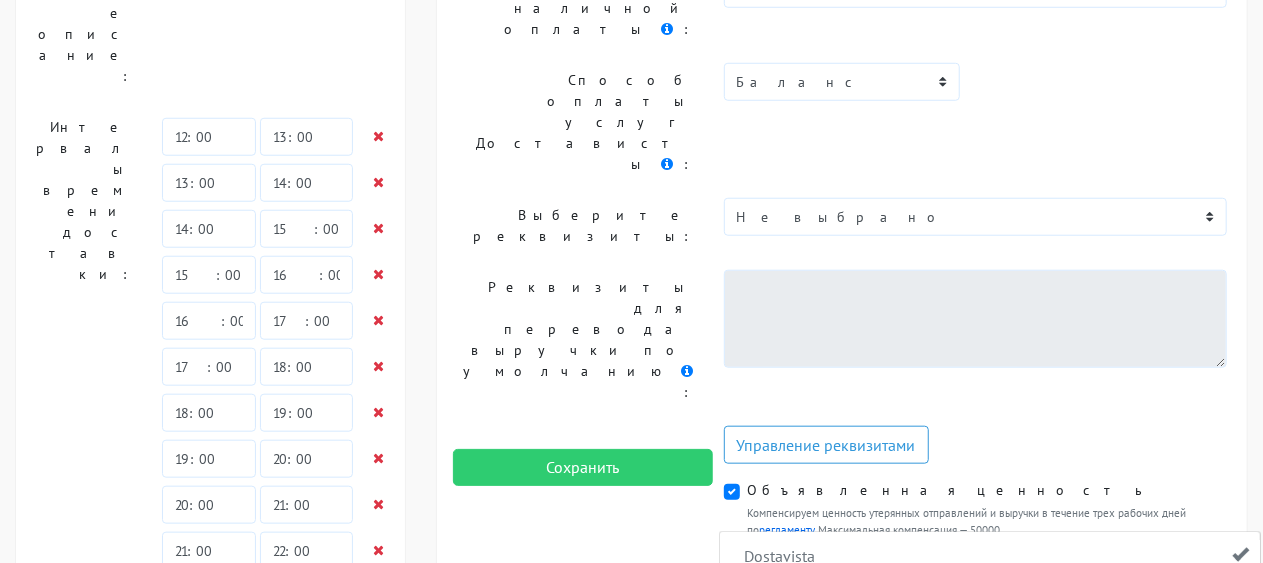click on "Dostavista" at bounding box center [969, 884] 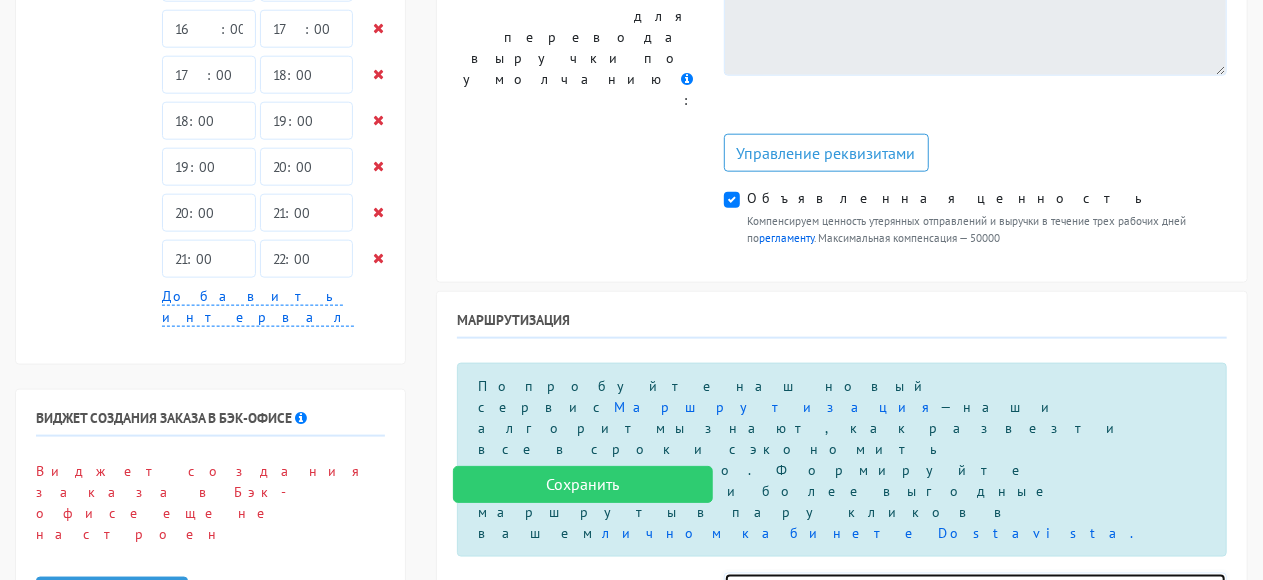 scroll, scrollTop: 1100, scrollLeft: 0, axis: vertical 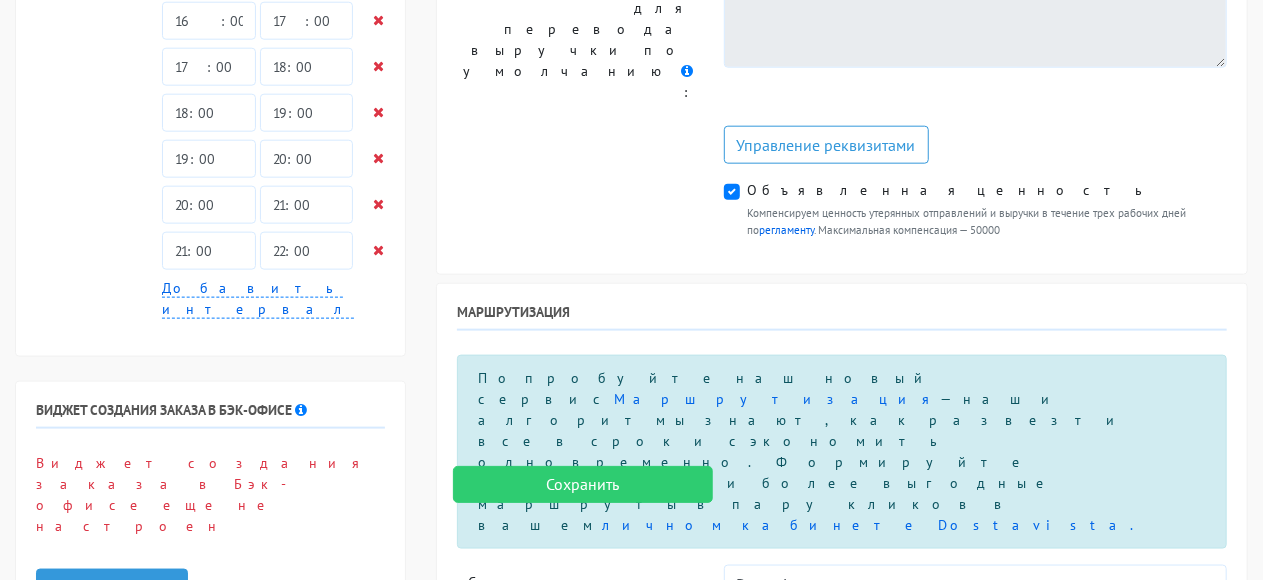 click on "Не выбрано
[PERSON_NAME]" at bounding box center (975, 800) 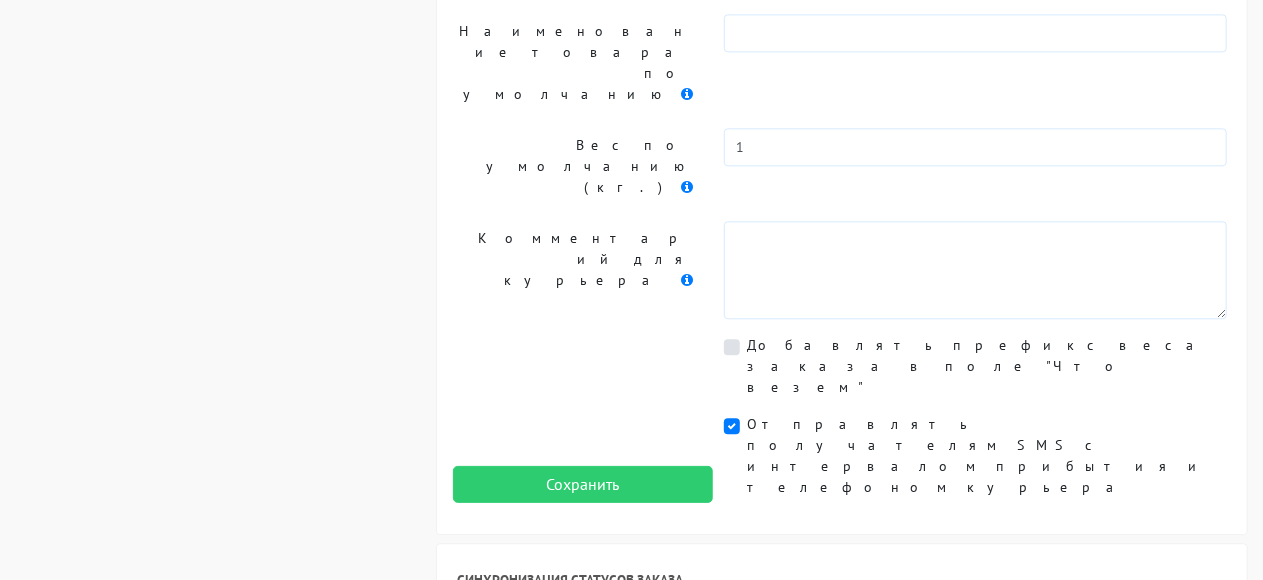 scroll, scrollTop: 2354, scrollLeft: 0, axis: vertical 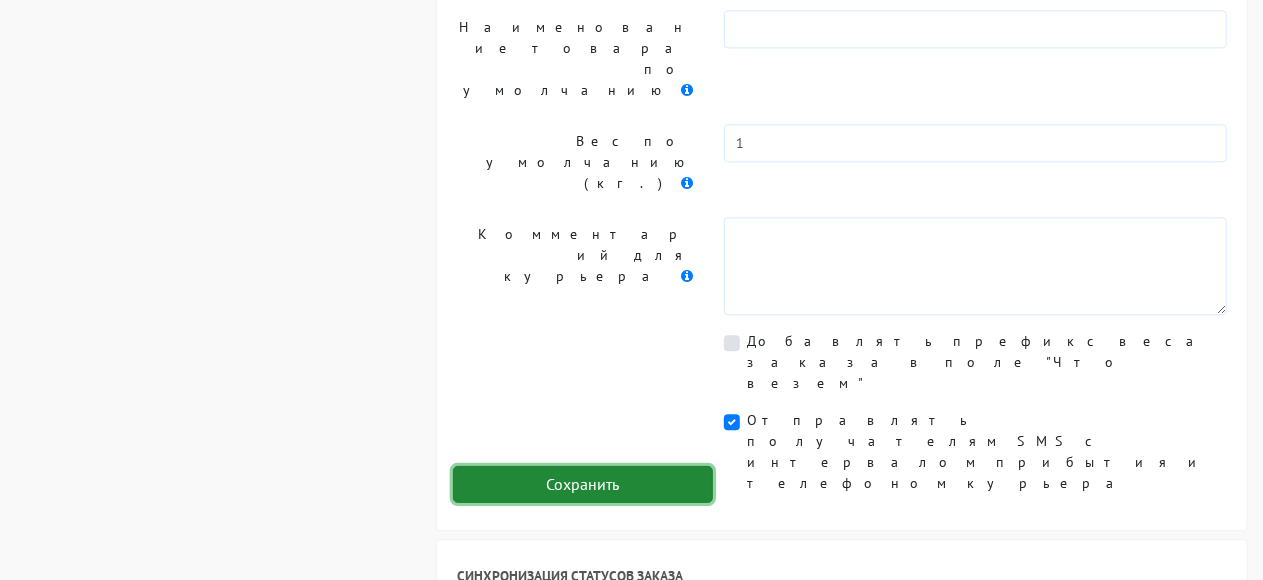 click on "Сохранить" at bounding box center [583, 485] 